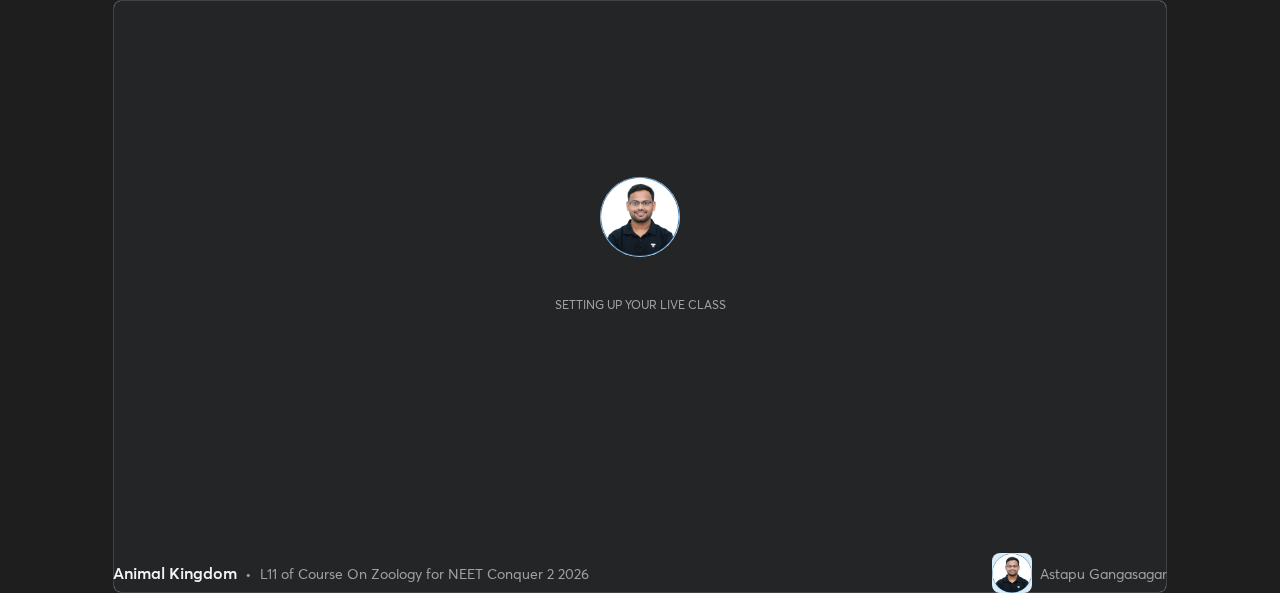 scroll, scrollTop: 0, scrollLeft: 0, axis: both 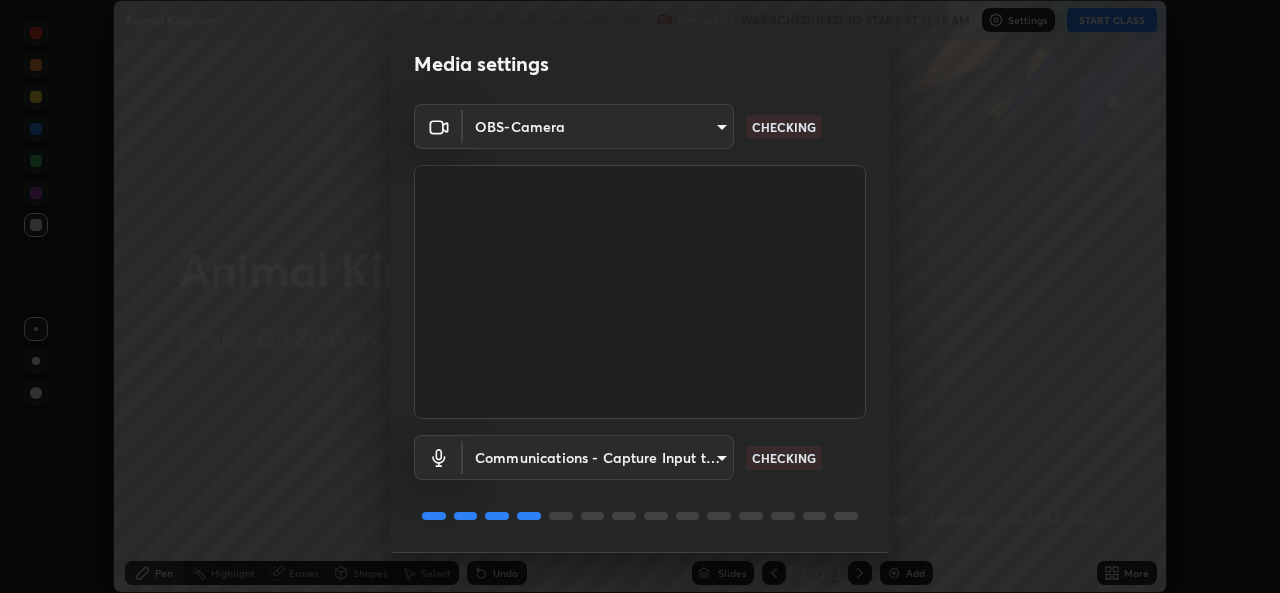 click on "Erase all Animal Kingdom Recording WAS SCHEDULED TO START AT  11:38 AM Settings START CLASS Setting up your live class Animal Kingdom • L11 of Course On Zoology for NEET Conquer 2 2026 Astapu Gangasagar Pen Highlight Eraser Shapes Select Undo Slides 2 / 2 Add More Enable hand raising Enable raise hand to speak to learners. Once enabled, chat will be turned off temporarily. Enable x   No doubts shared Encourage your learners to ask a doubt for better clarity Report an issue Reason for reporting Buffering Chat not working Audio - Video sync issue Educator video quality low ​ Attach an image Report Media settings OBS-Camera f47a7f386da6b37966ffdc2a8aebbe5700fe4761235876db172c3ce5033f9aab CHECKING Communications - Capture Input terminal (Digital Array MIC) communications CHECKING 1 / 5 Next" at bounding box center [640, 296] 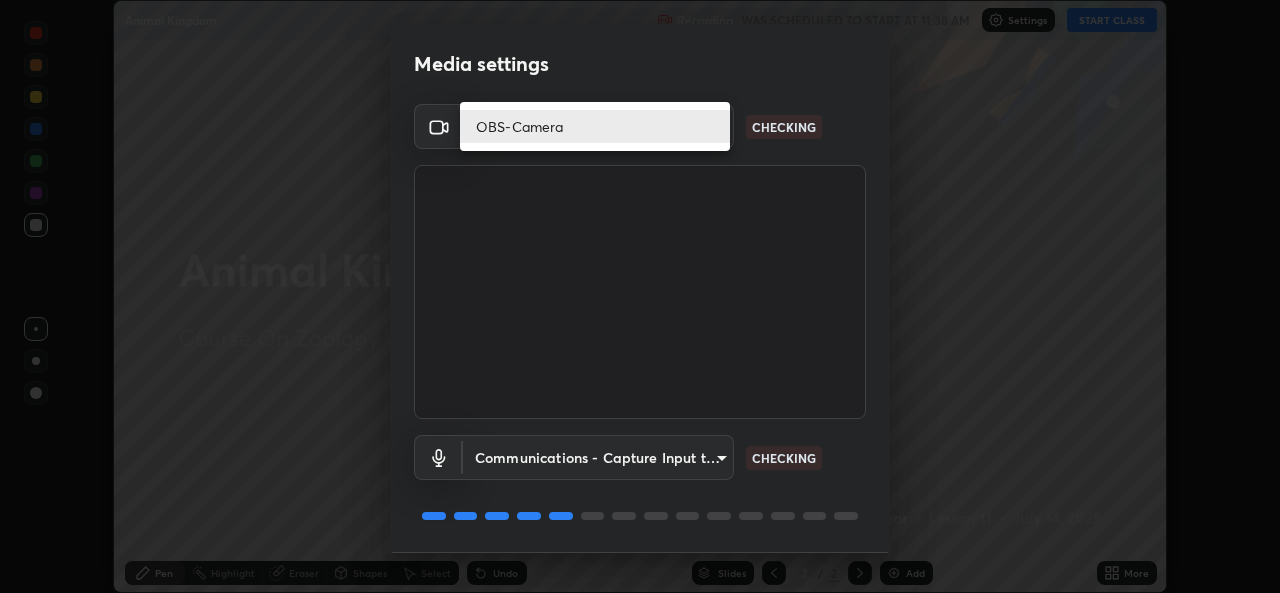 click on "OBS-Camera" at bounding box center [595, 126] 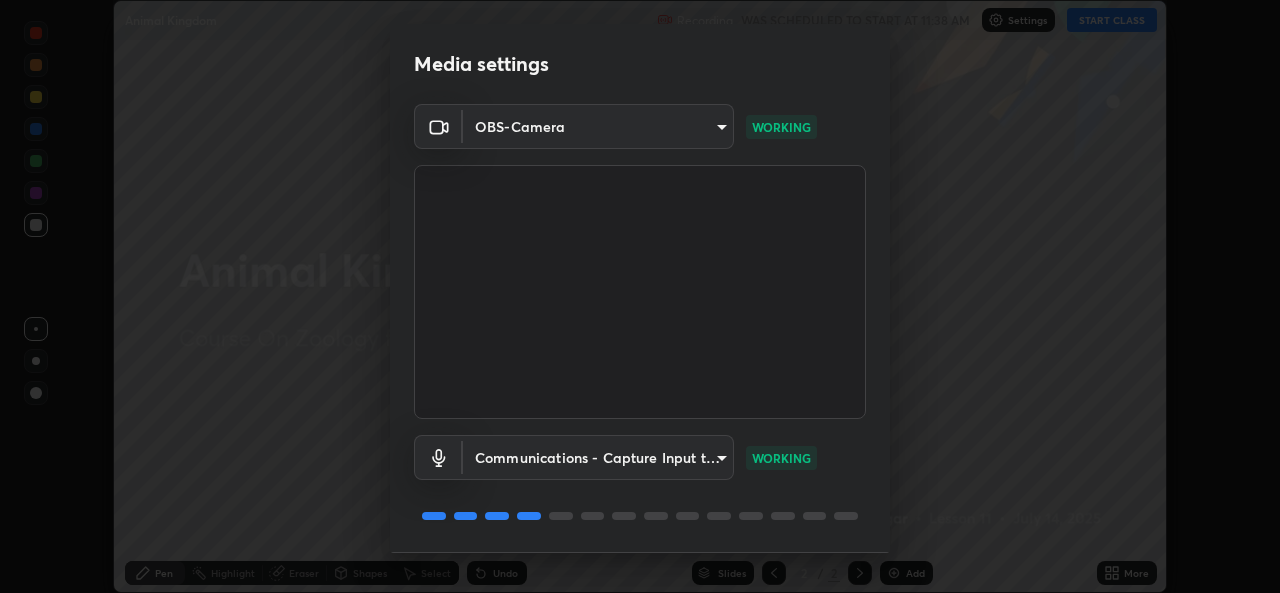 click on "Erase all Animal Kingdom Recording WAS SCHEDULED TO START AT  11:38 AM Settings START CLASS Setting up your live class Animal Kingdom • L11 of Course On Zoology for NEET Conquer 2 2026 Astapu Gangasagar Pen Highlight Eraser Shapes Select Undo Slides 2 / 2 Add More Enable hand raising Enable raise hand to speak to learners. Once enabled, chat will be turned off temporarily. Enable x   No doubts shared Encourage your learners to ask a doubt for better clarity Report an issue Reason for reporting Buffering Chat not working Audio - Video sync issue Educator video quality low ​ Attach an image Report Media settings OBS-Camera f47a7f386da6b37966ffdc2a8aebbe5700fe4761235876db172c3ce5033f9aab WORKING Communications - Capture Input terminal (Digital Array MIC) communications WORKING 1 / 5 Next" at bounding box center [640, 296] 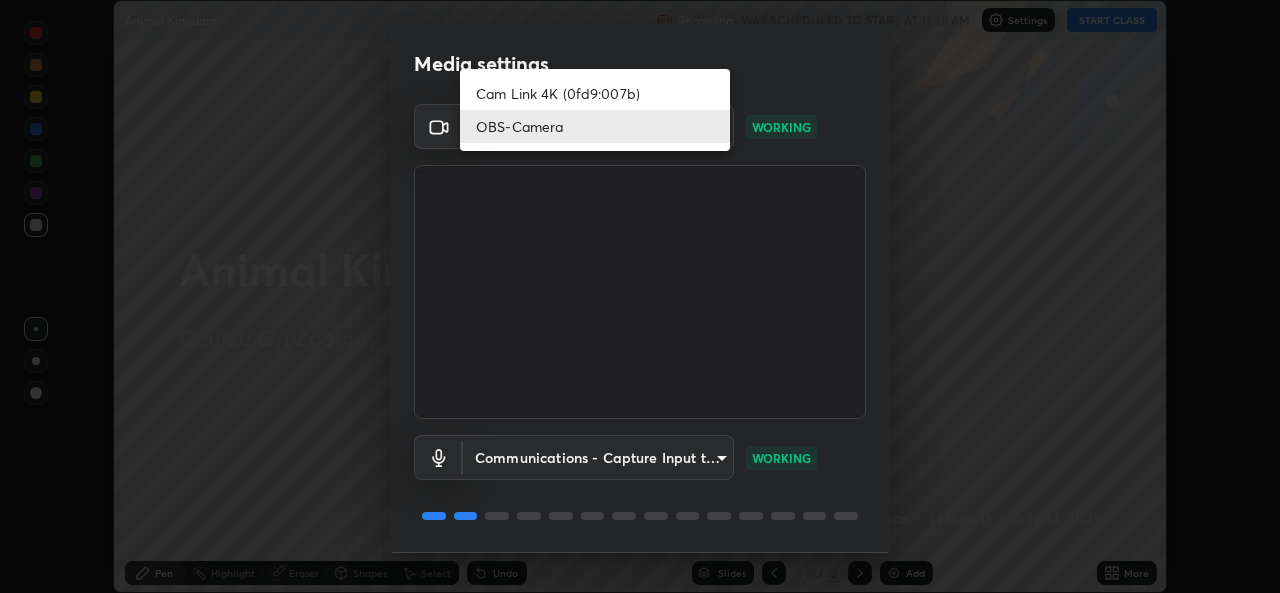 click on "Cam Link 4K (0fd9:007b)" at bounding box center (595, 93) 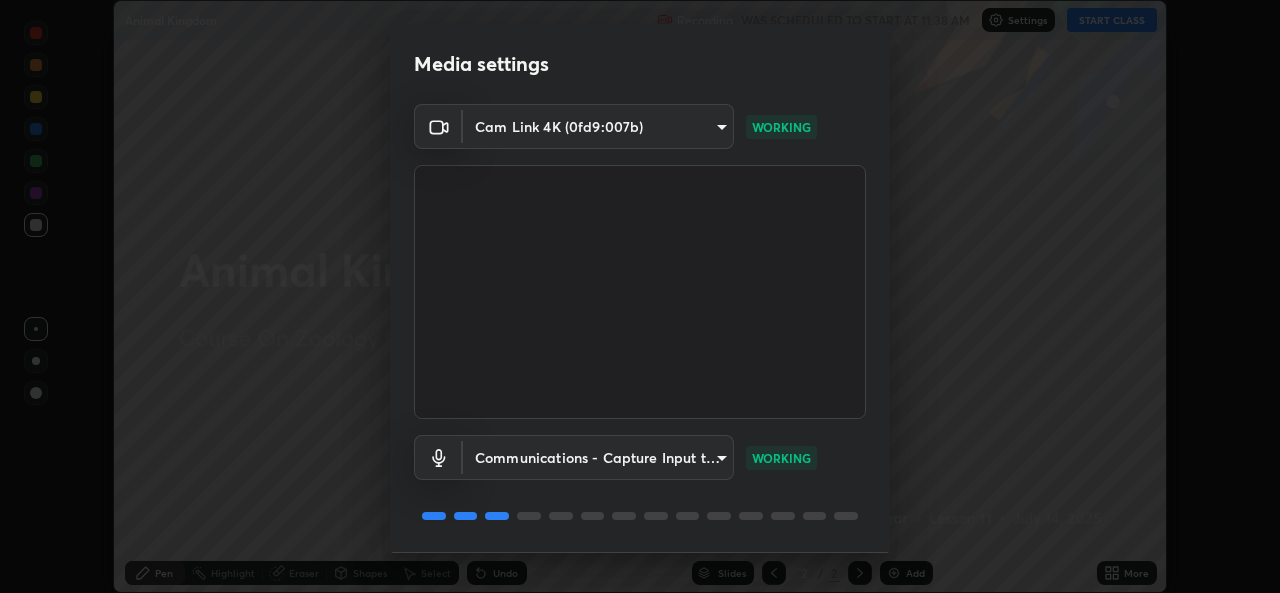 type on "4dc43e24444cc048b7fac37481d4968420583c6873b22c2bbddaecc717ec316f" 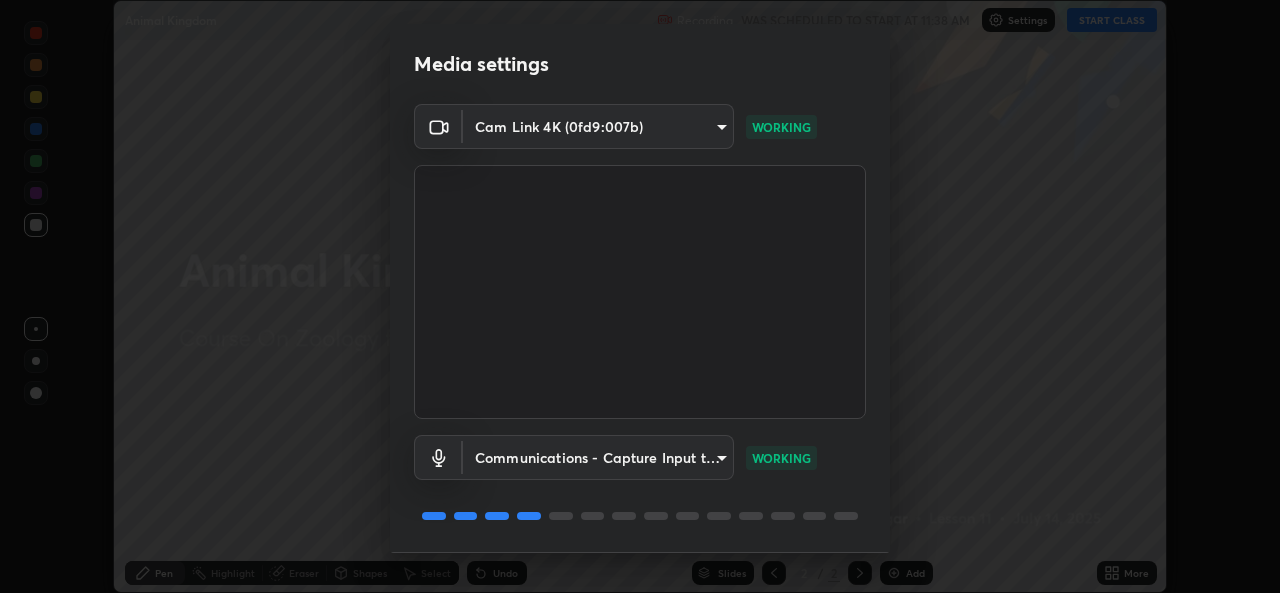 scroll, scrollTop: 63, scrollLeft: 0, axis: vertical 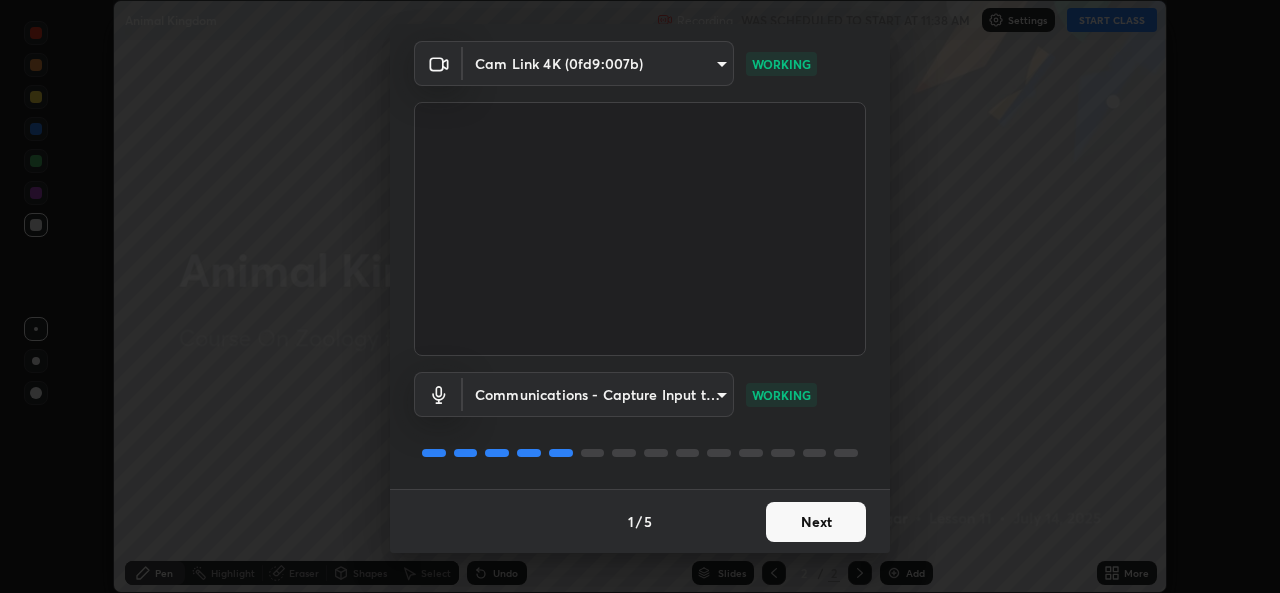 click on "Next" at bounding box center [816, 522] 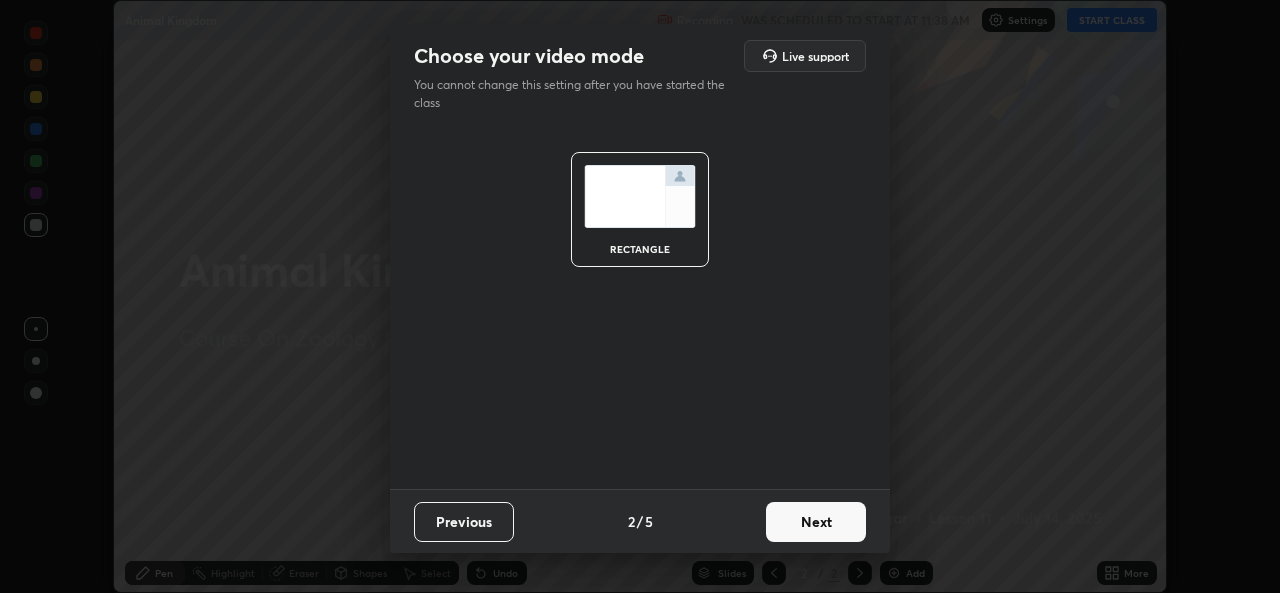scroll, scrollTop: 0, scrollLeft: 0, axis: both 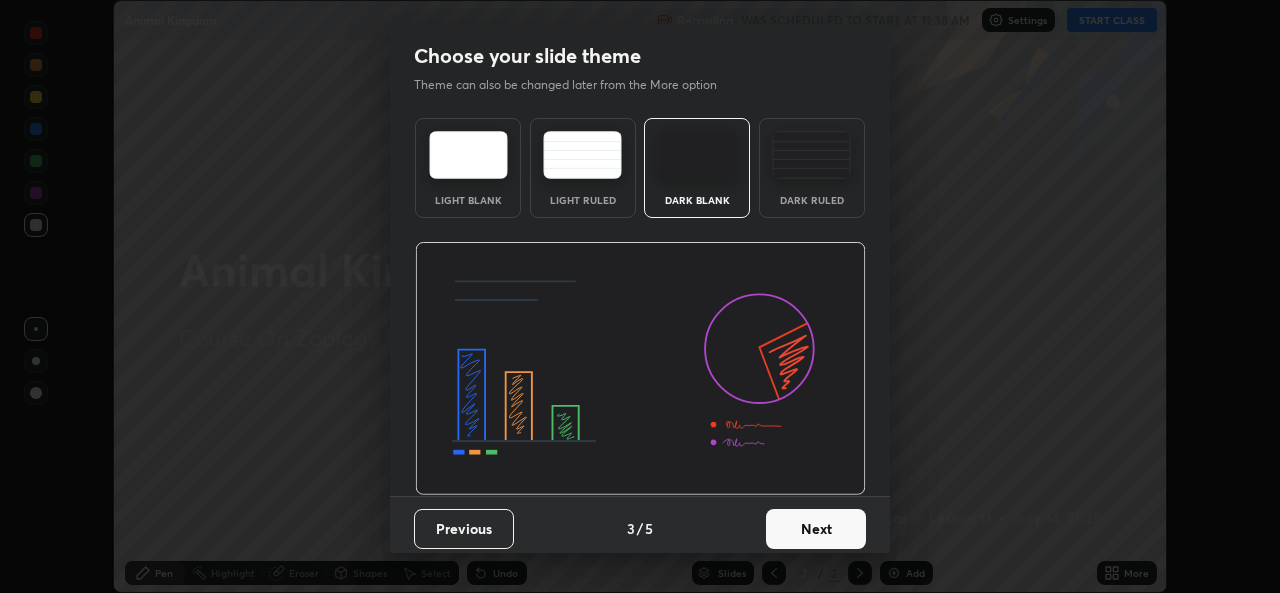 click on "Next" at bounding box center (816, 529) 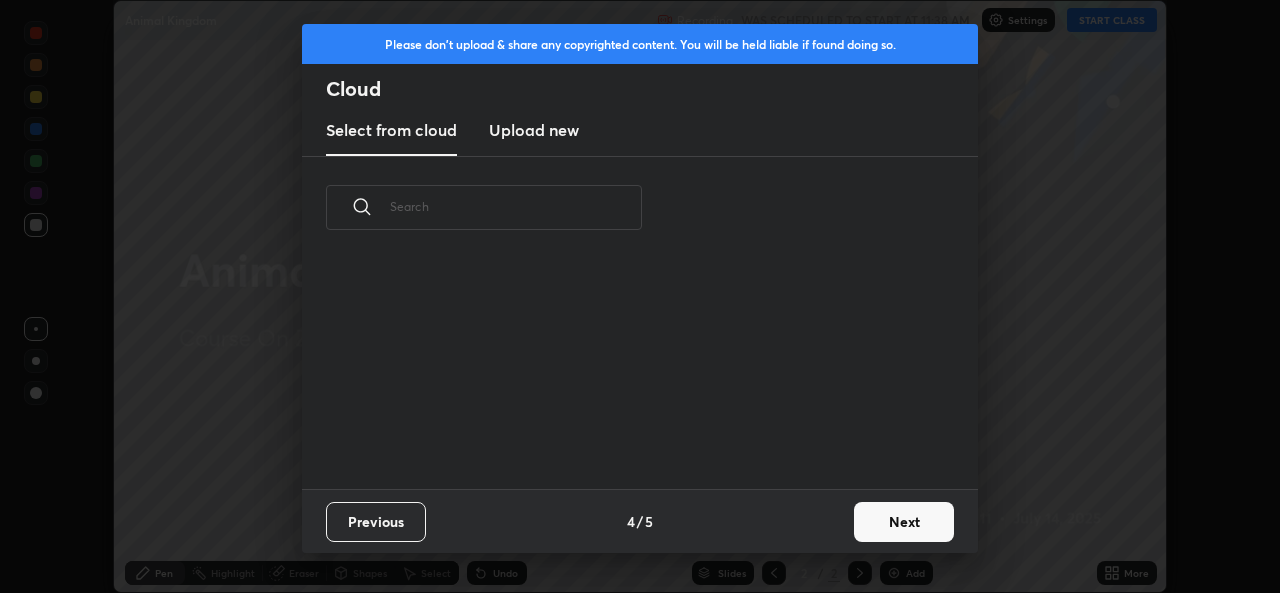 scroll, scrollTop: 230, scrollLeft: 642, axis: both 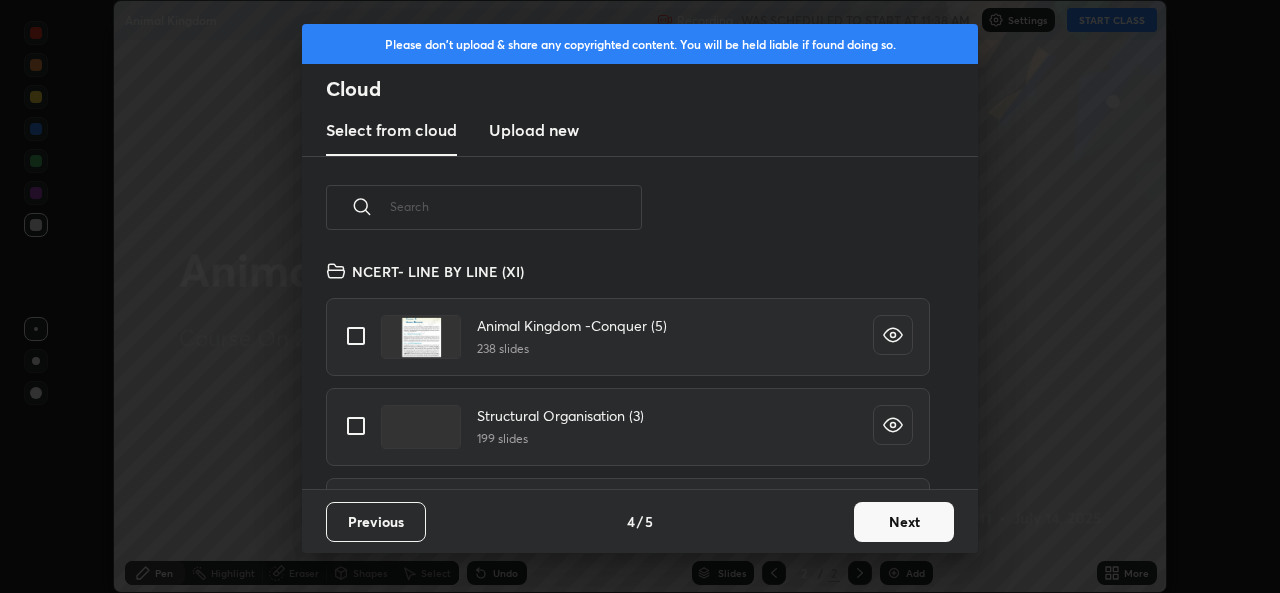 click at bounding box center (356, 336) 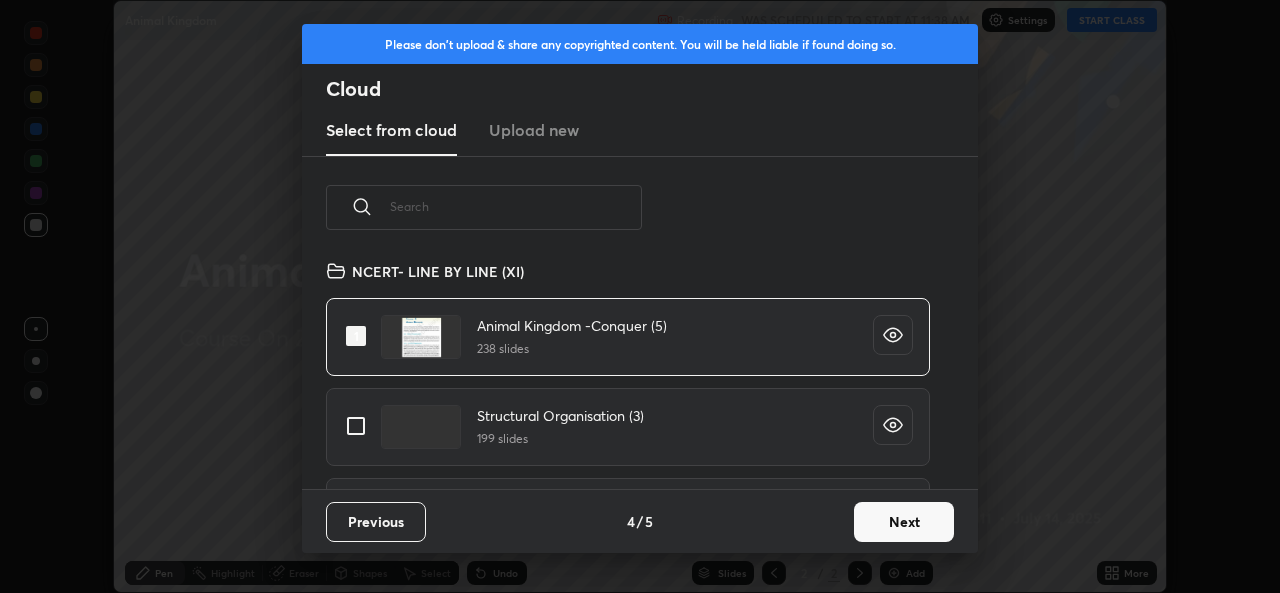 click on "Next" at bounding box center (904, 522) 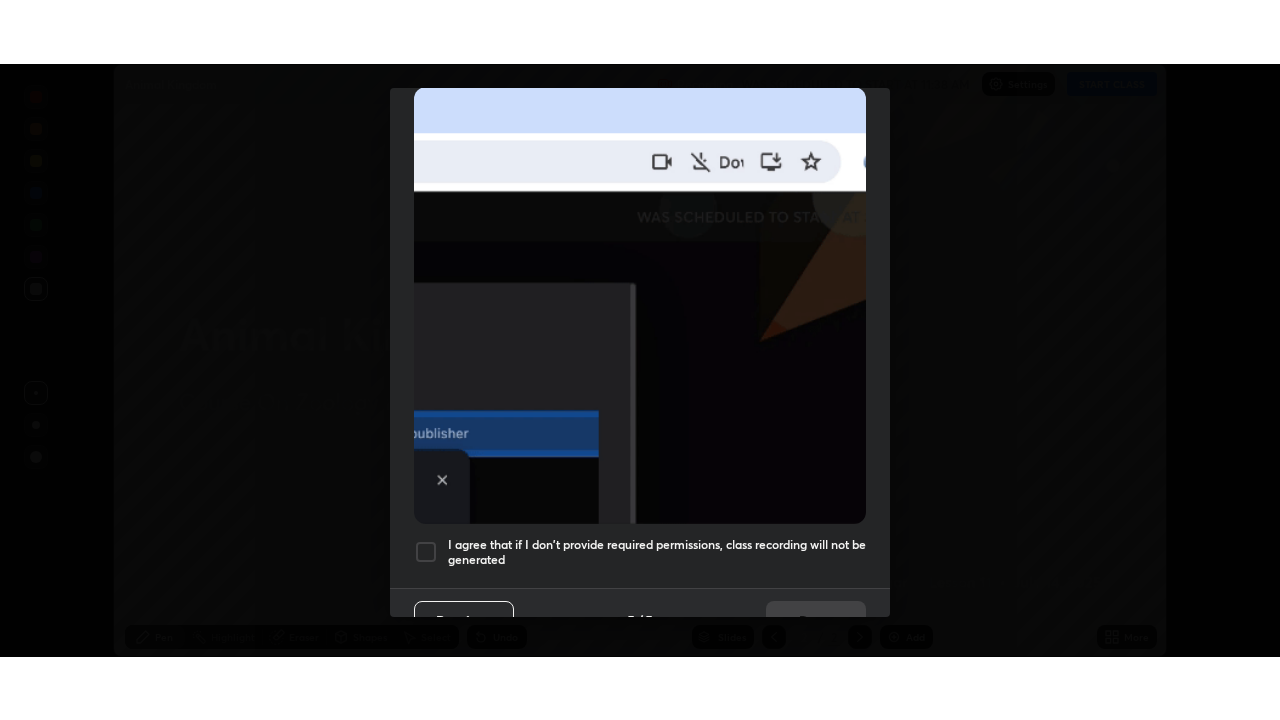 scroll, scrollTop: 471, scrollLeft: 0, axis: vertical 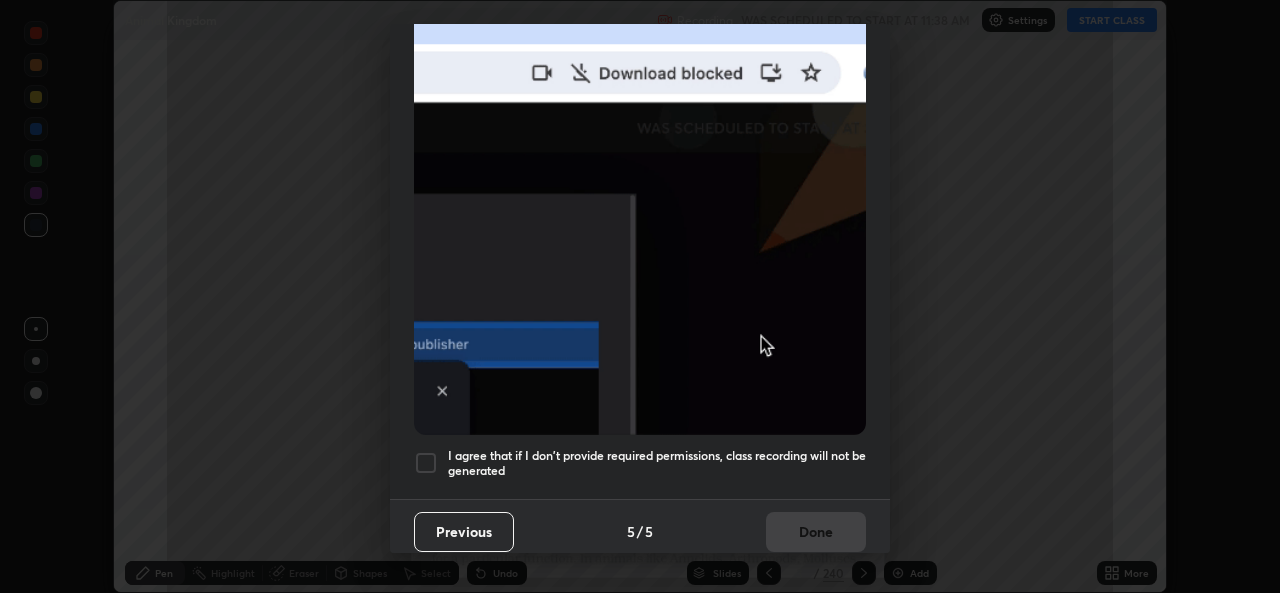 click at bounding box center (426, 463) 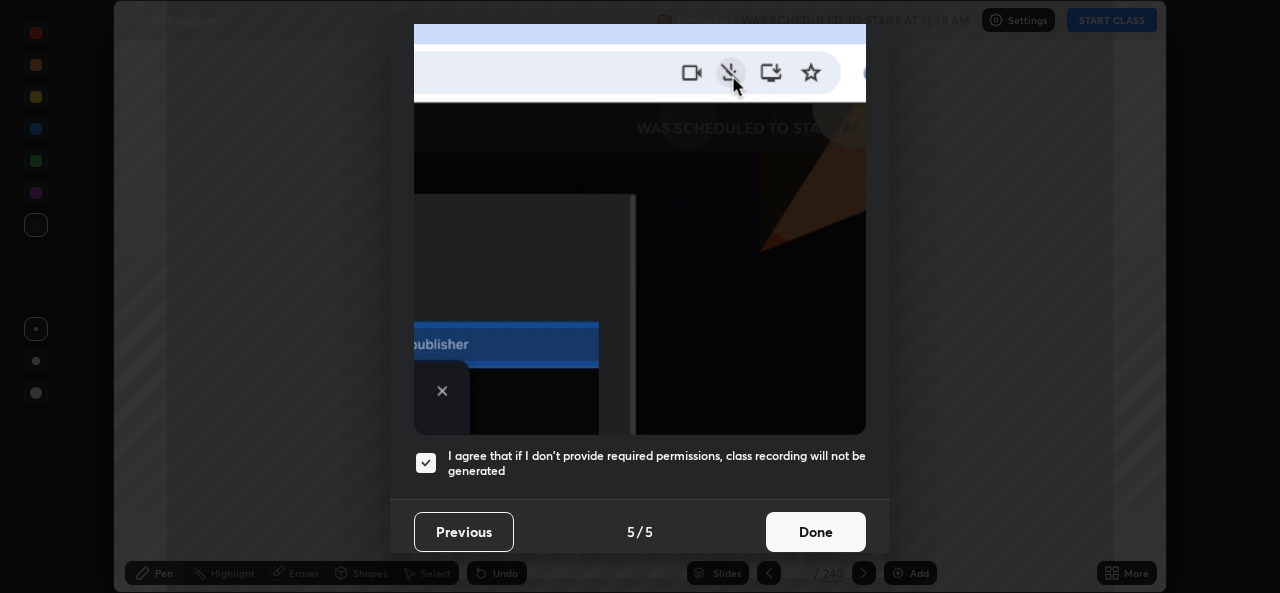 click on "Done" at bounding box center [816, 532] 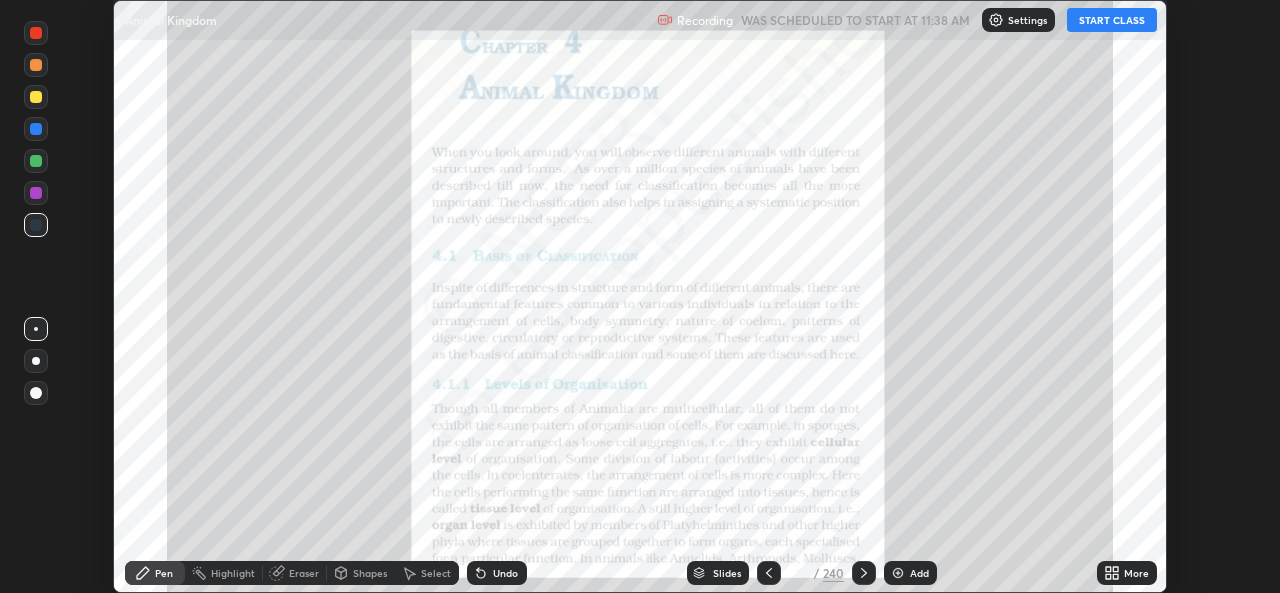 click 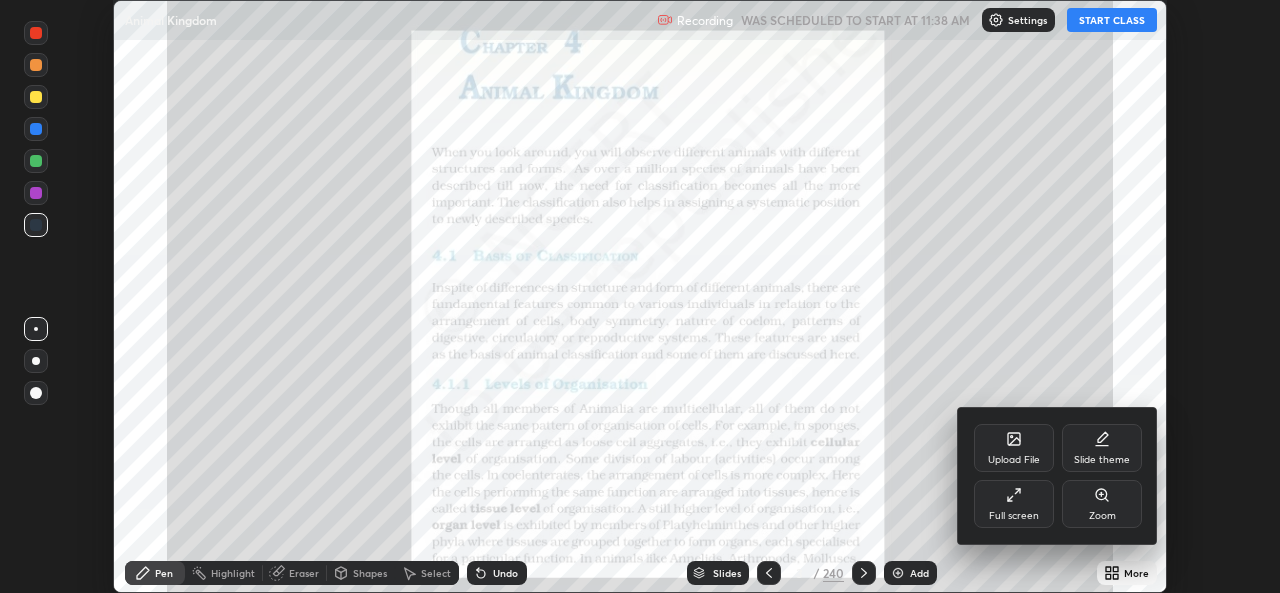 click on "Full screen" at bounding box center [1014, 504] 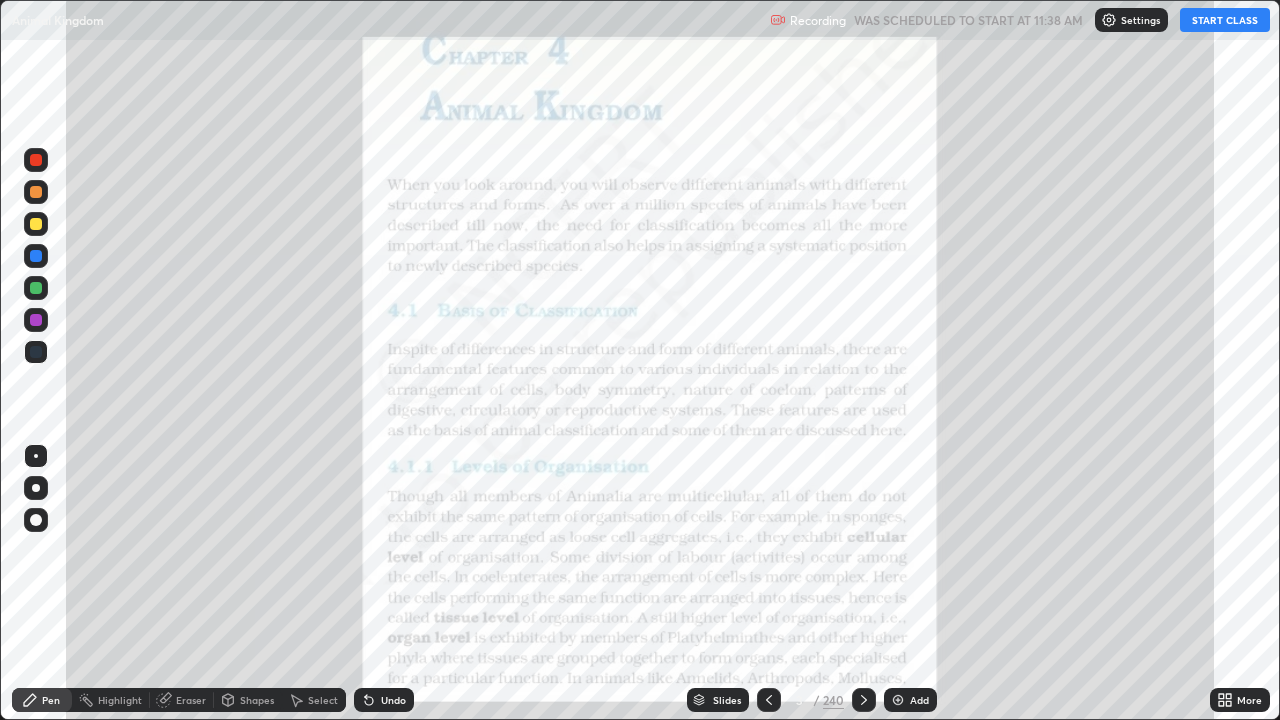 scroll, scrollTop: 99280, scrollLeft: 98720, axis: both 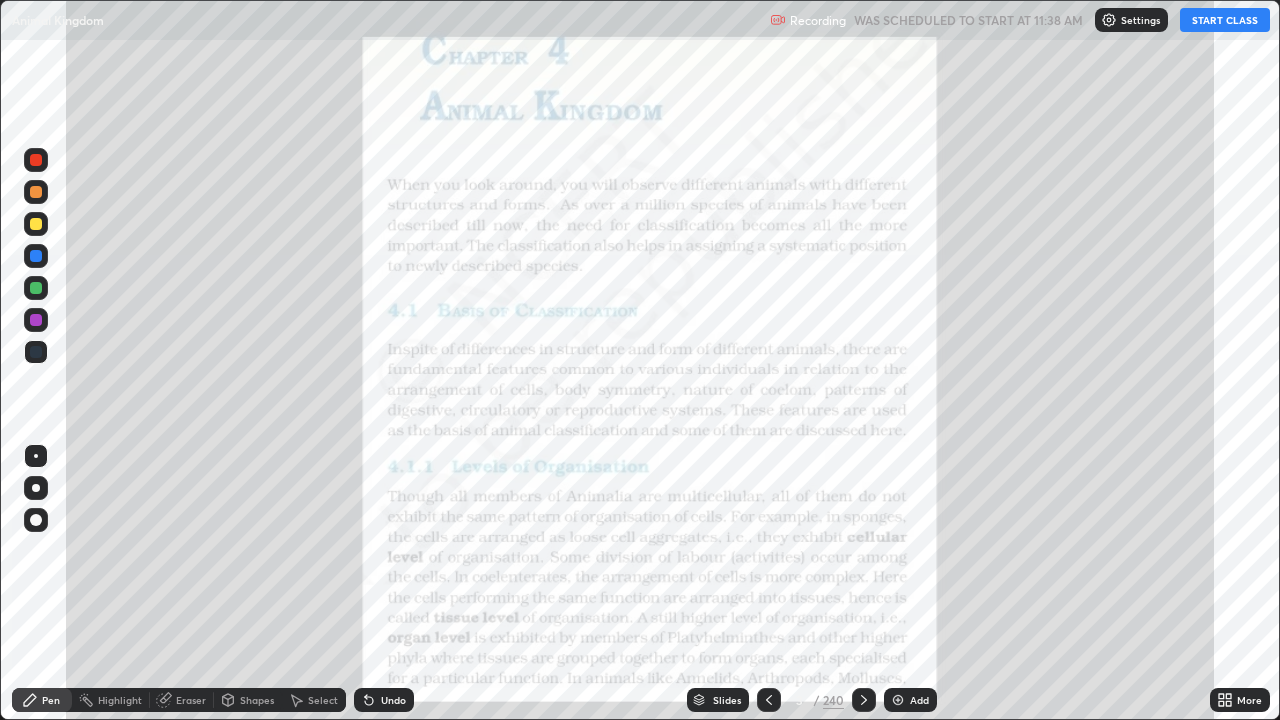 click on "START CLASS" at bounding box center [1225, 20] 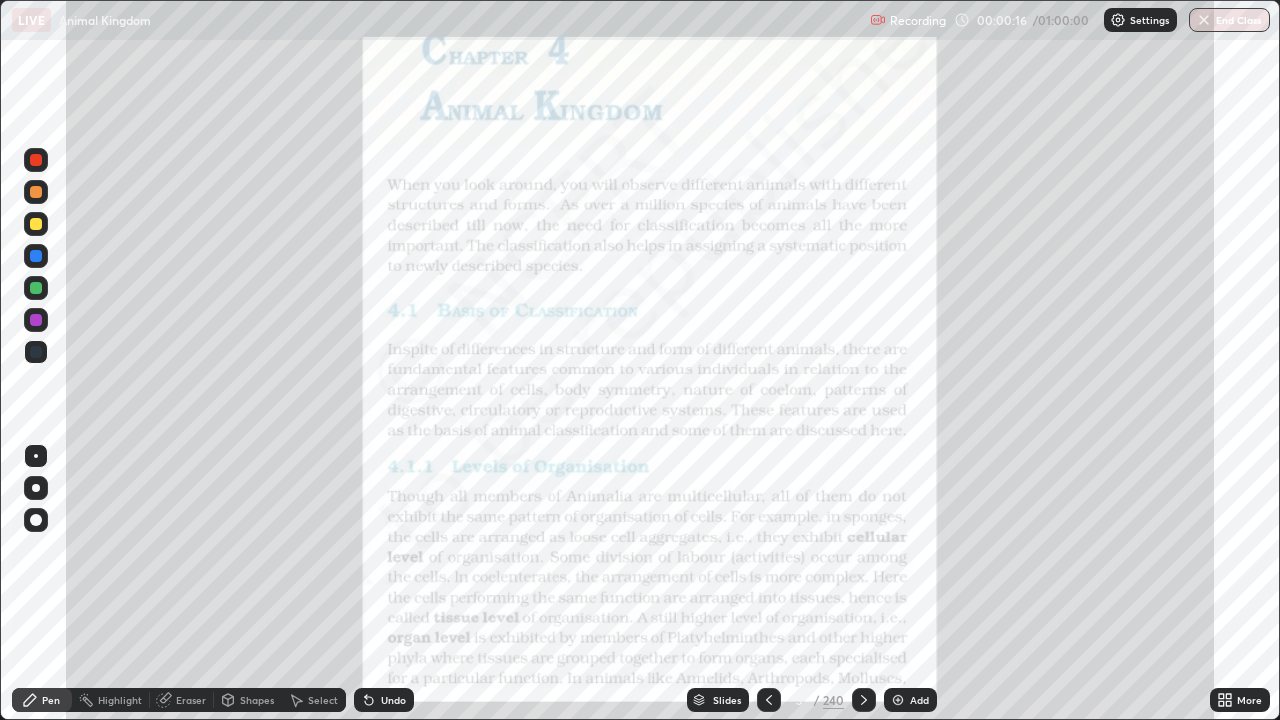 click on "Settings" at bounding box center [1140, 20] 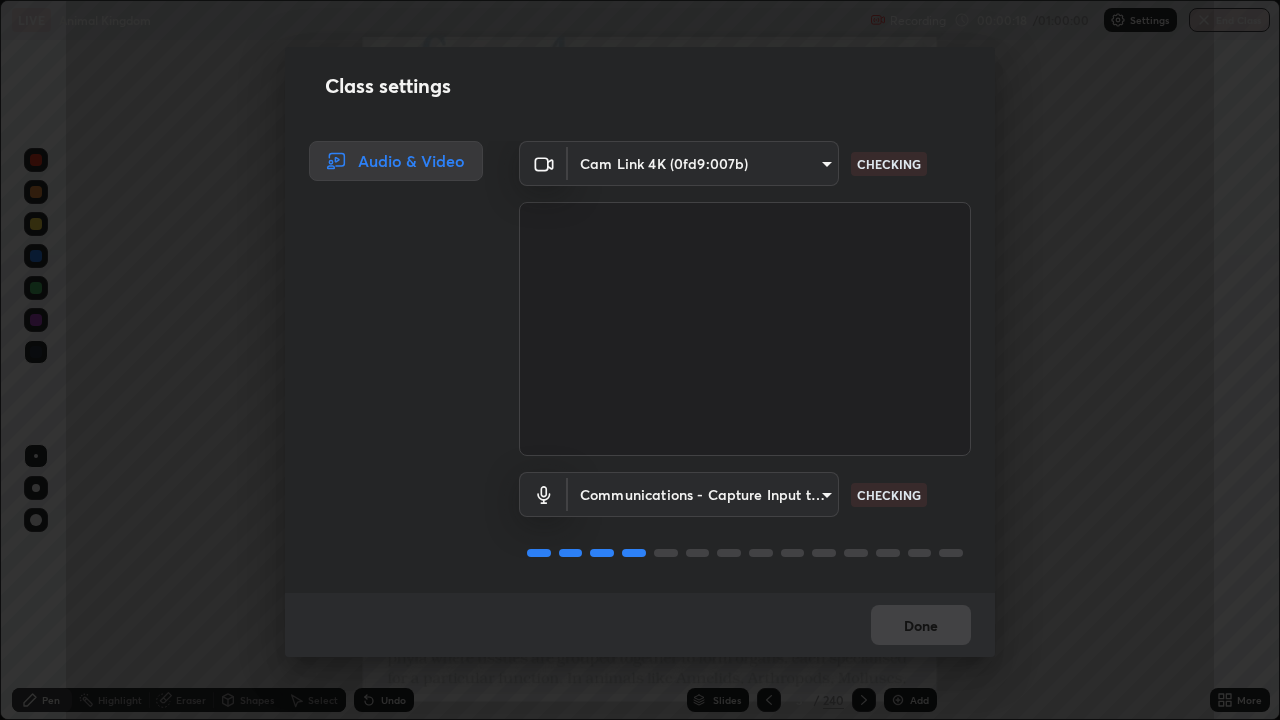 scroll, scrollTop: 2, scrollLeft: 0, axis: vertical 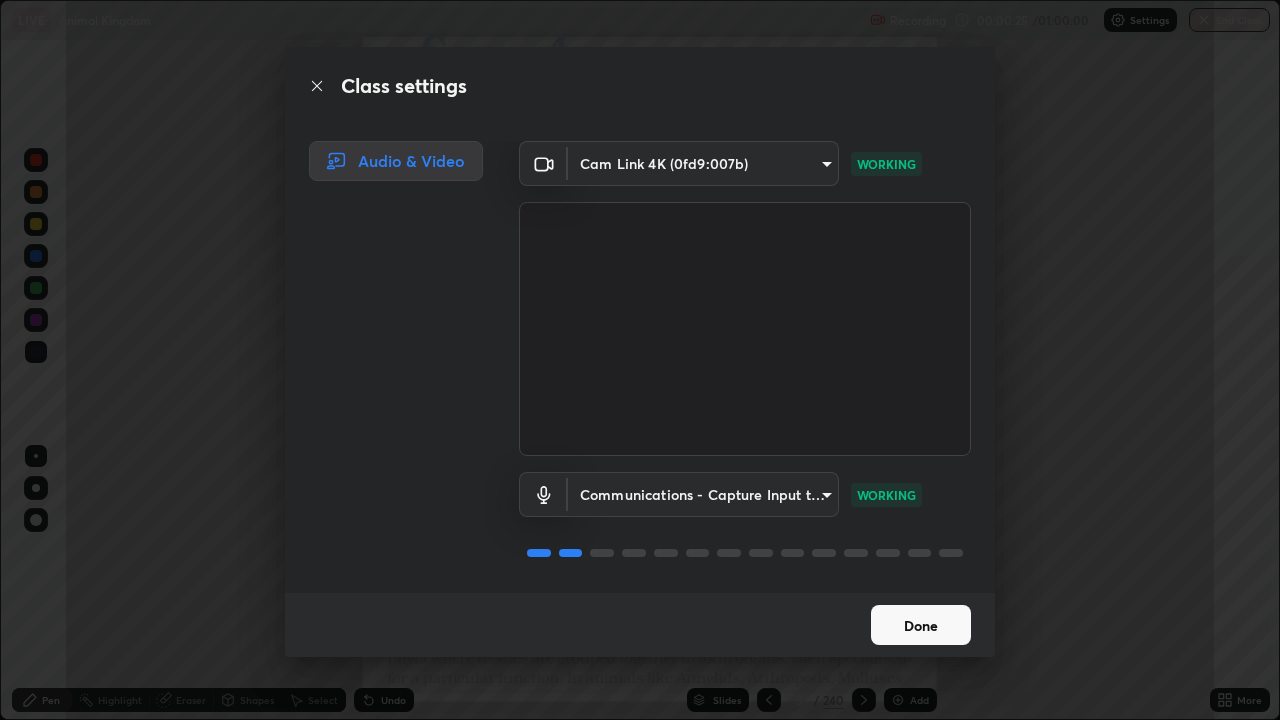 click on "Done" at bounding box center (921, 625) 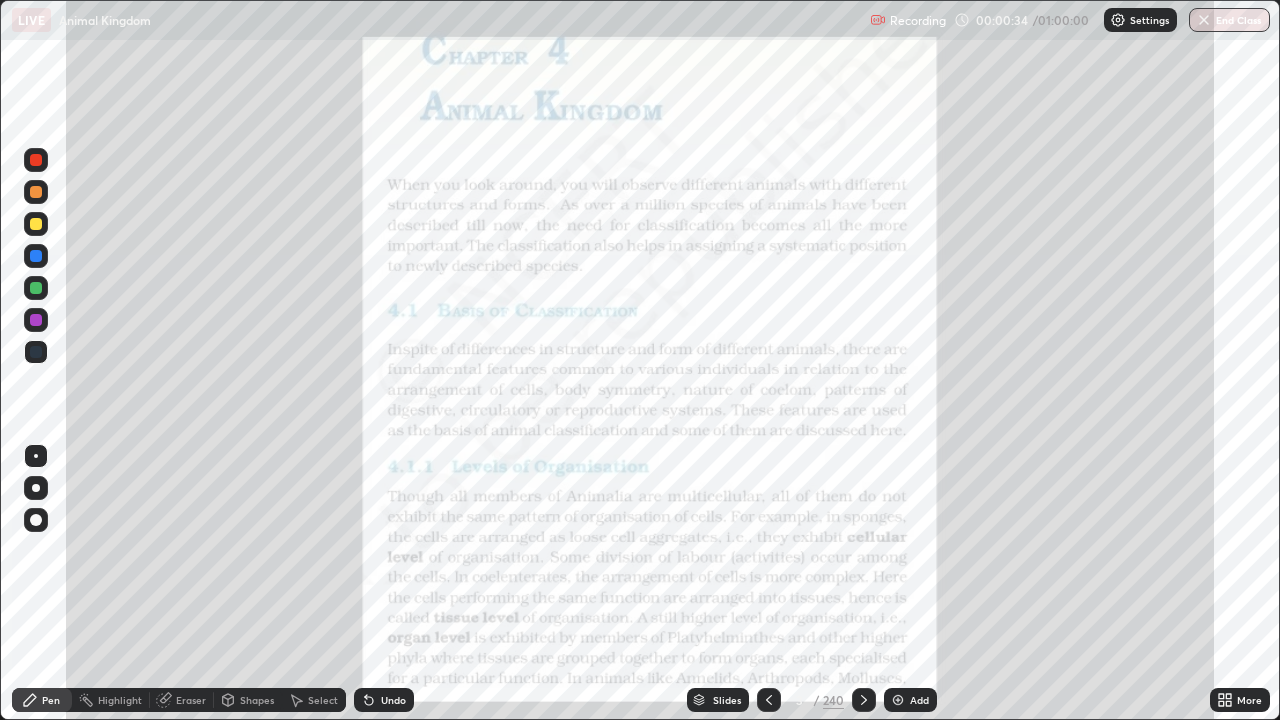 click on "Slides" at bounding box center [727, 700] 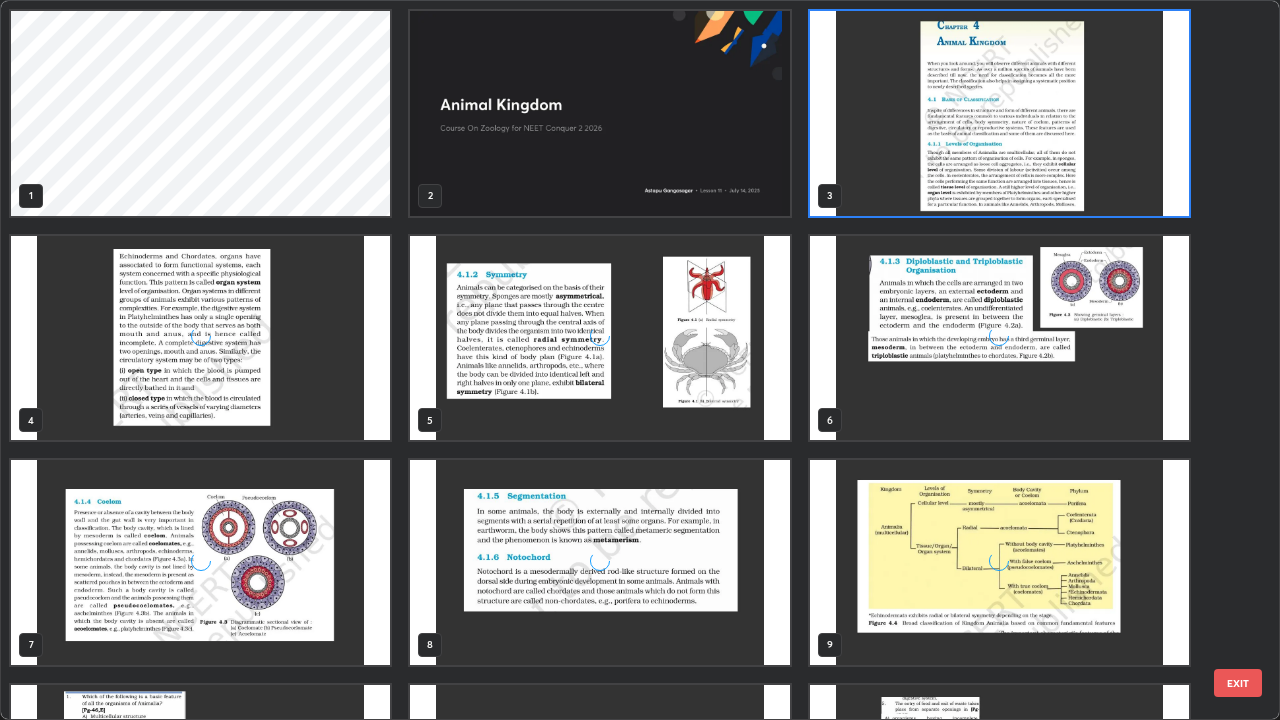 scroll, scrollTop: 7, scrollLeft: 11, axis: both 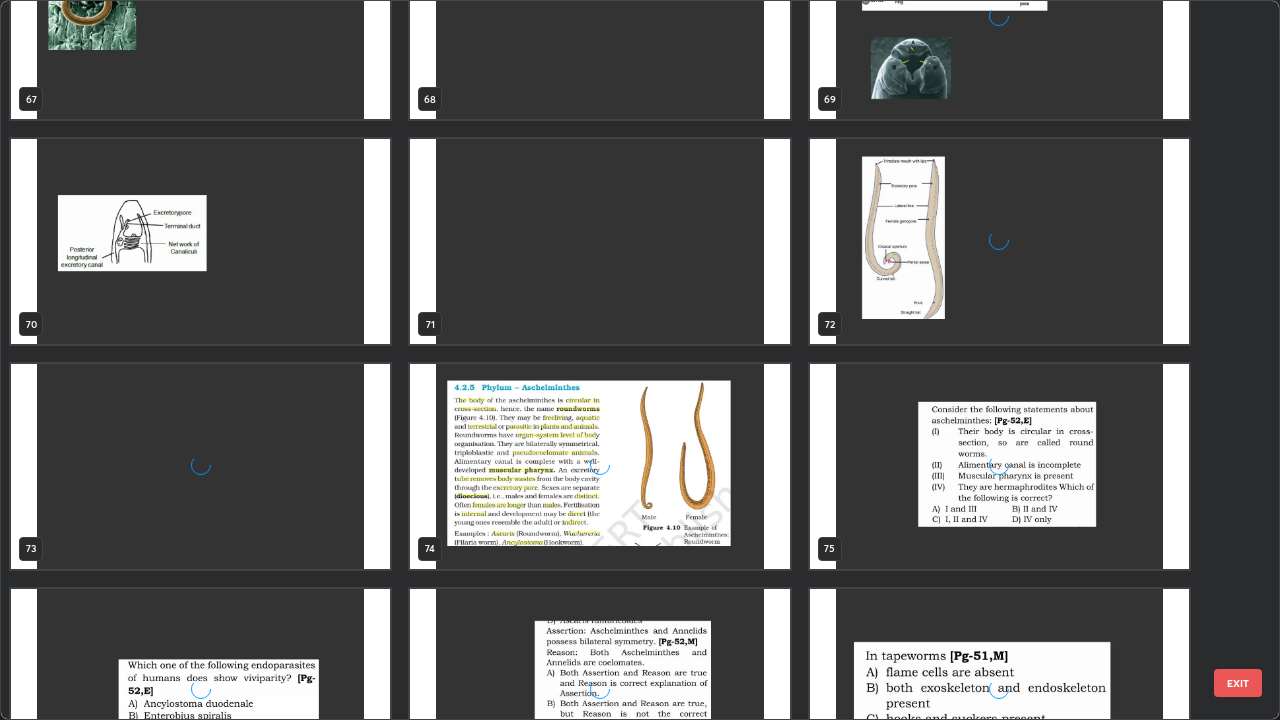 click on "75" at bounding box center [999, 466] 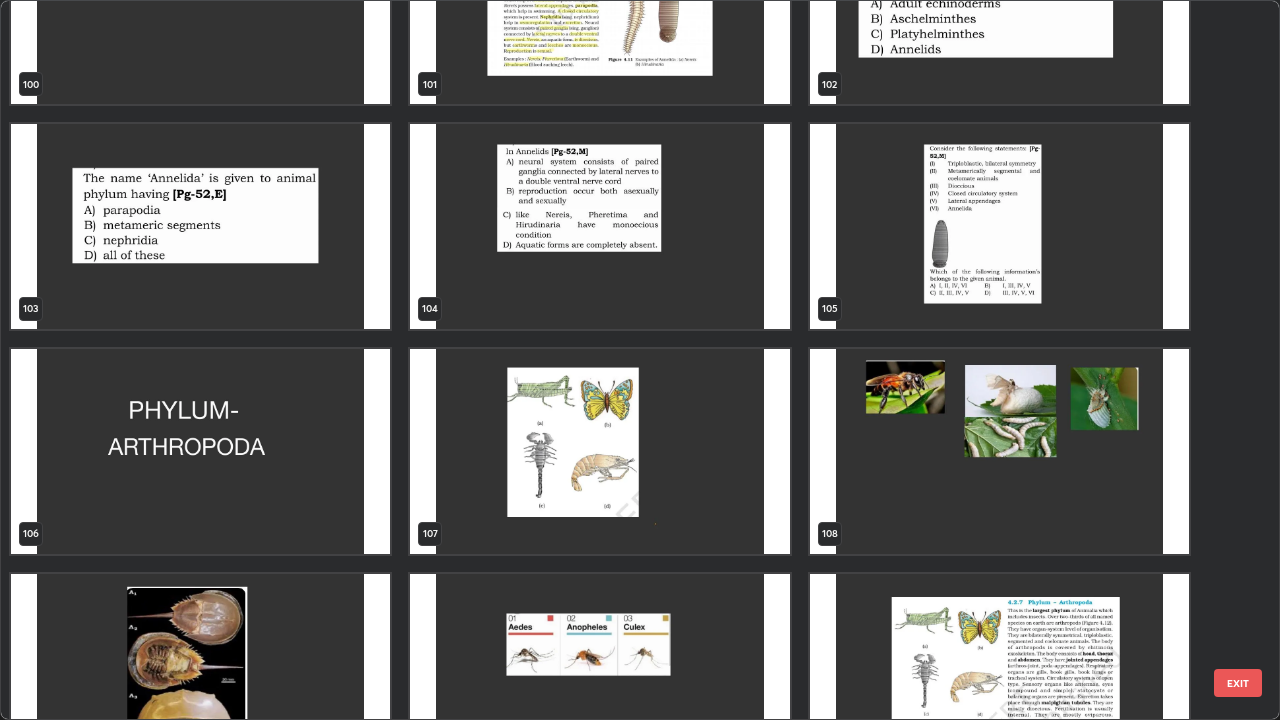scroll, scrollTop: 7524, scrollLeft: 0, axis: vertical 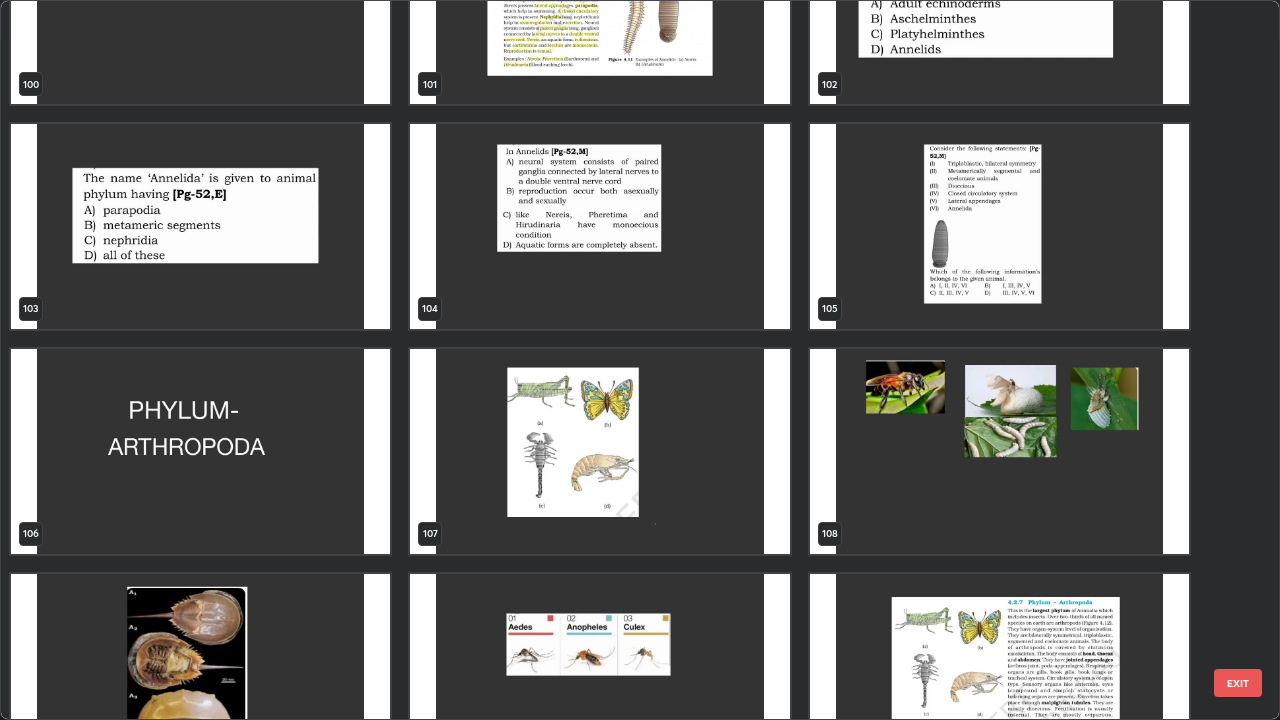 click at bounding box center [200, 451] 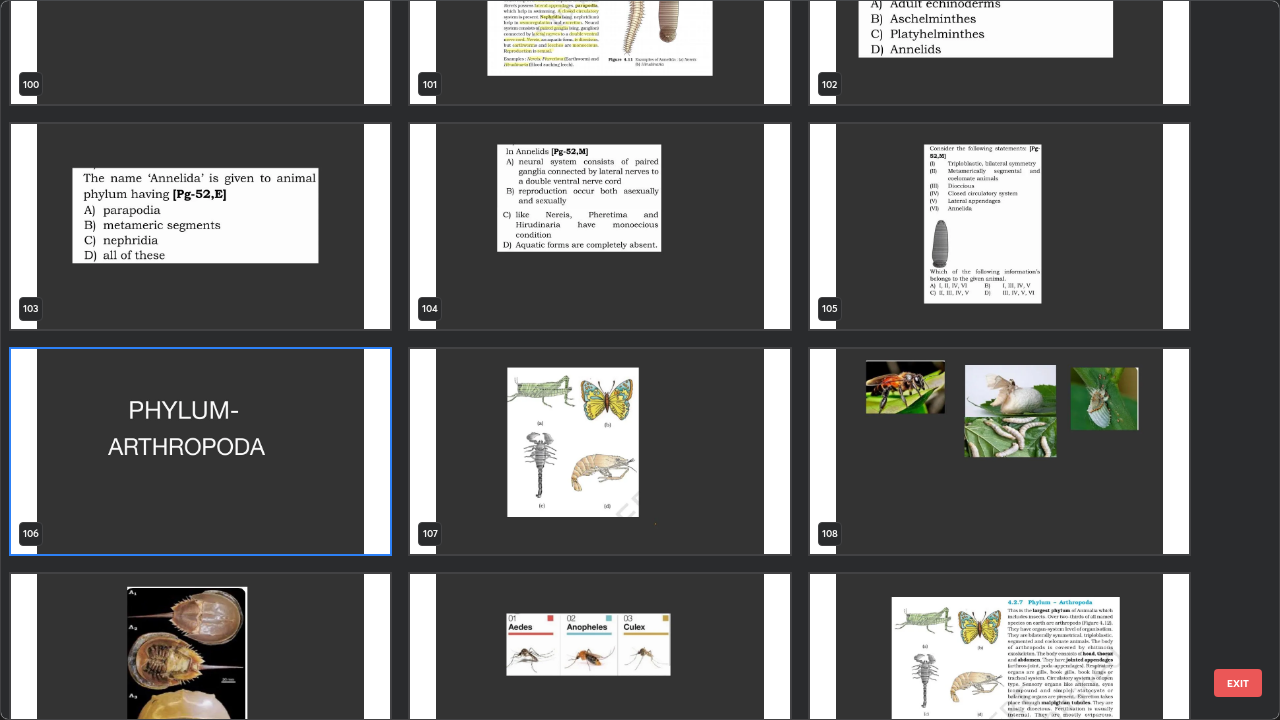 click at bounding box center (200, 451) 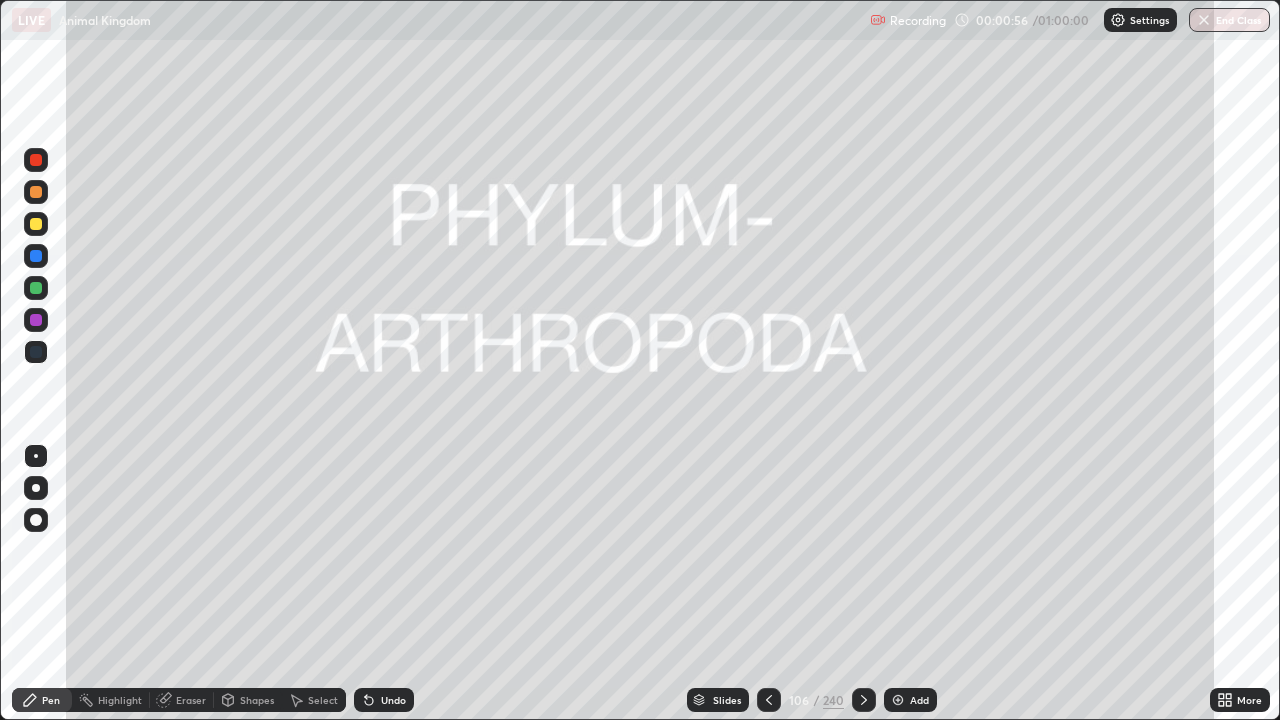 click on "Add" at bounding box center [919, 700] 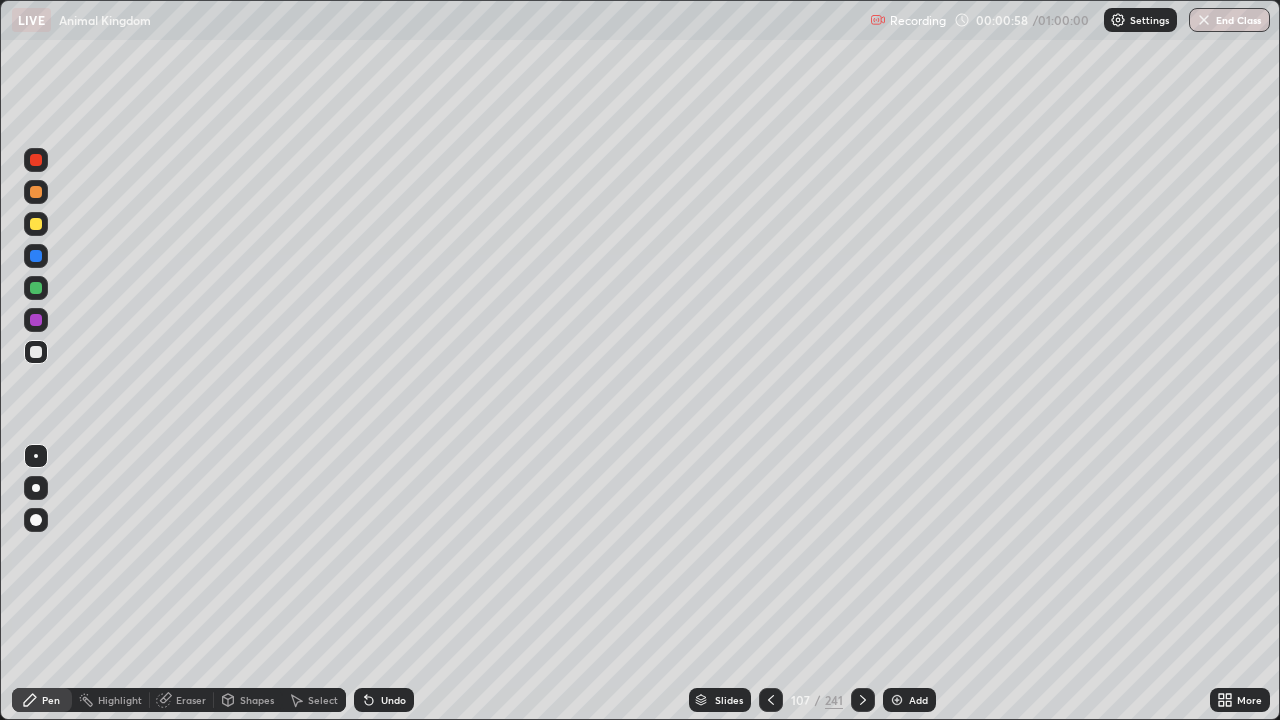 click at bounding box center (36, 224) 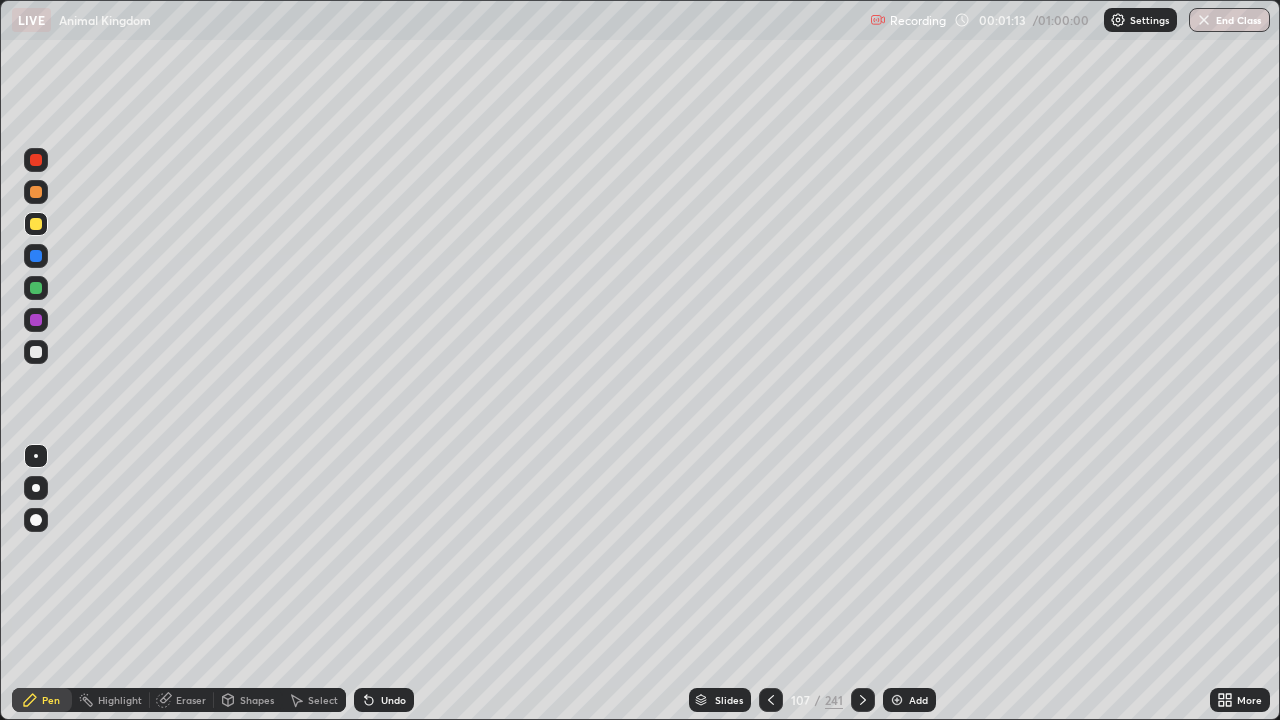 click at bounding box center (36, 352) 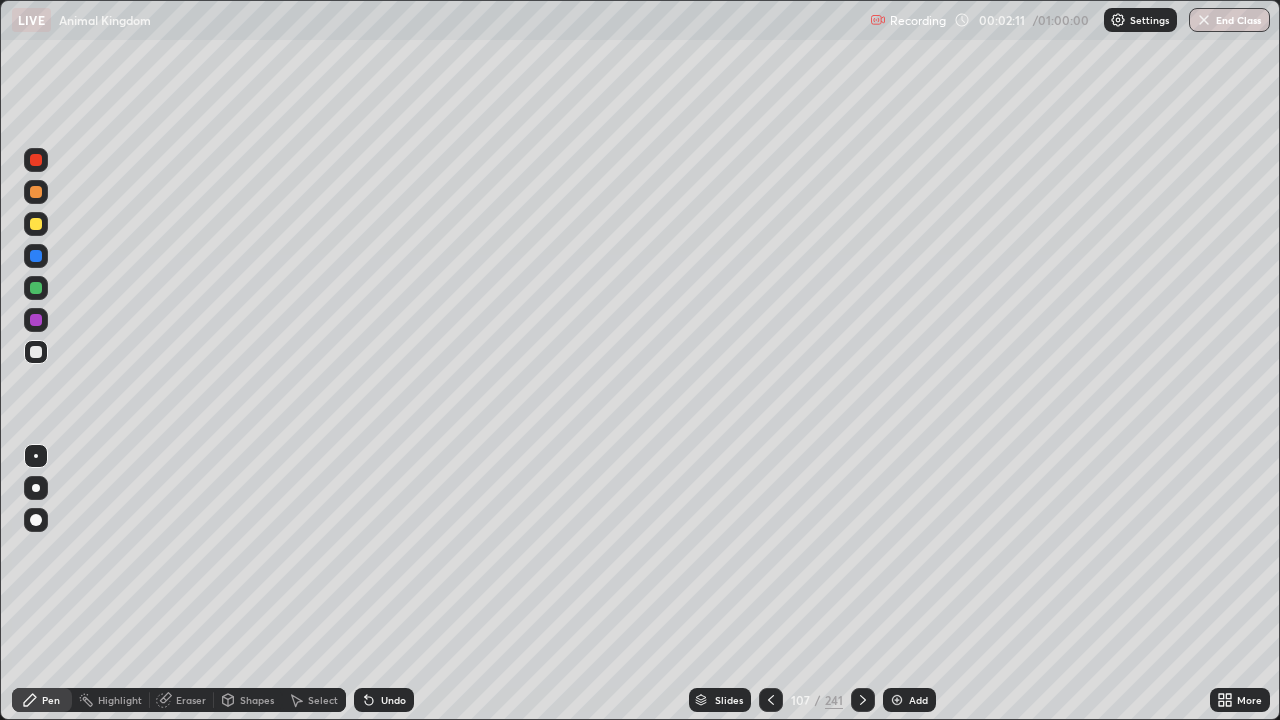click at bounding box center [36, 352] 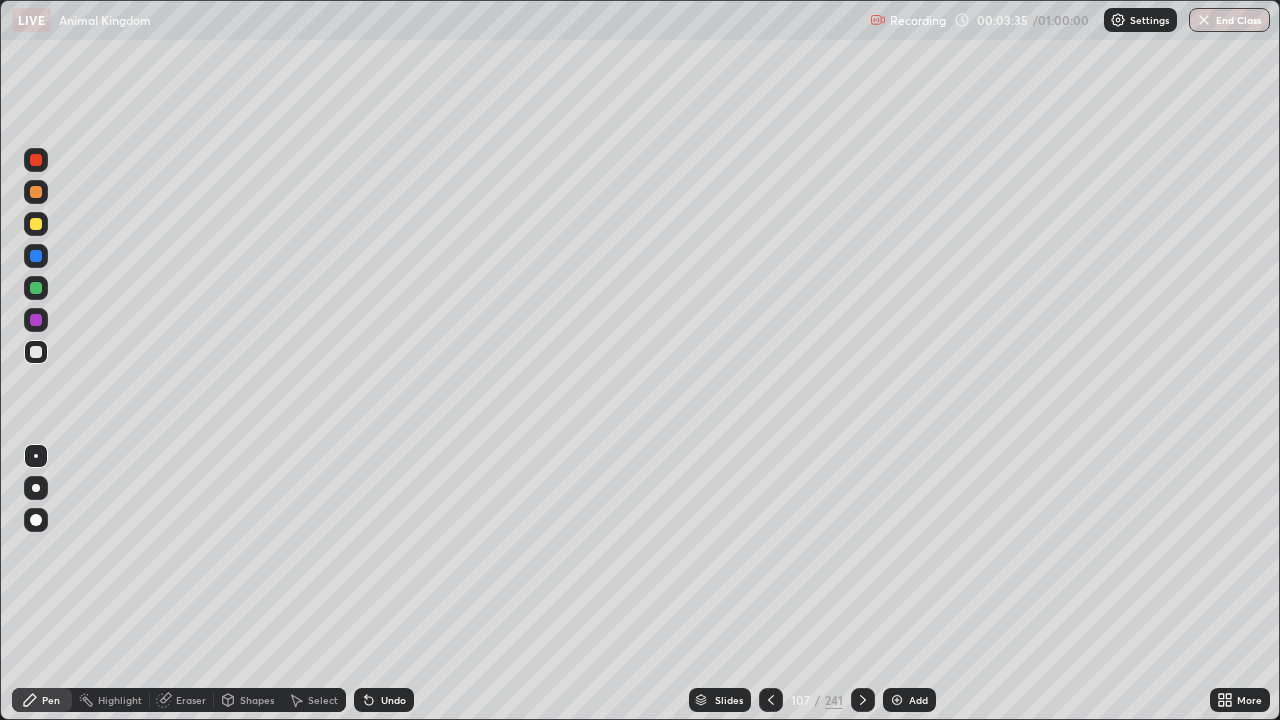 click at bounding box center (36, 224) 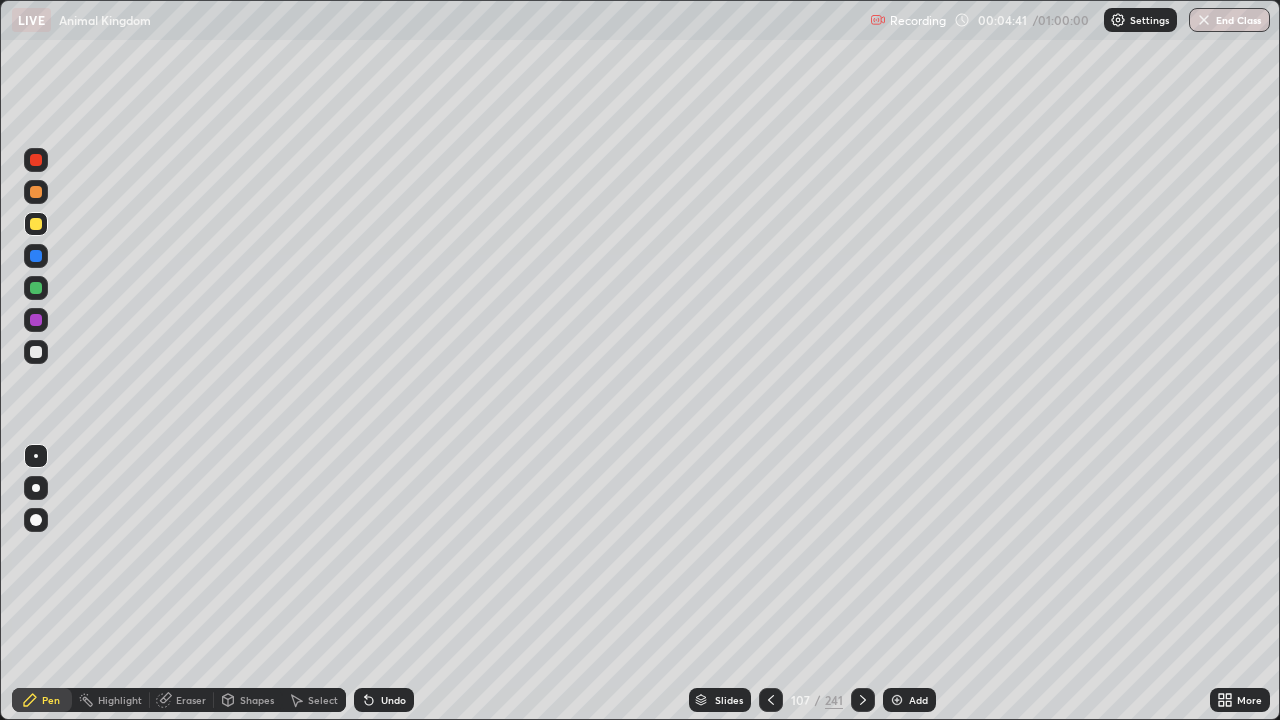 click at bounding box center (36, 192) 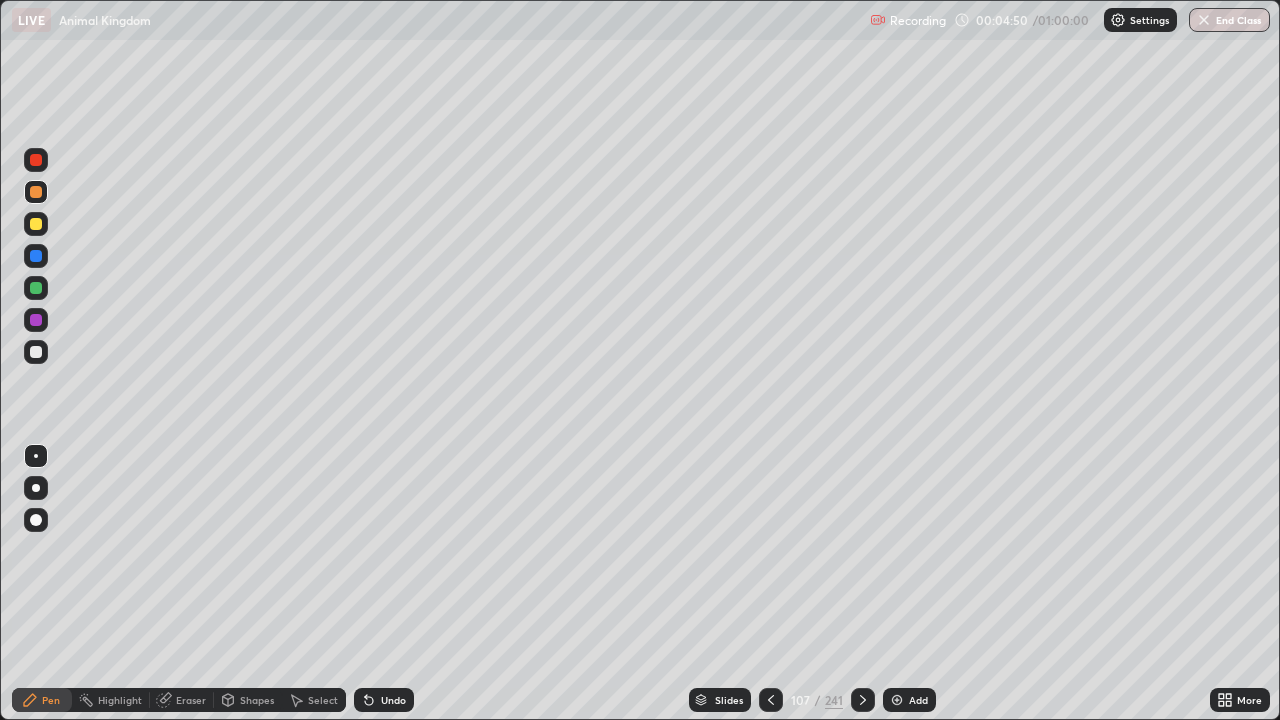 click at bounding box center (36, 352) 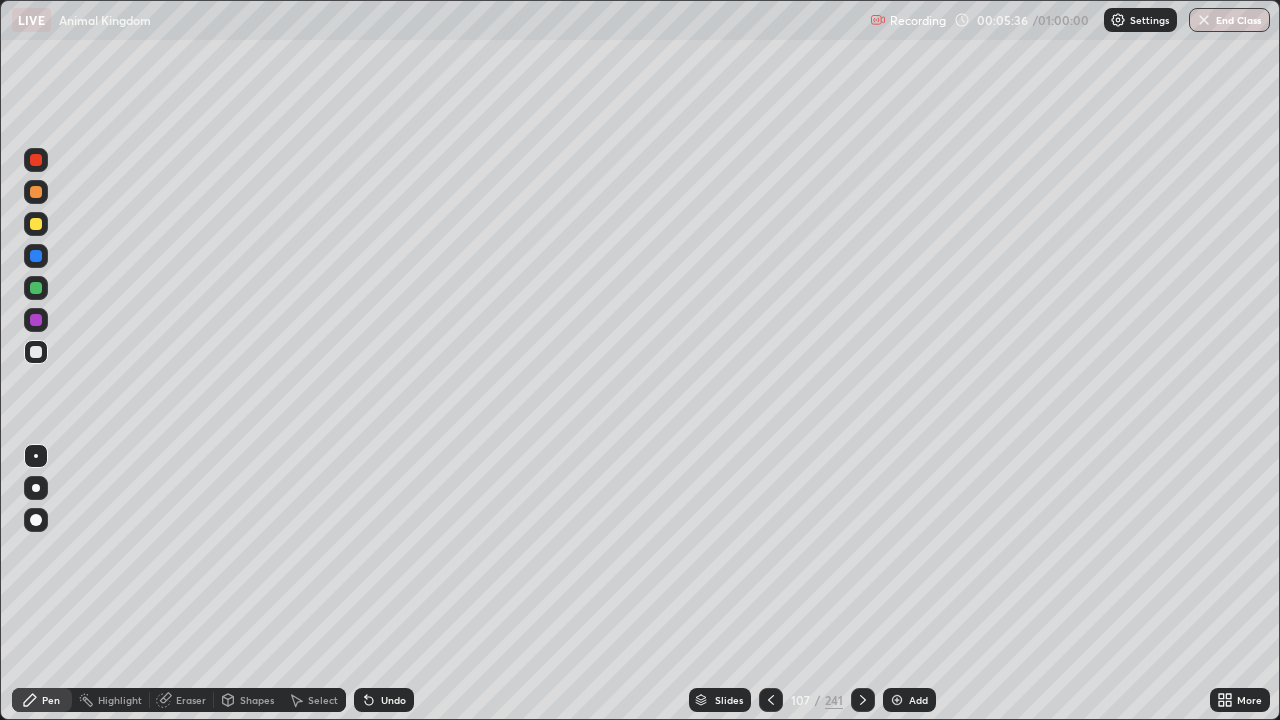 click at bounding box center (36, 224) 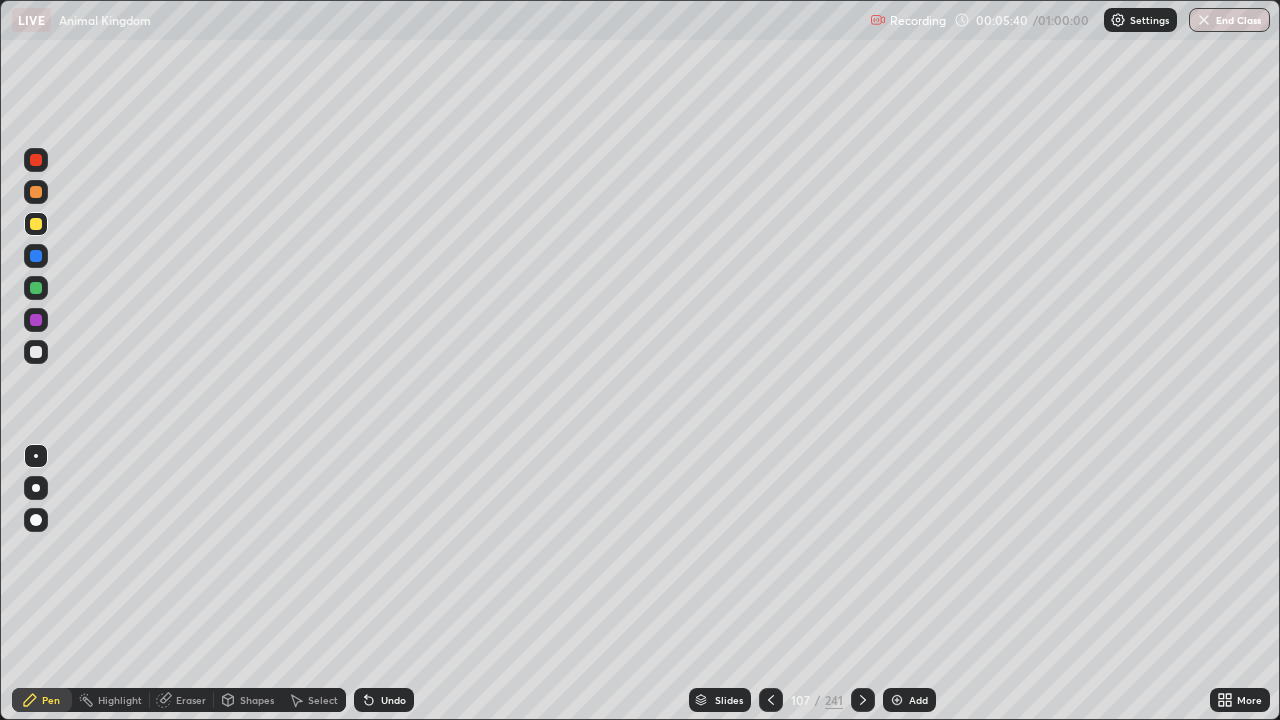click at bounding box center (36, 224) 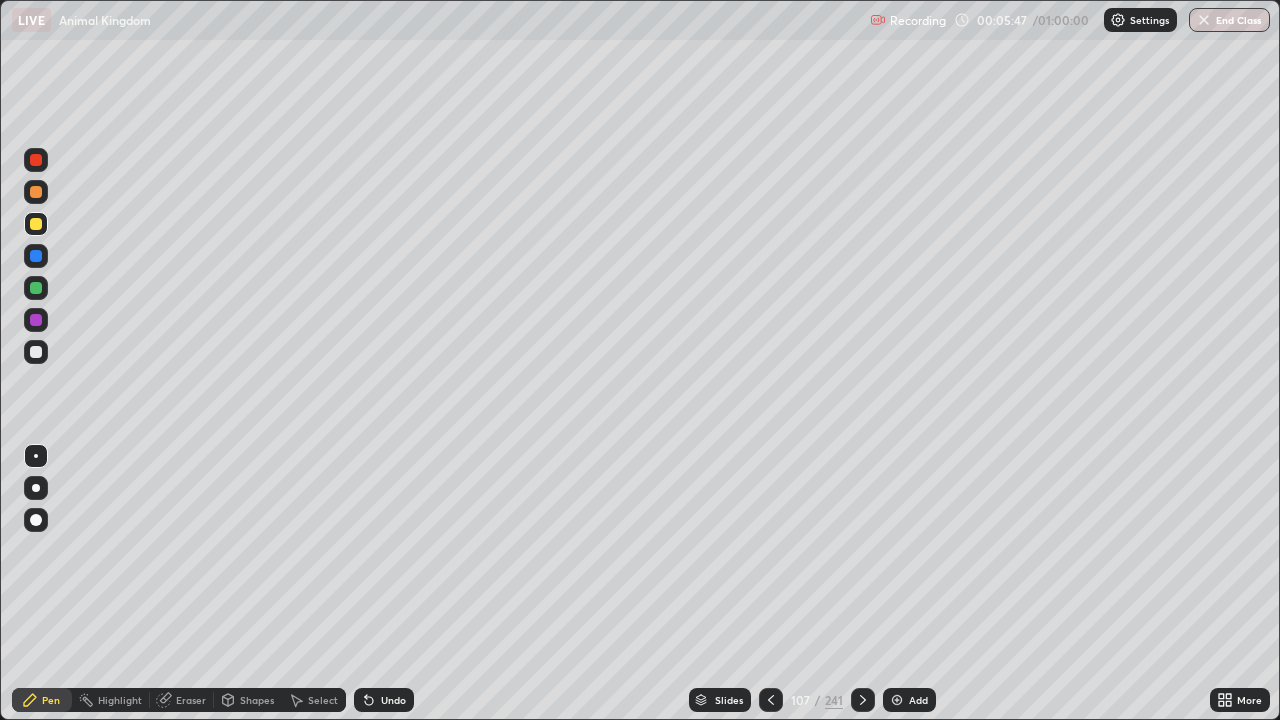 click at bounding box center (36, 352) 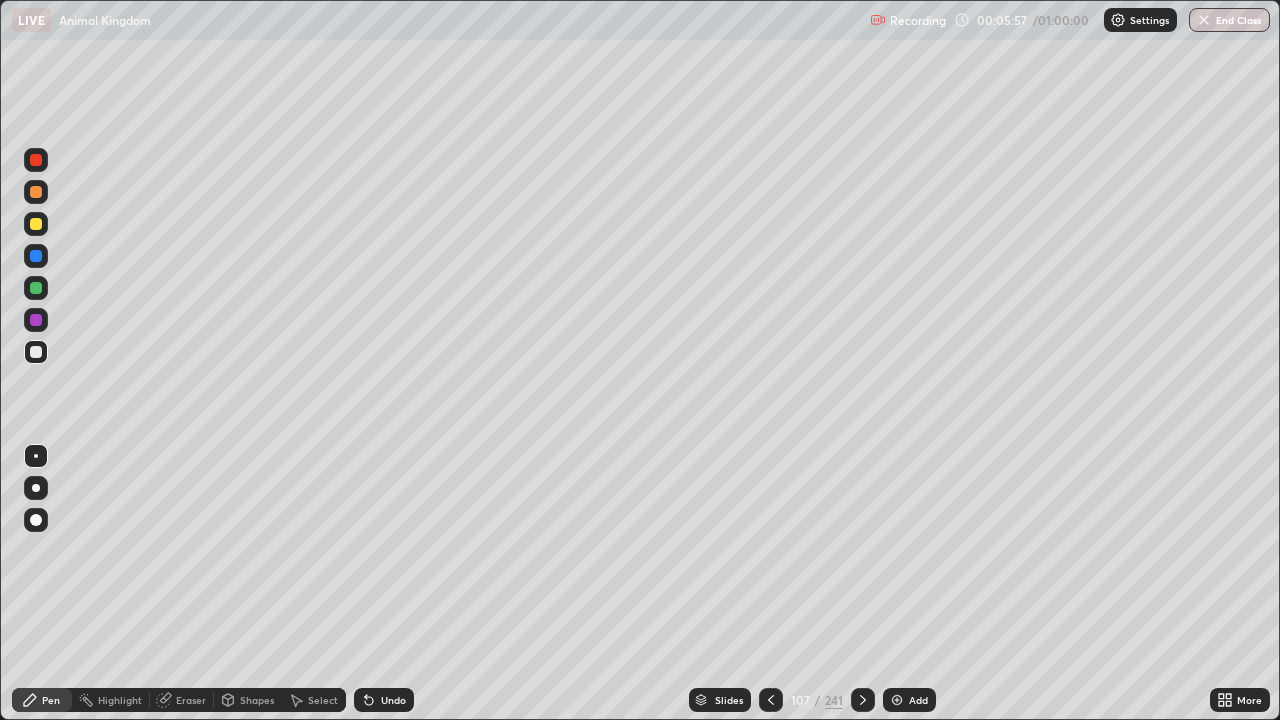 click on "Slides" at bounding box center [729, 700] 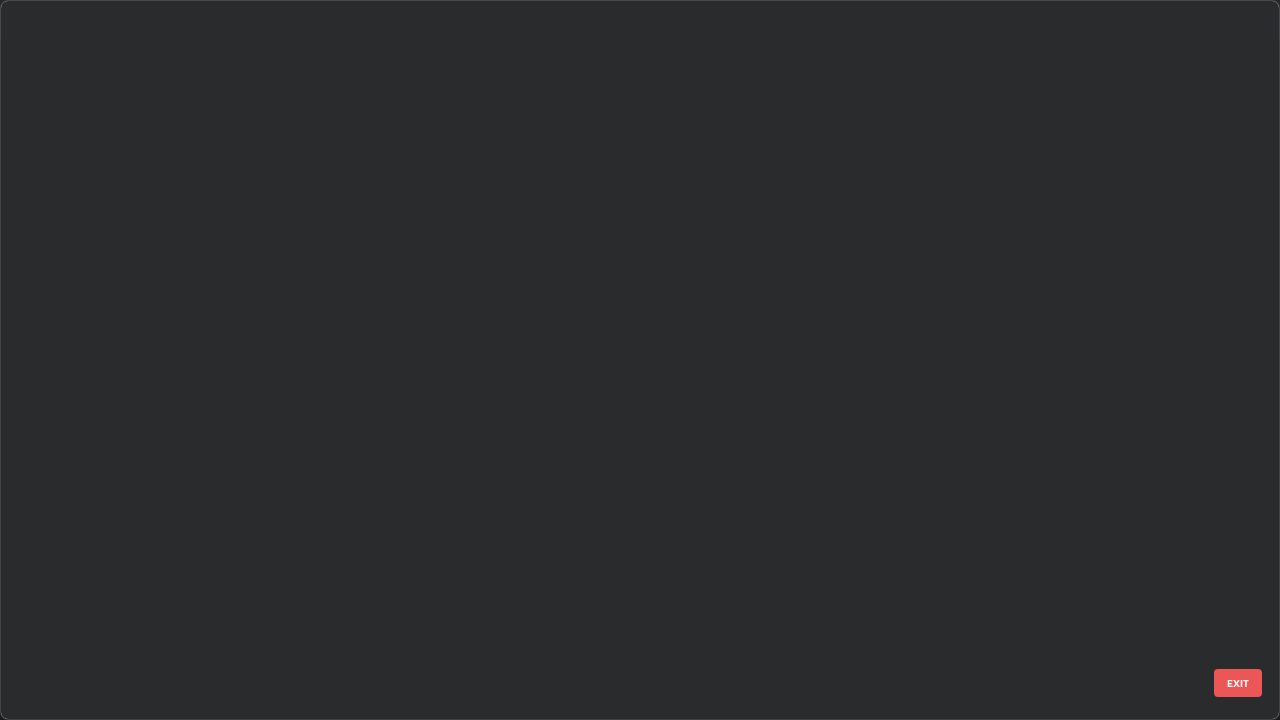 scroll, scrollTop: 7368, scrollLeft: 0, axis: vertical 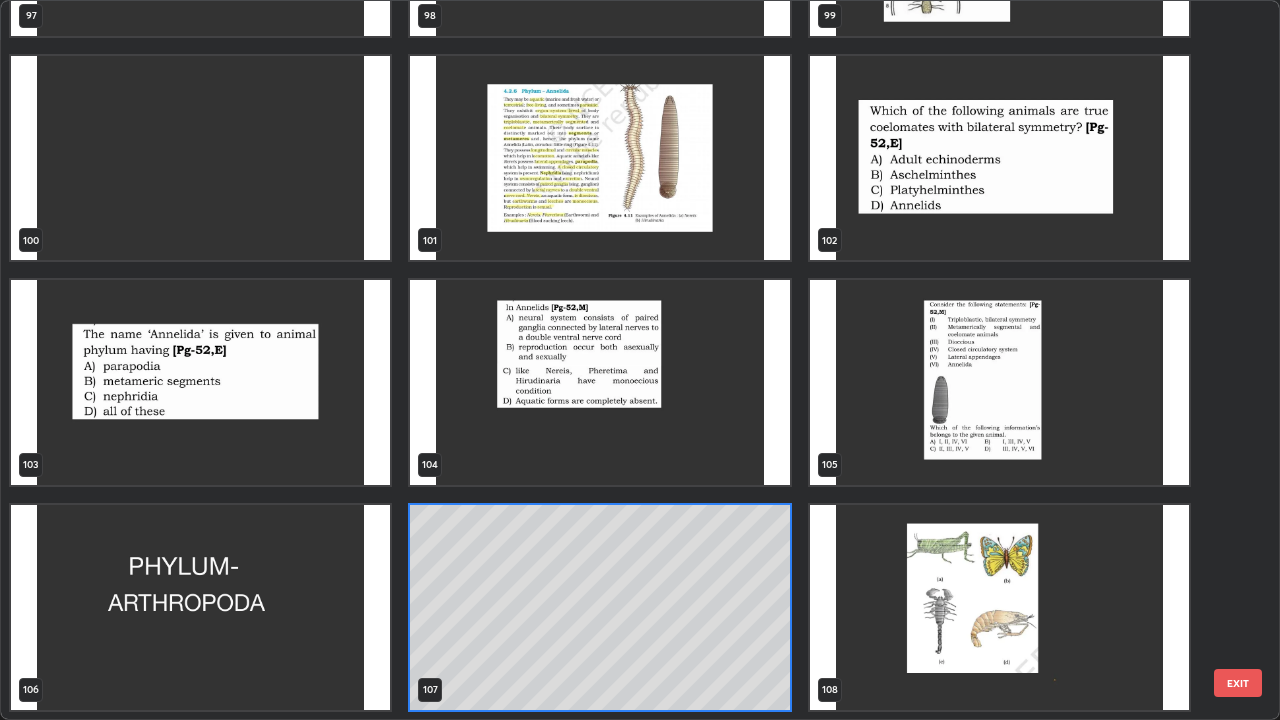 click at bounding box center [999, 607] 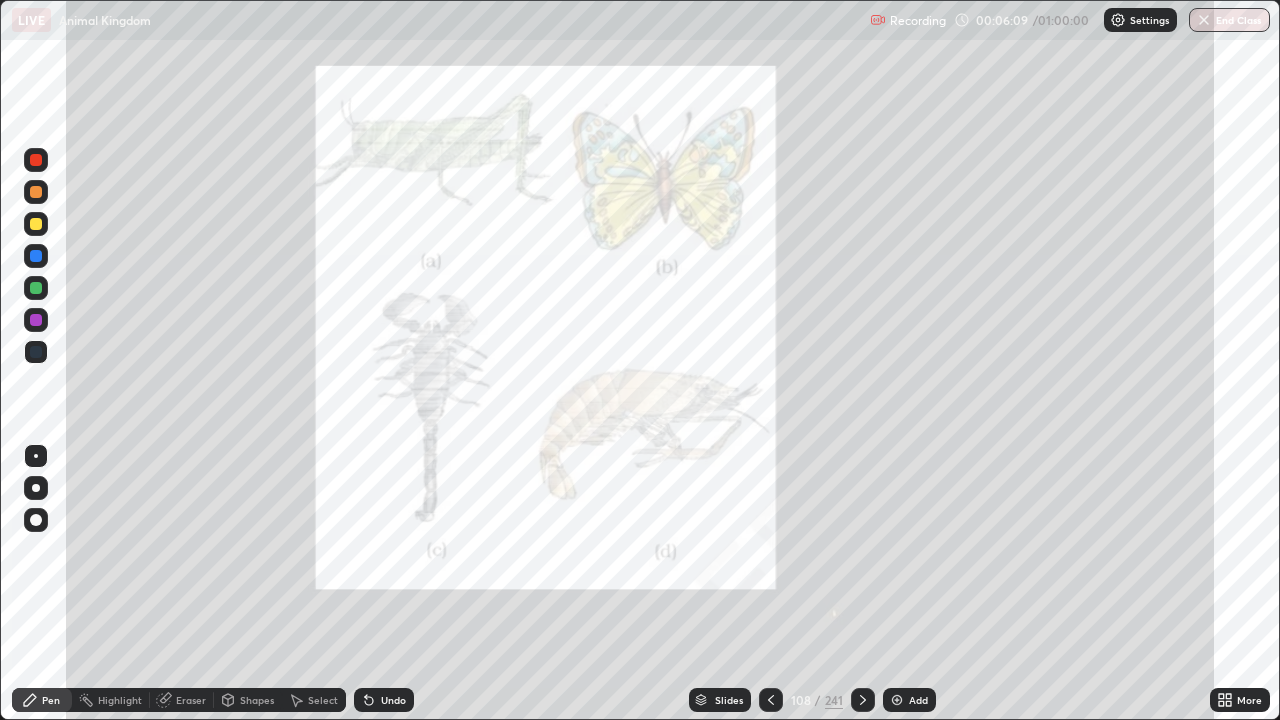 click 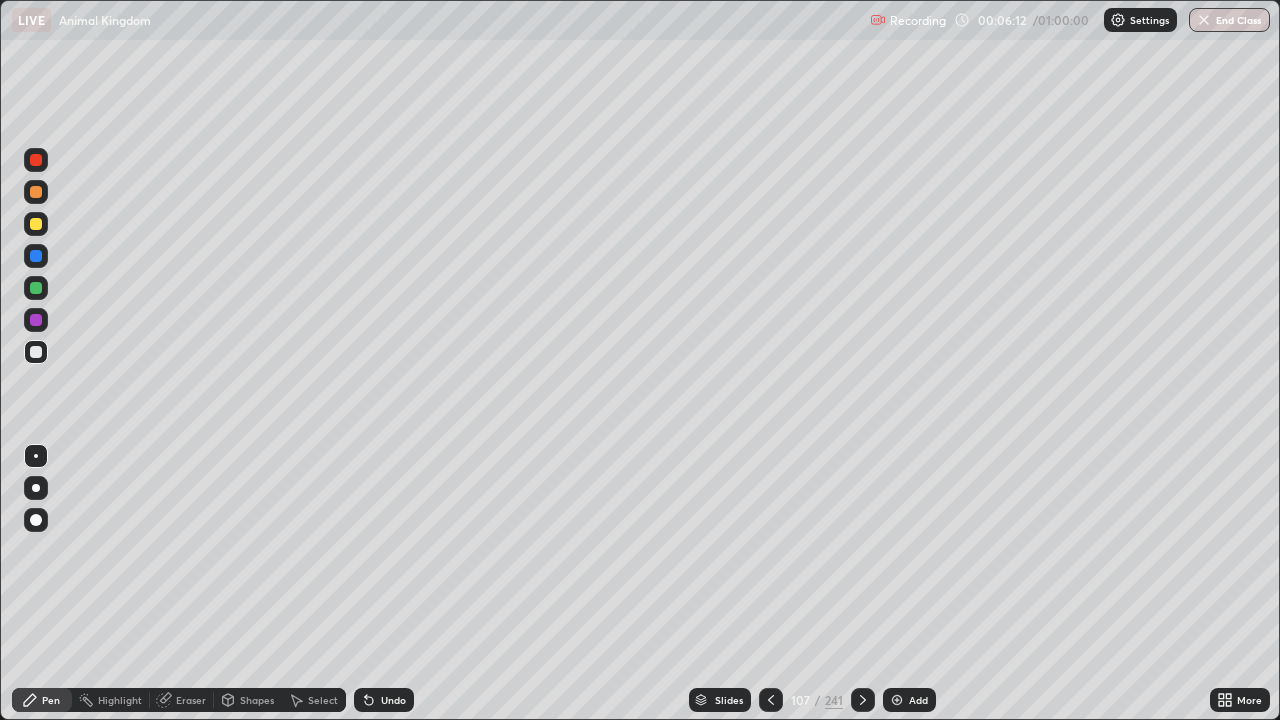 click at bounding box center (36, 352) 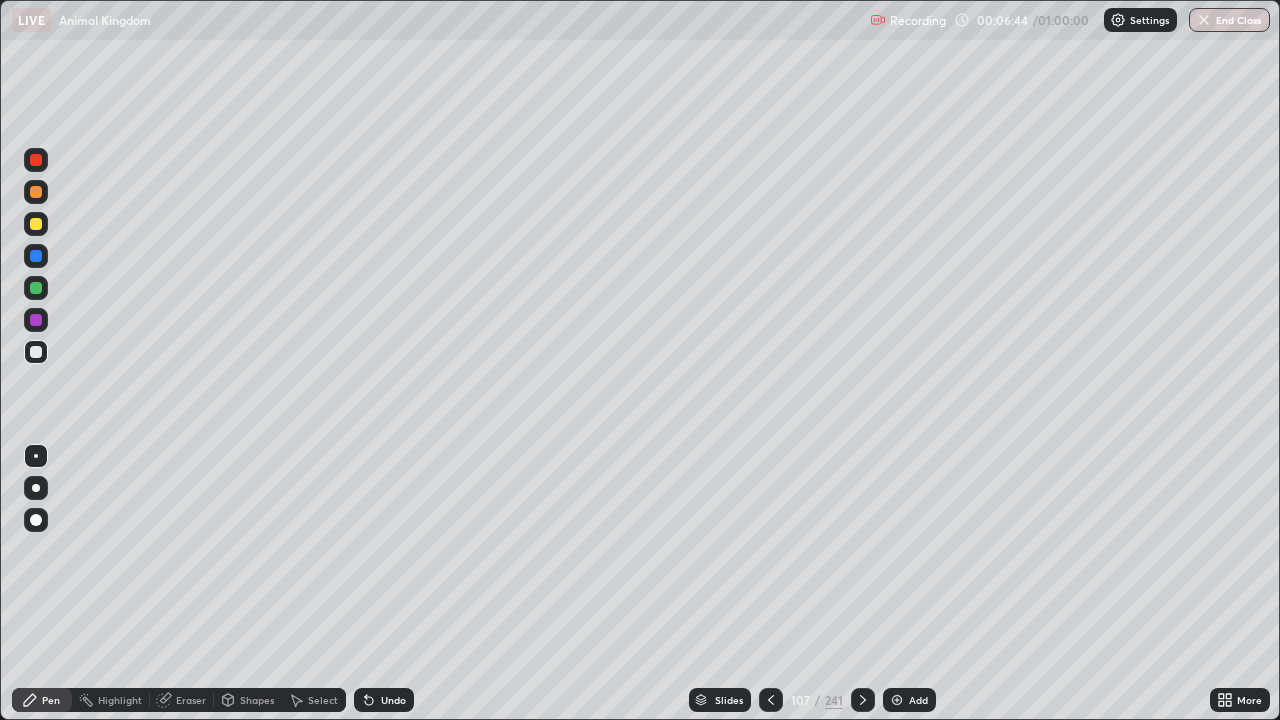 click at bounding box center [36, 224] 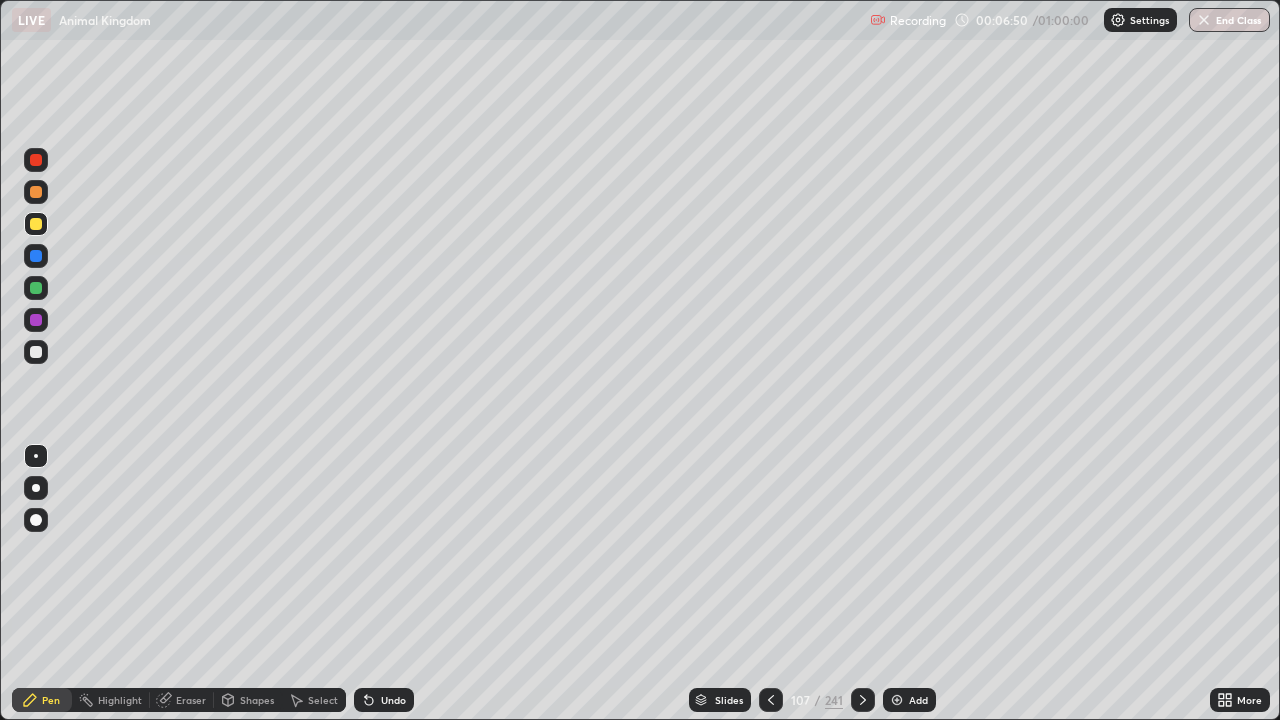 click on "Undo" at bounding box center (384, 700) 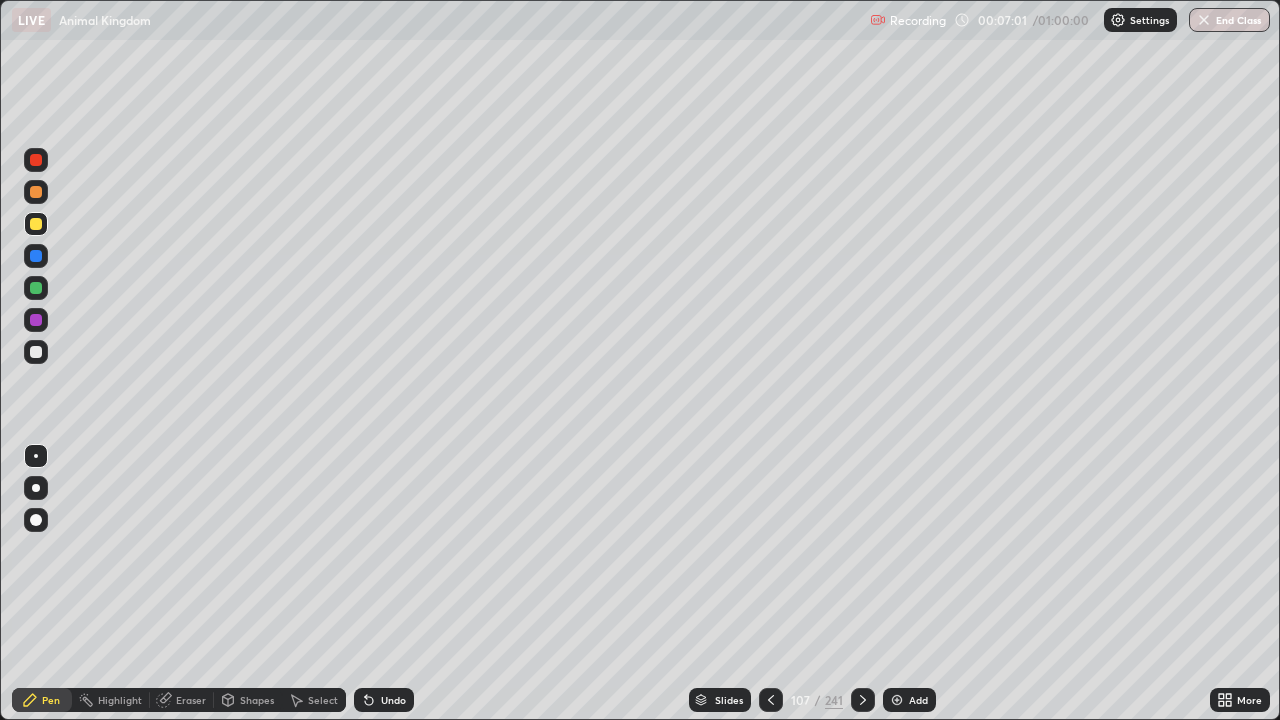 click 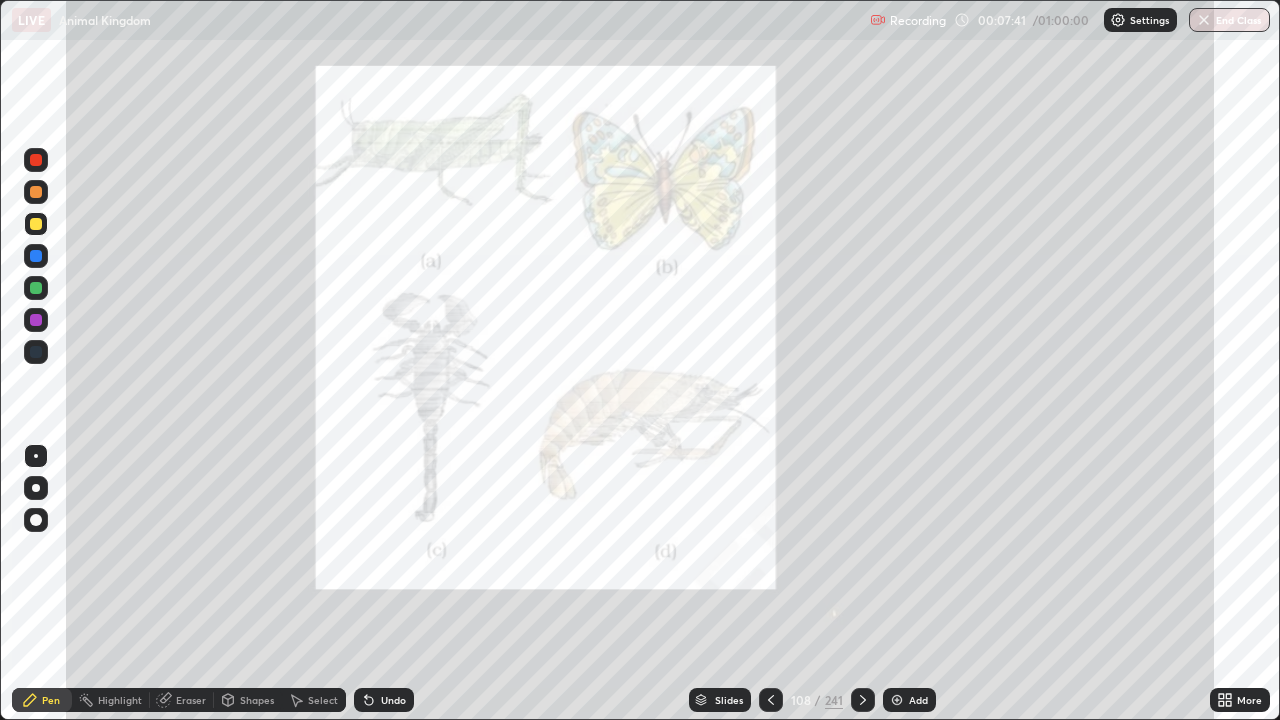 click at bounding box center [36, 160] 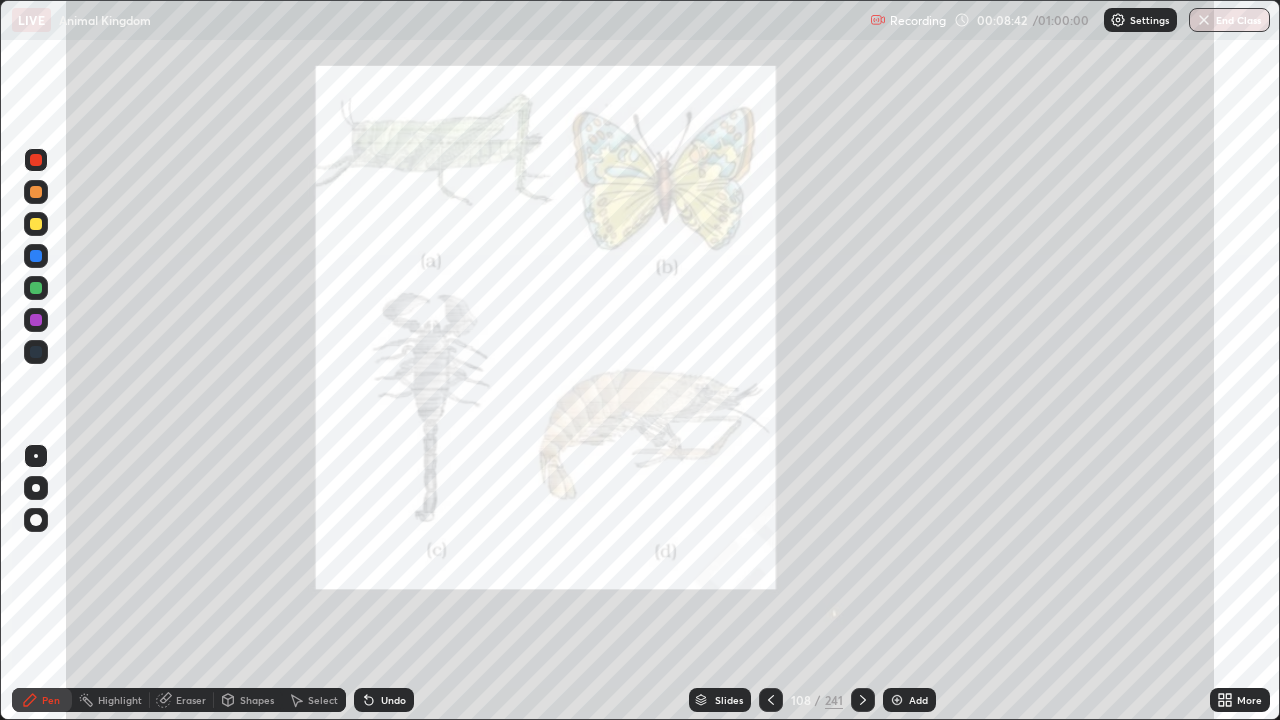 click 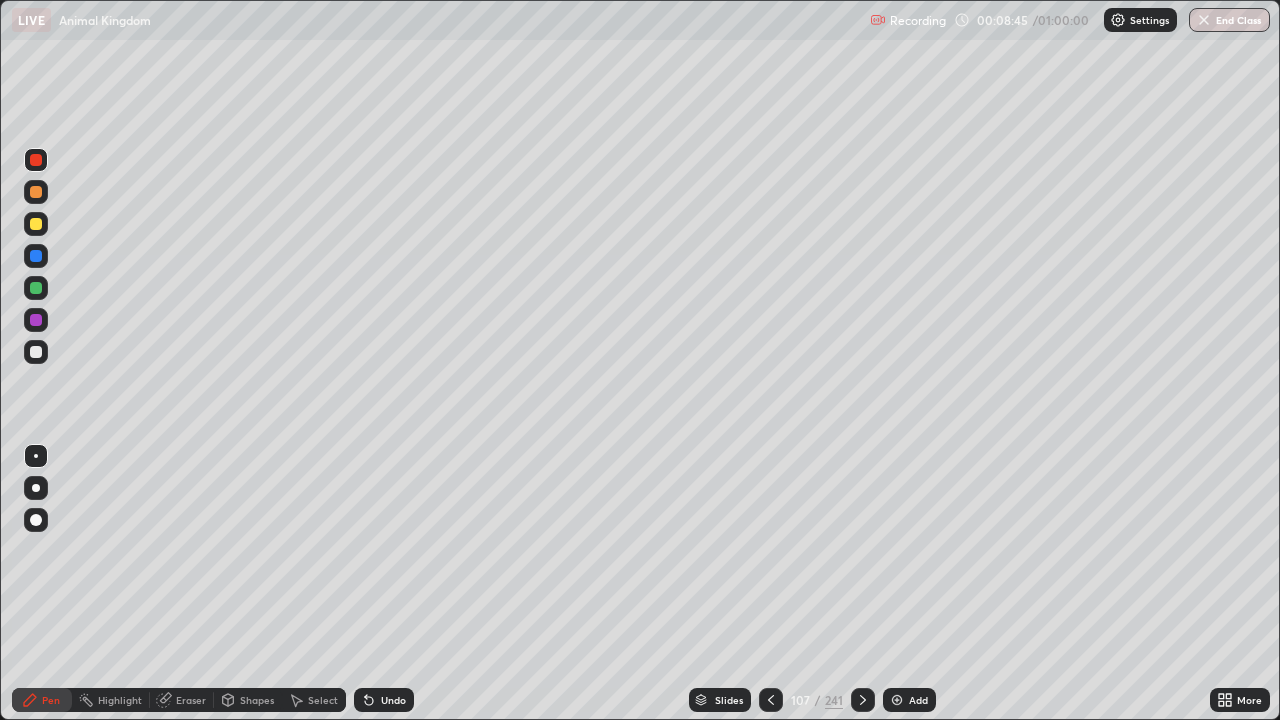 click at bounding box center [36, 352] 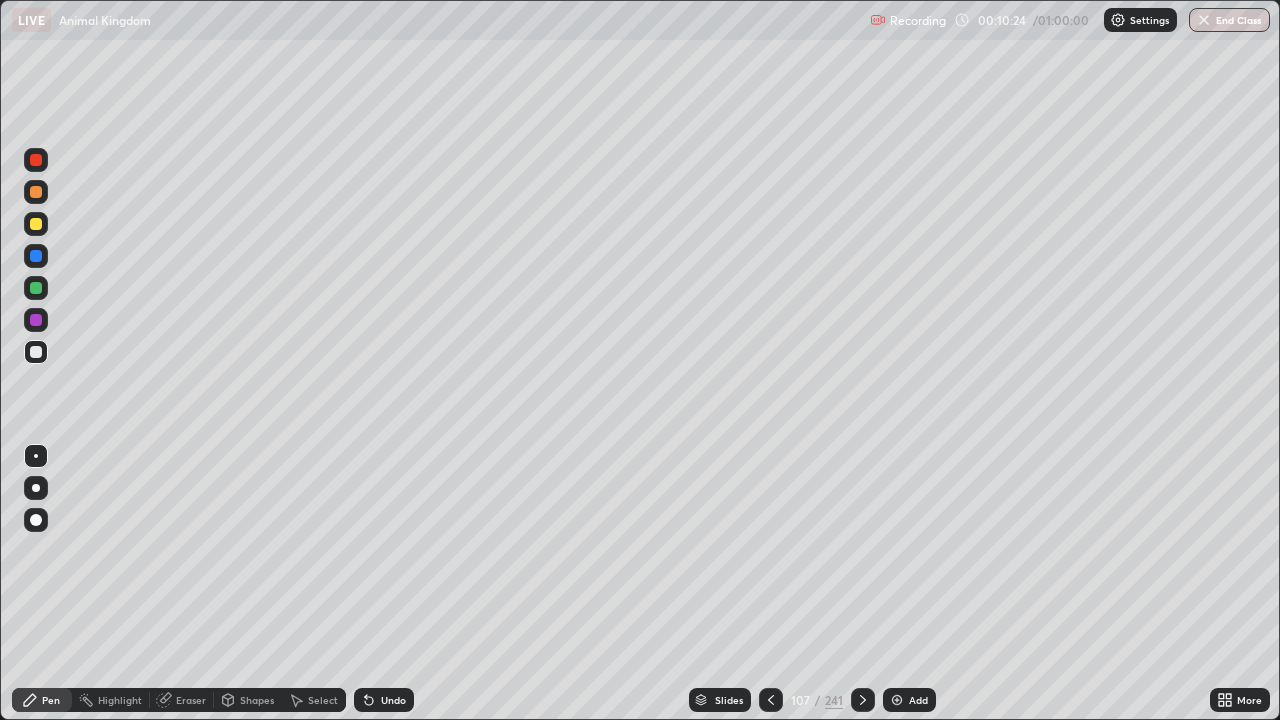 click at bounding box center (36, 288) 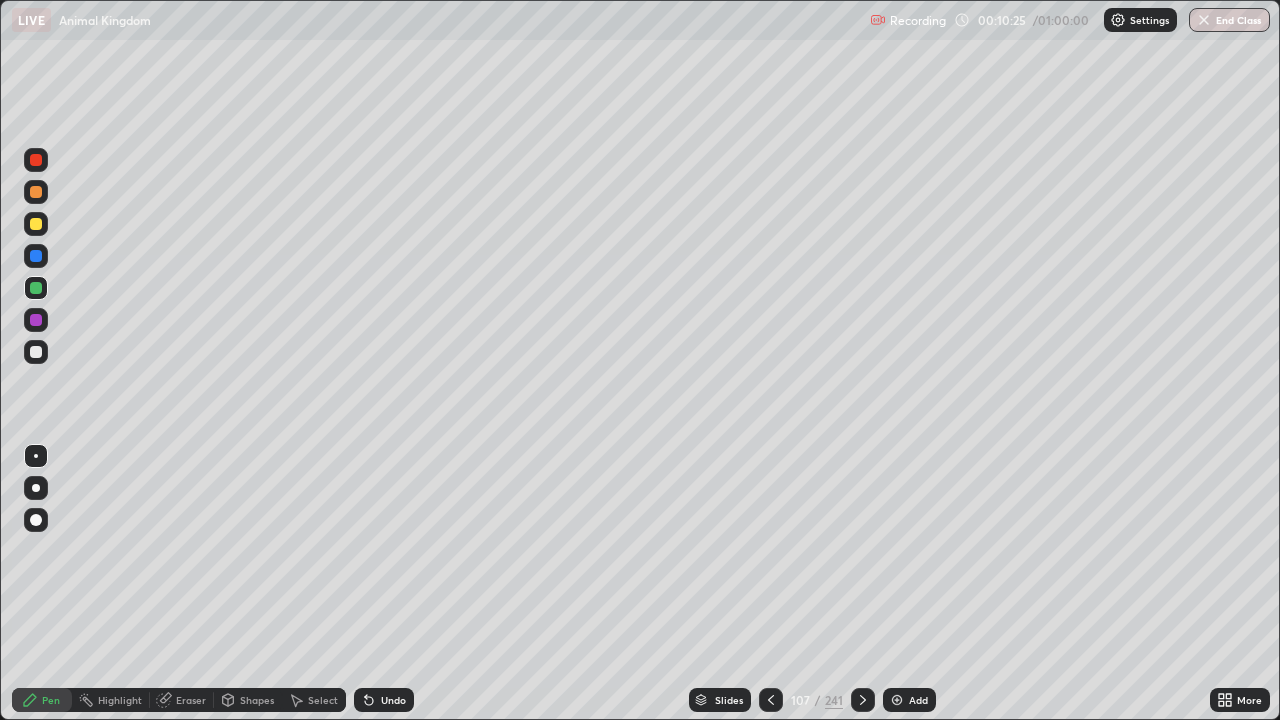 click at bounding box center (36, 352) 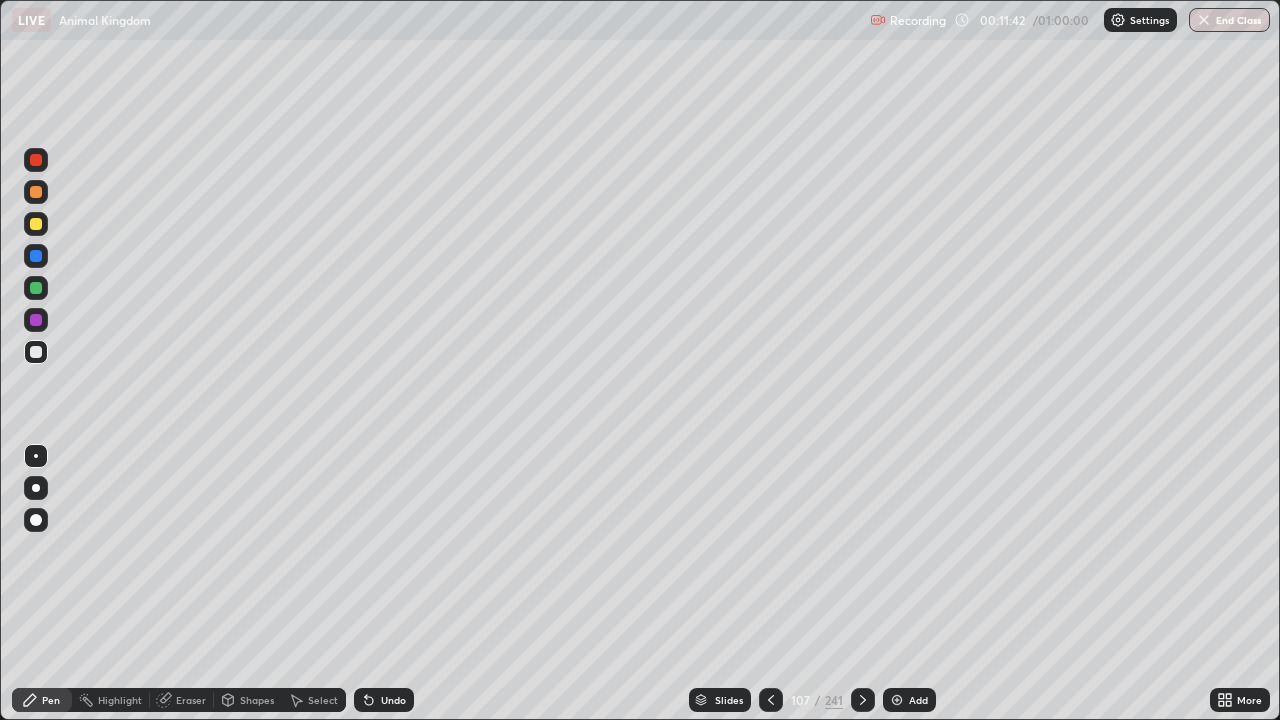 click at bounding box center (36, 192) 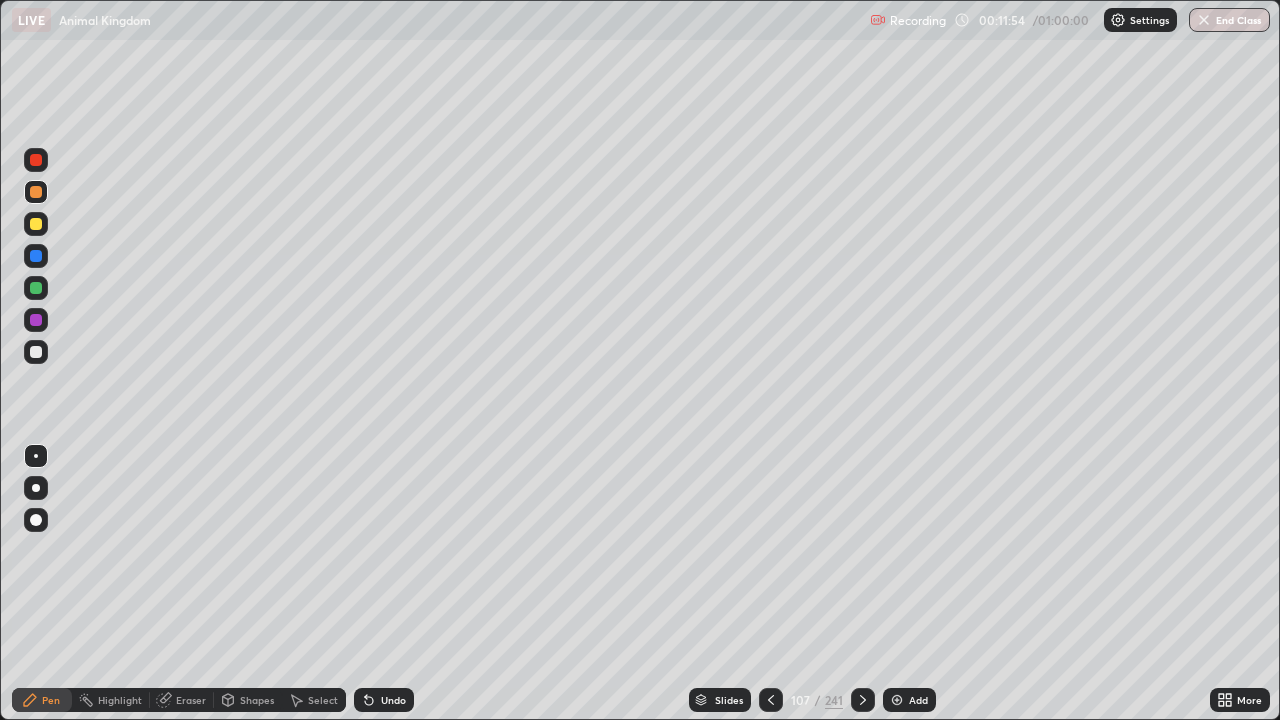 click at bounding box center (36, 192) 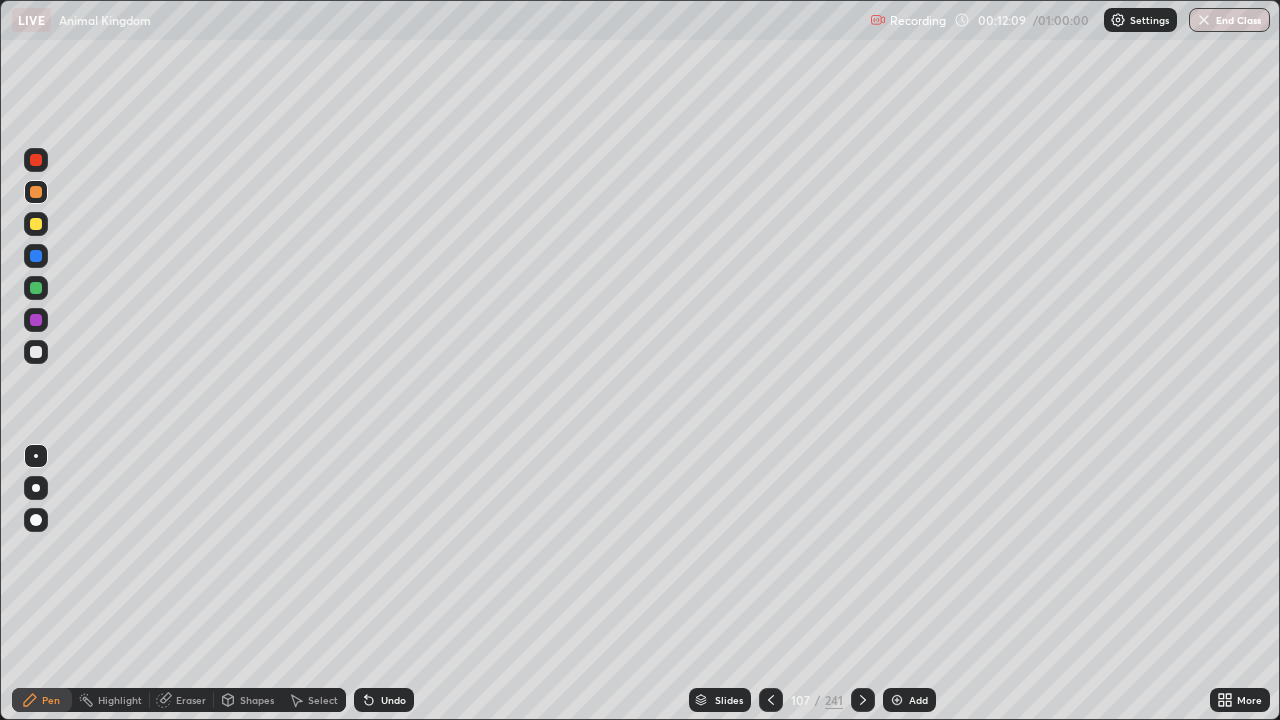 click at bounding box center (36, 352) 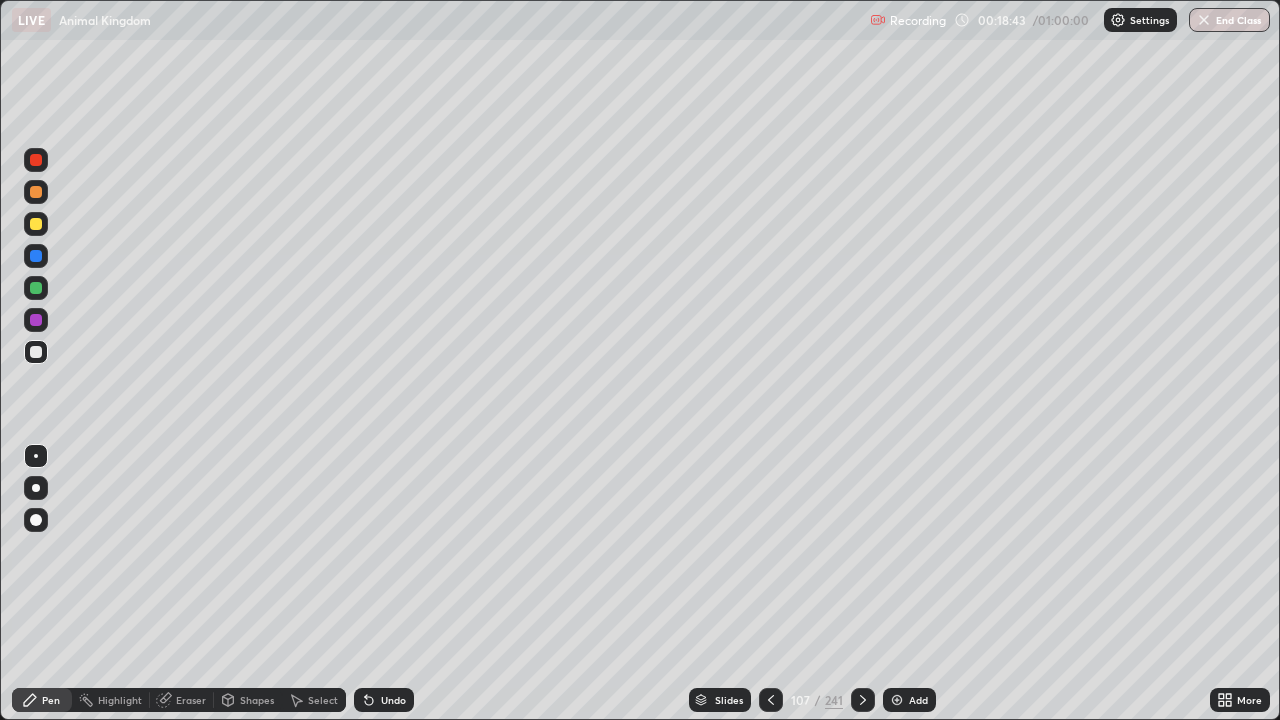 click at bounding box center (897, 700) 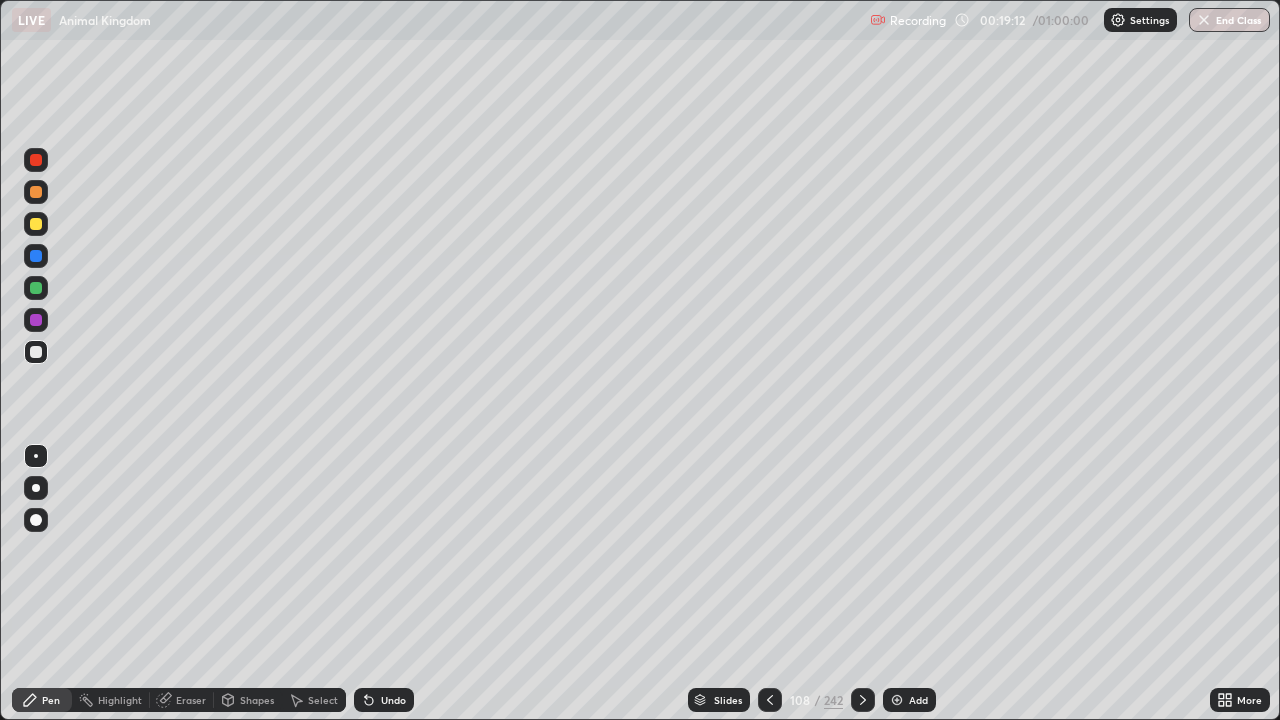 click at bounding box center [36, 224] 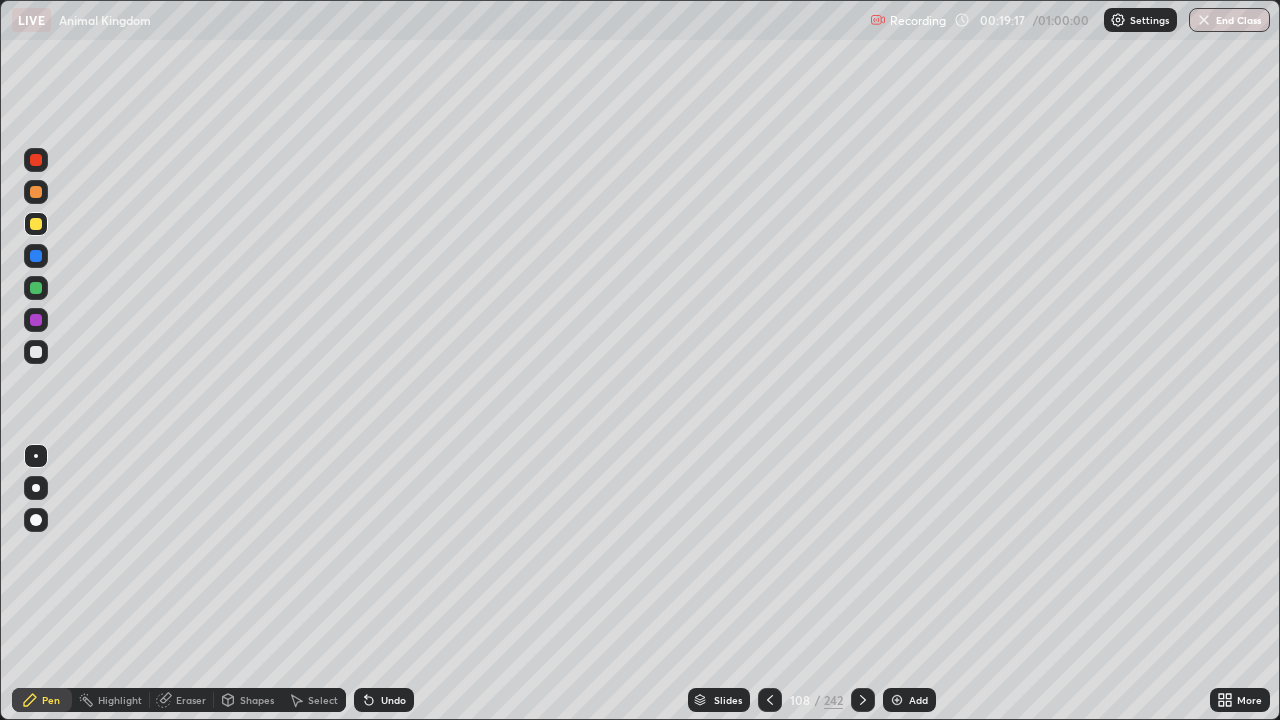 click at bounding box center [36, 352] 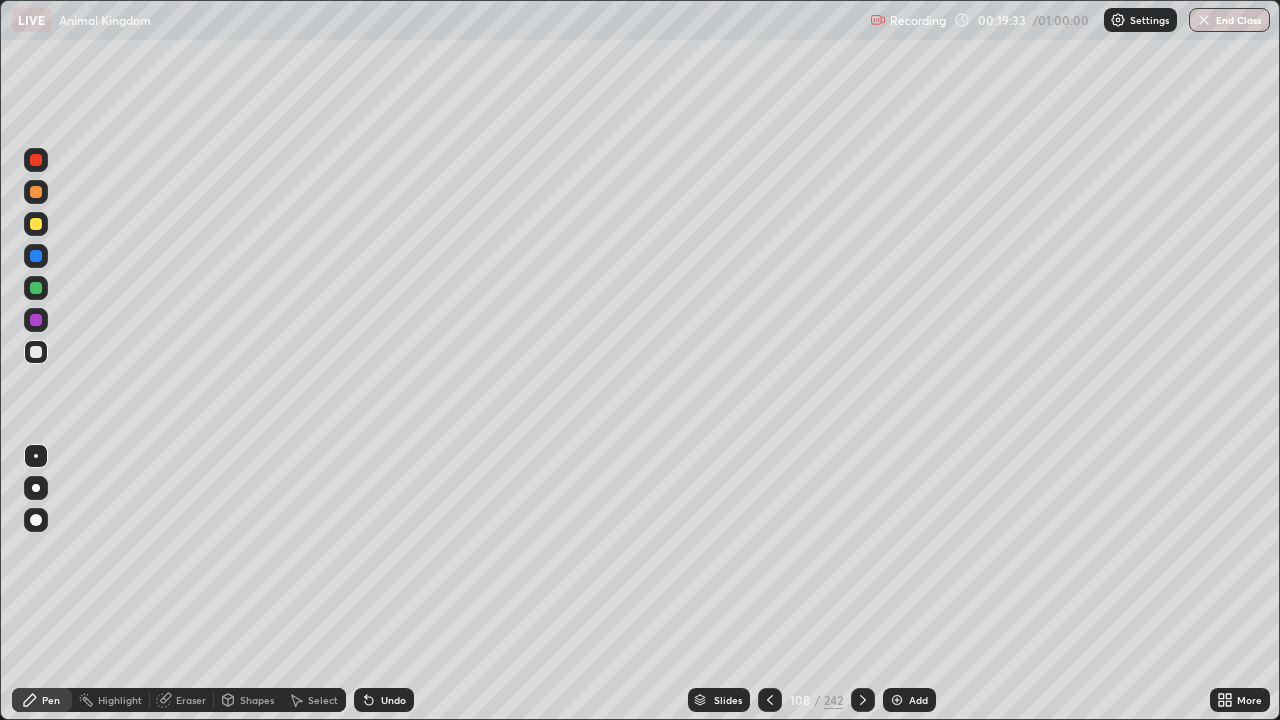 click on "Slides" at bounding box center [728, 700] 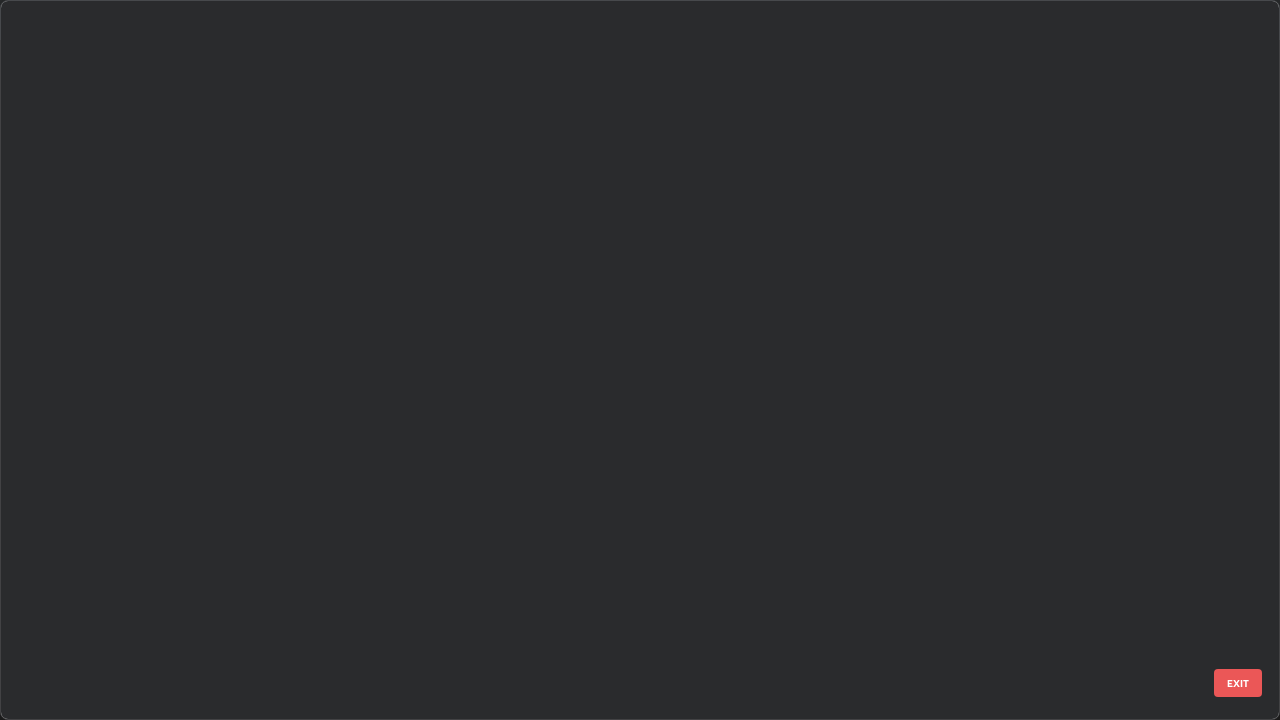 scroll, scrollTop: 7368, scrollLeft: 0, axis: vertical 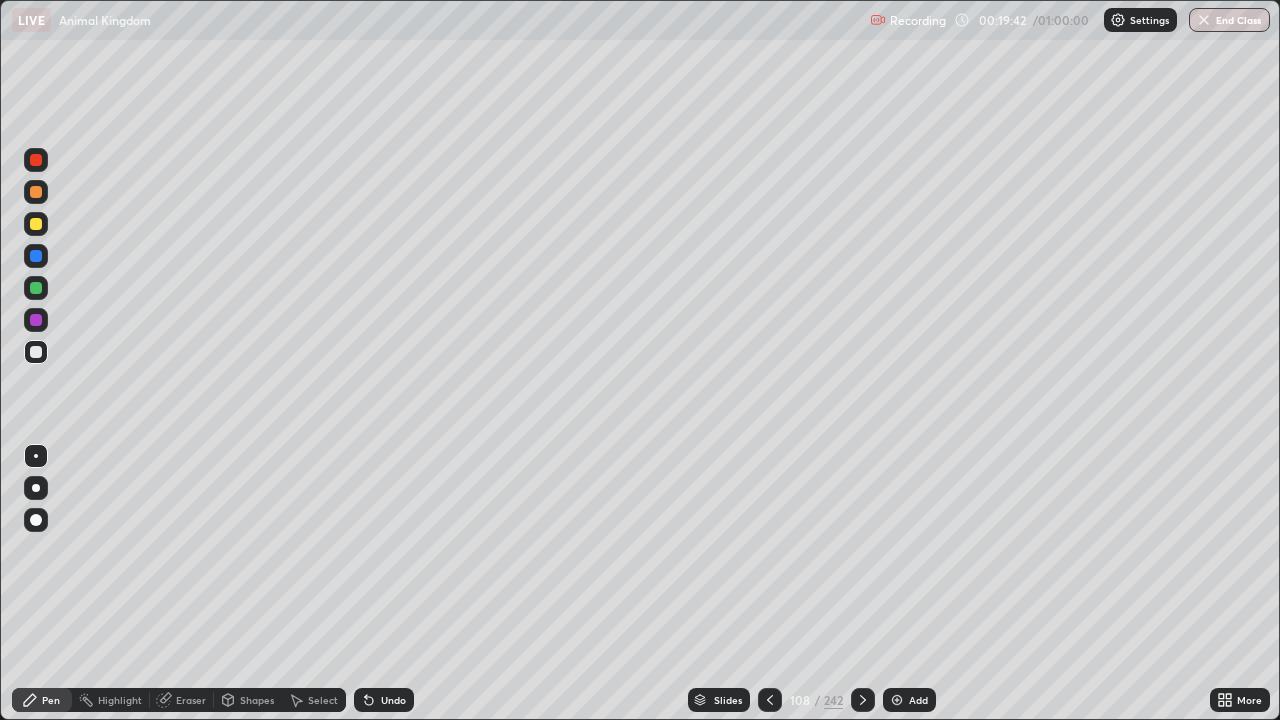 click 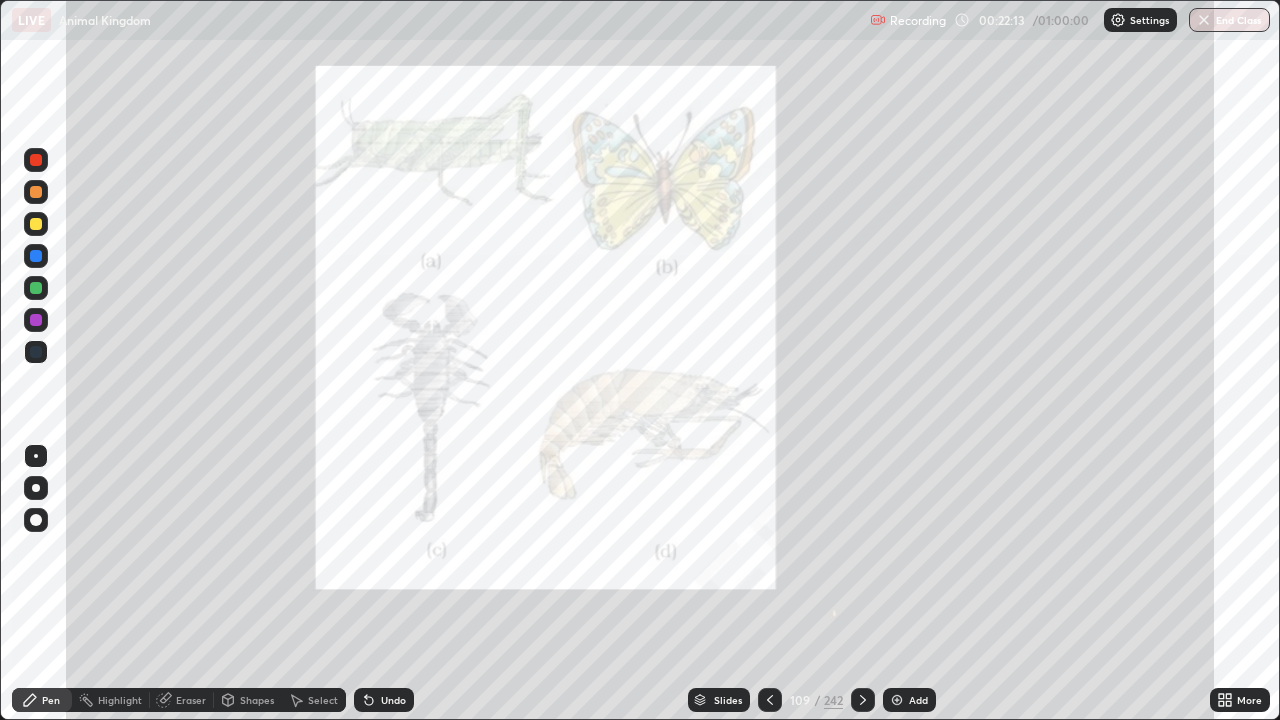 click 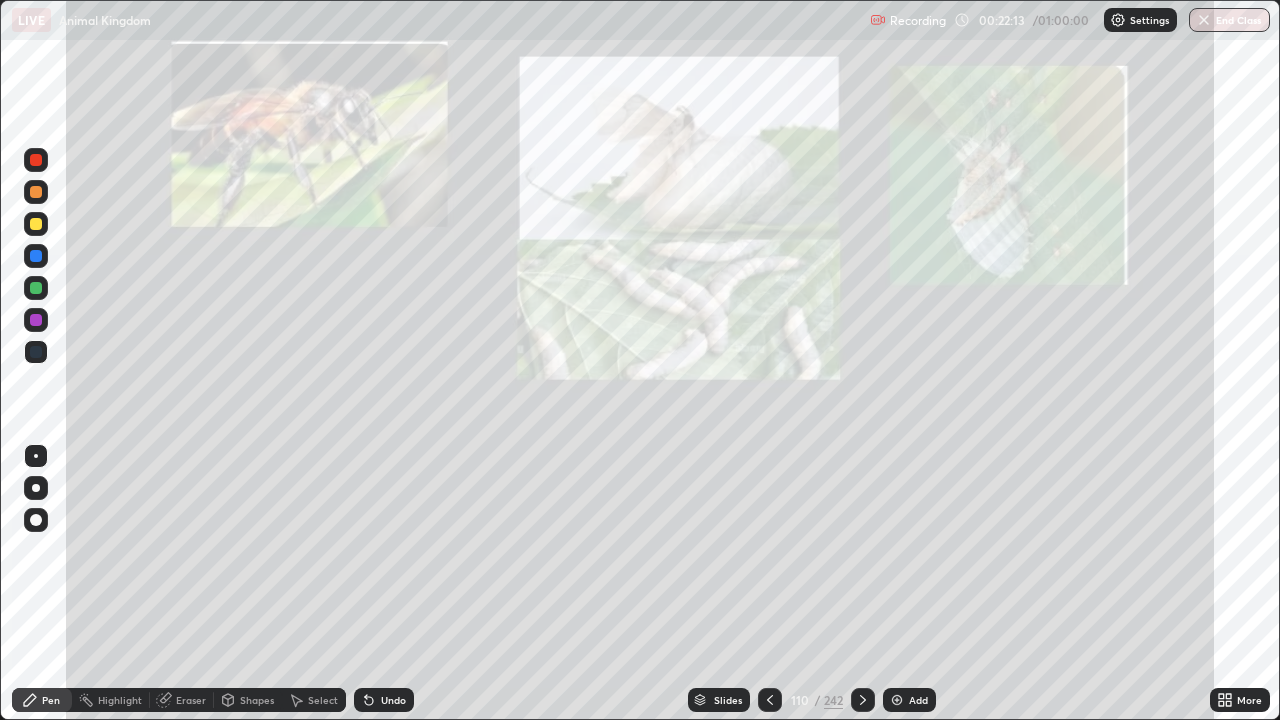 click 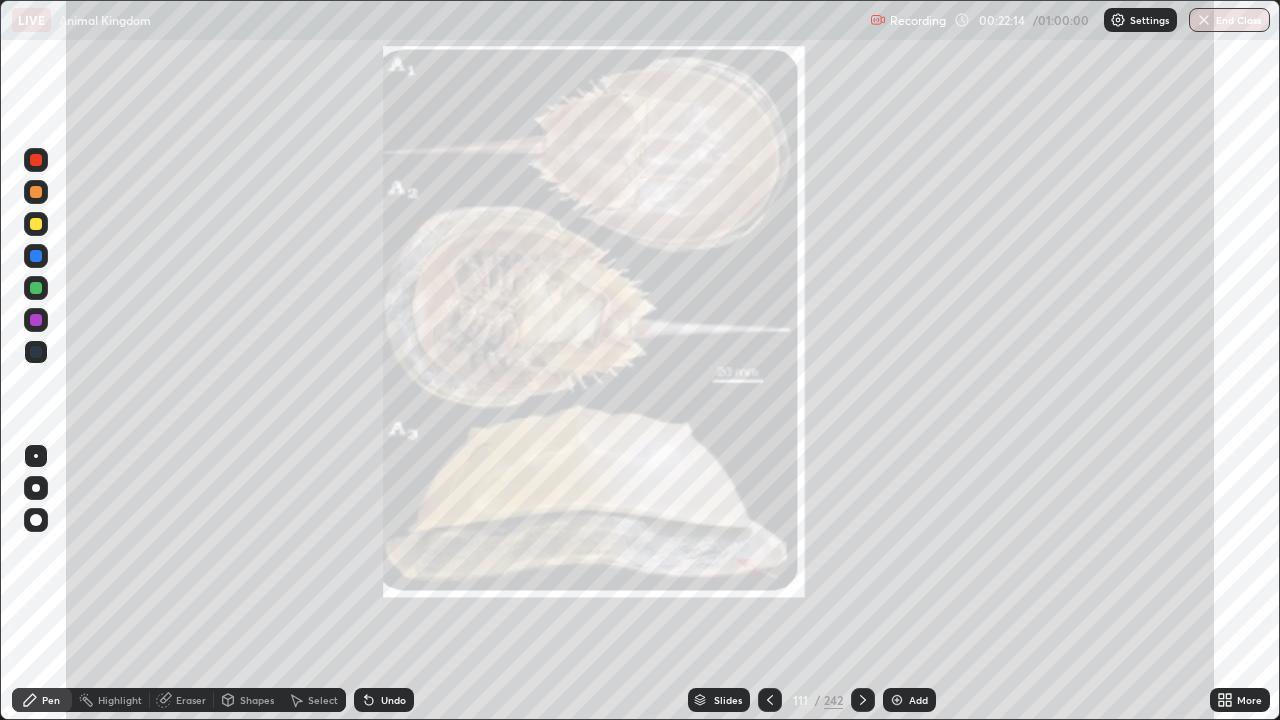 click 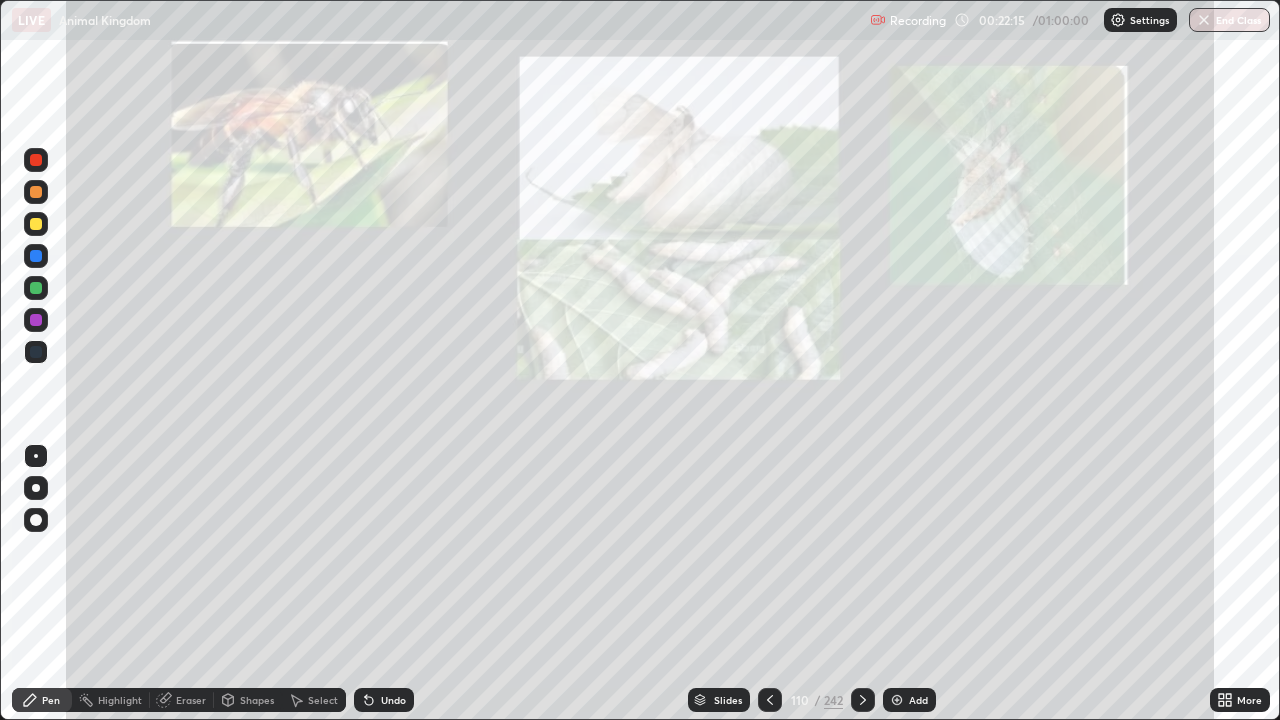 click 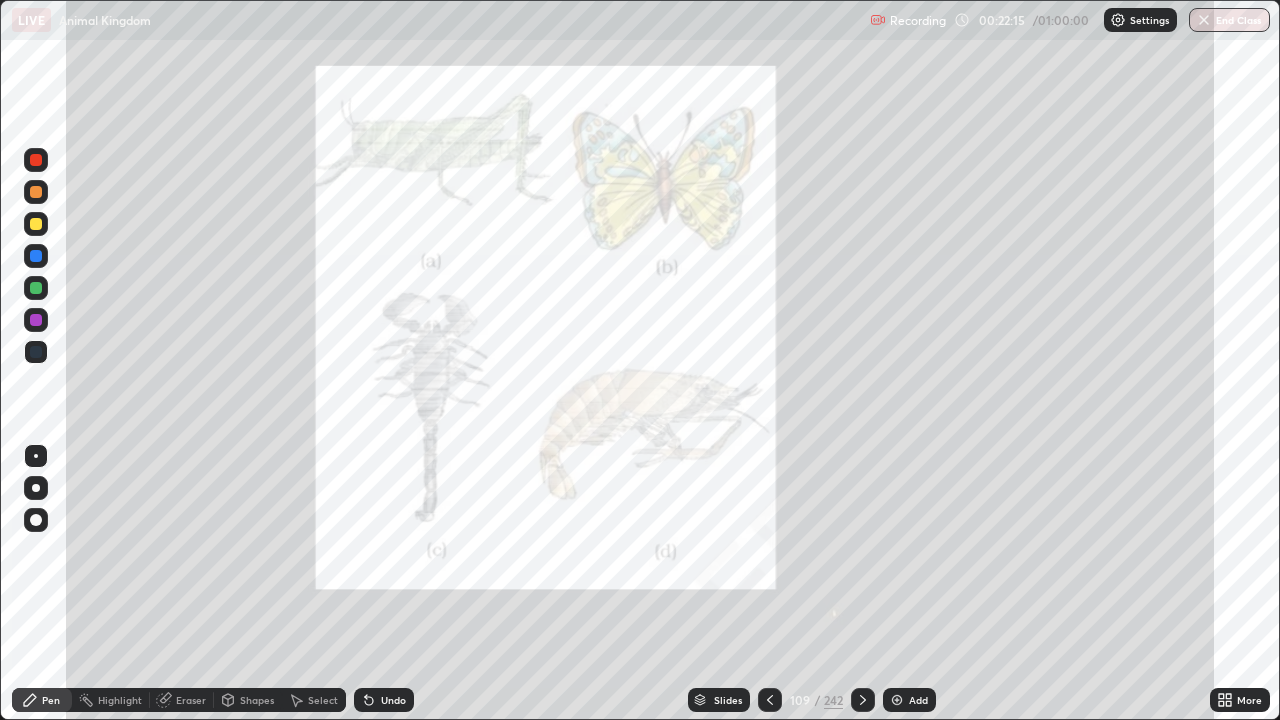 click at bounding box center [770, 700] 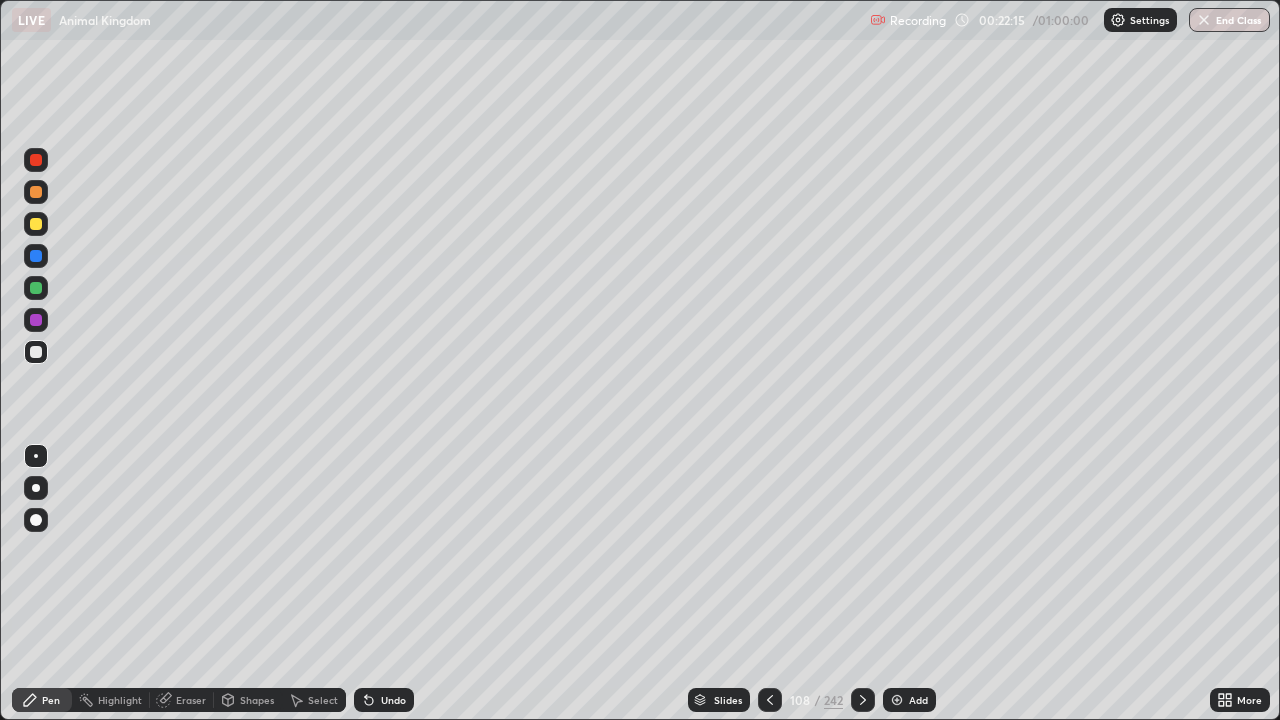 click at bounding box center [770, 700] 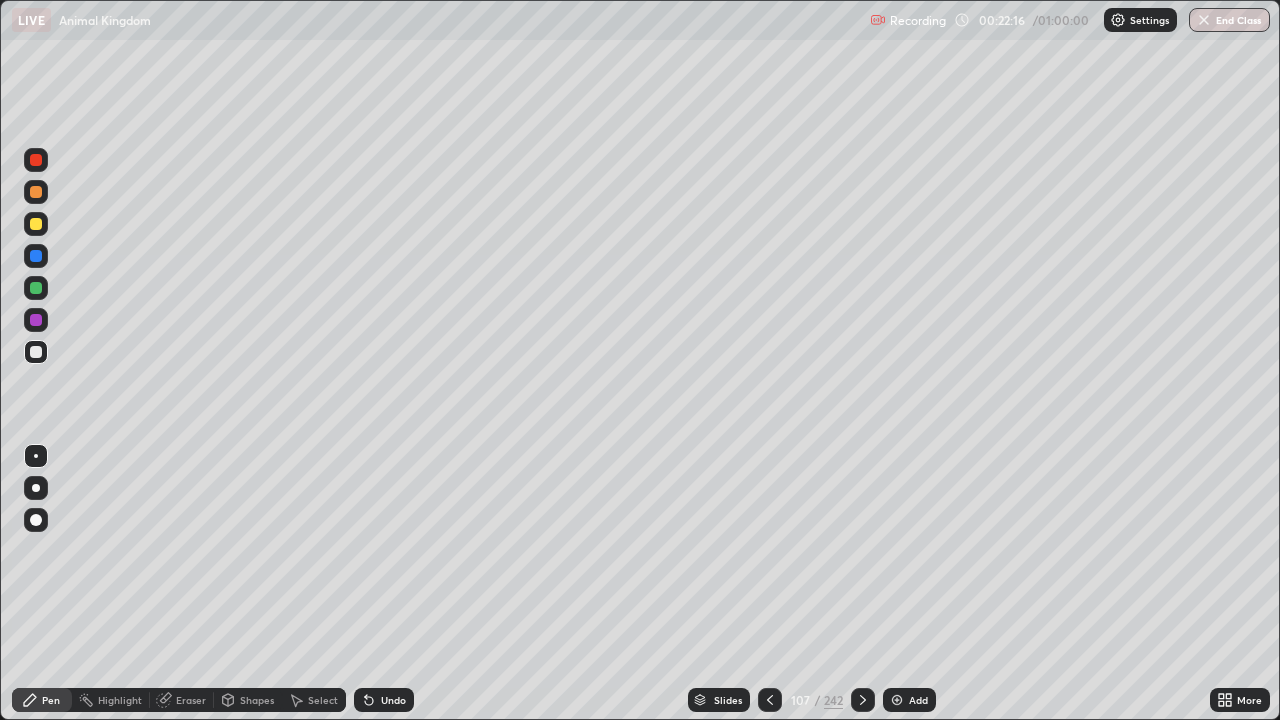 click 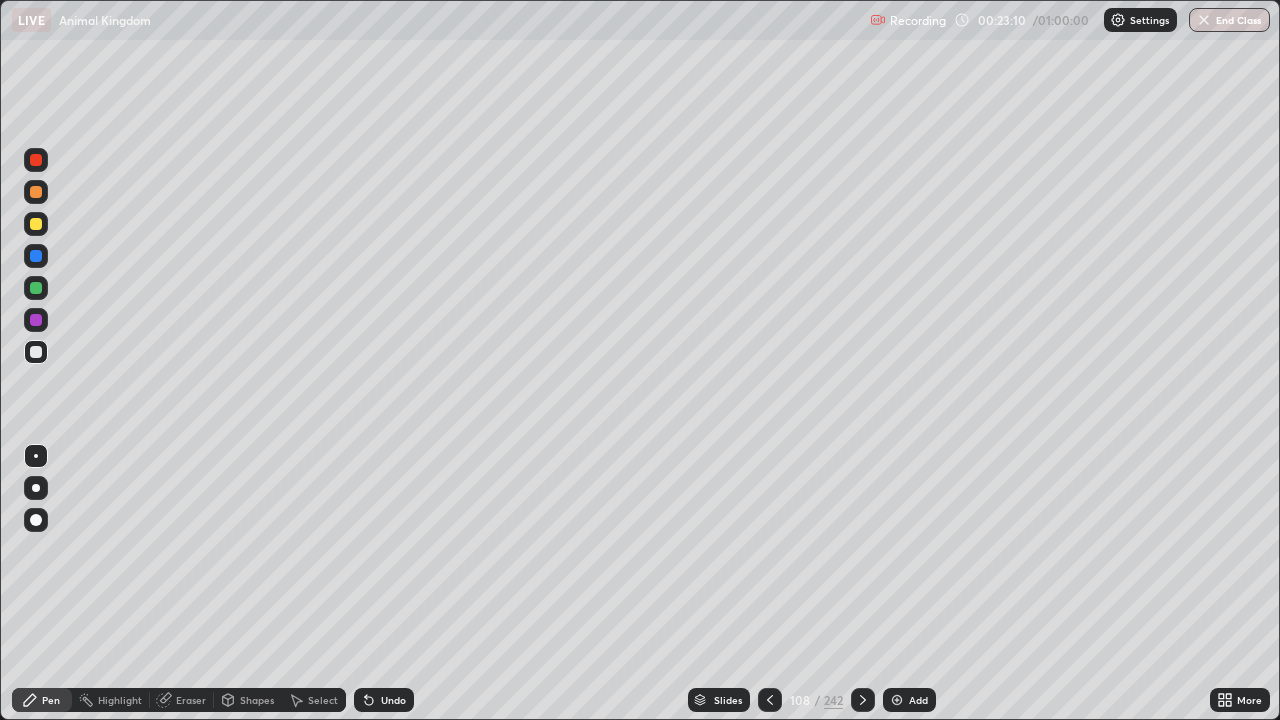 click at bounding box center (36, 224) 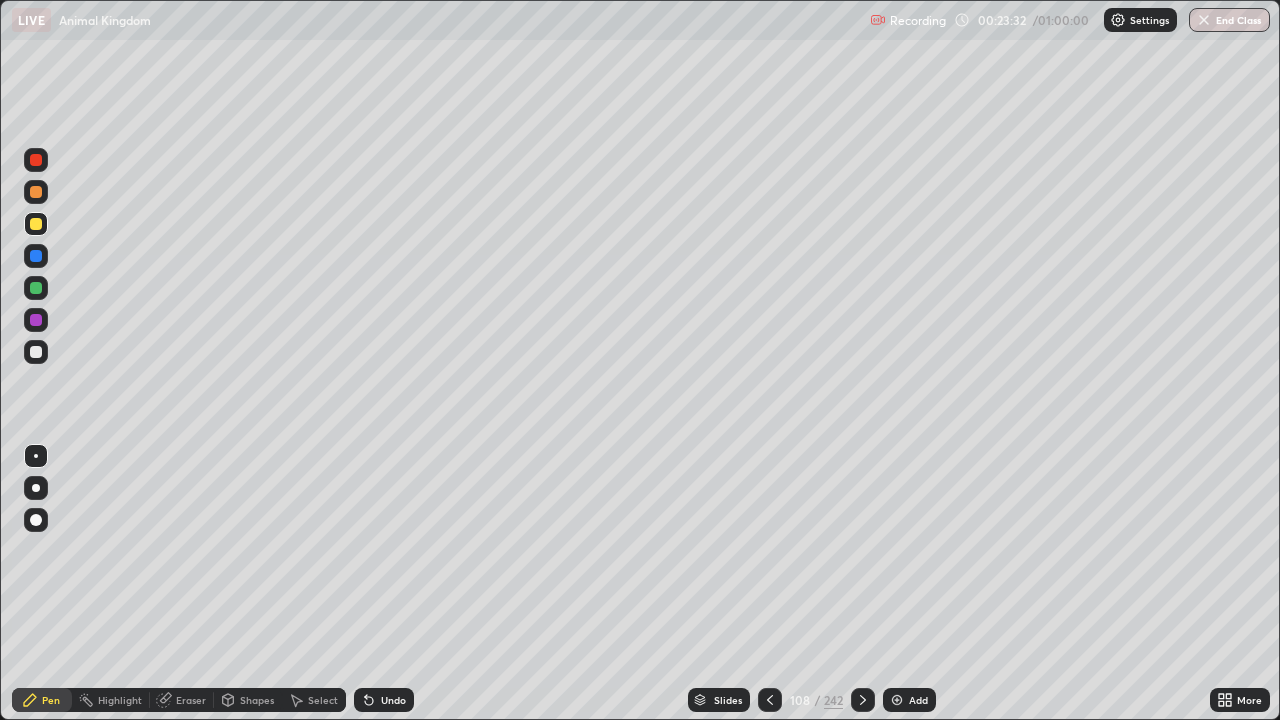 click on "Slides" at bounding box center [728, 700] 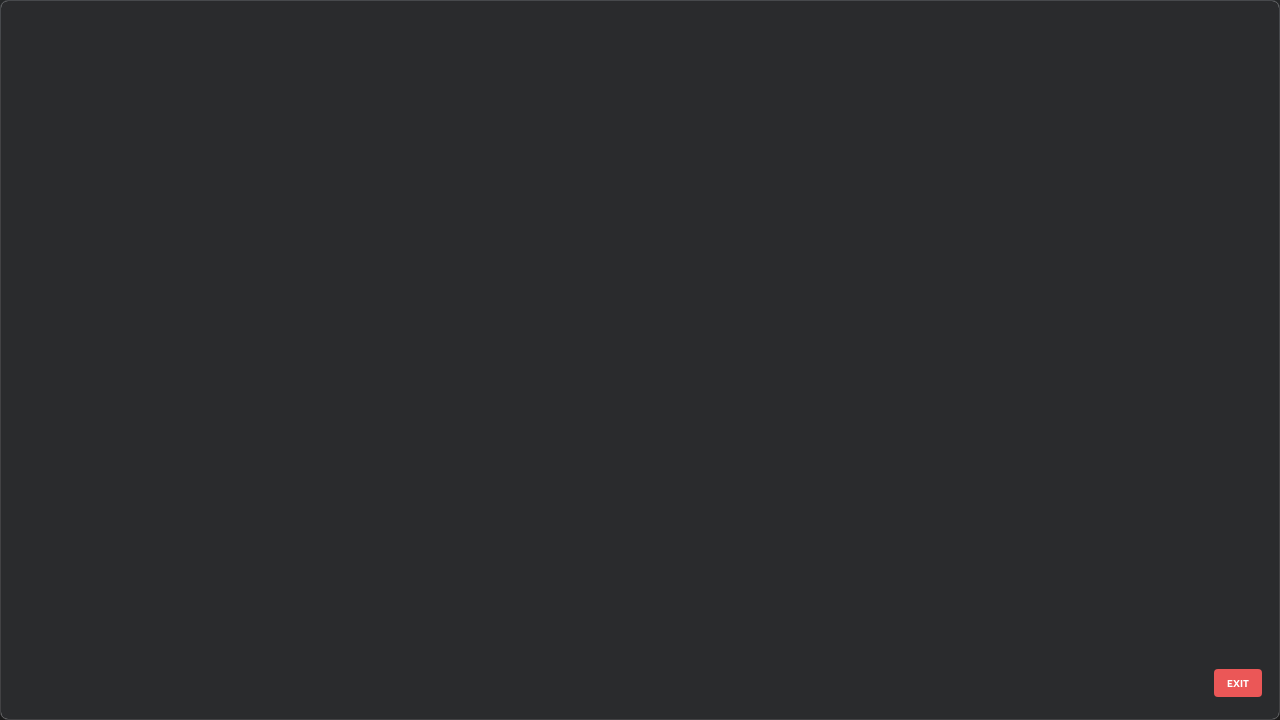 scroll, scrollTop: 7368, scrollLeft: 0, axis: vertical 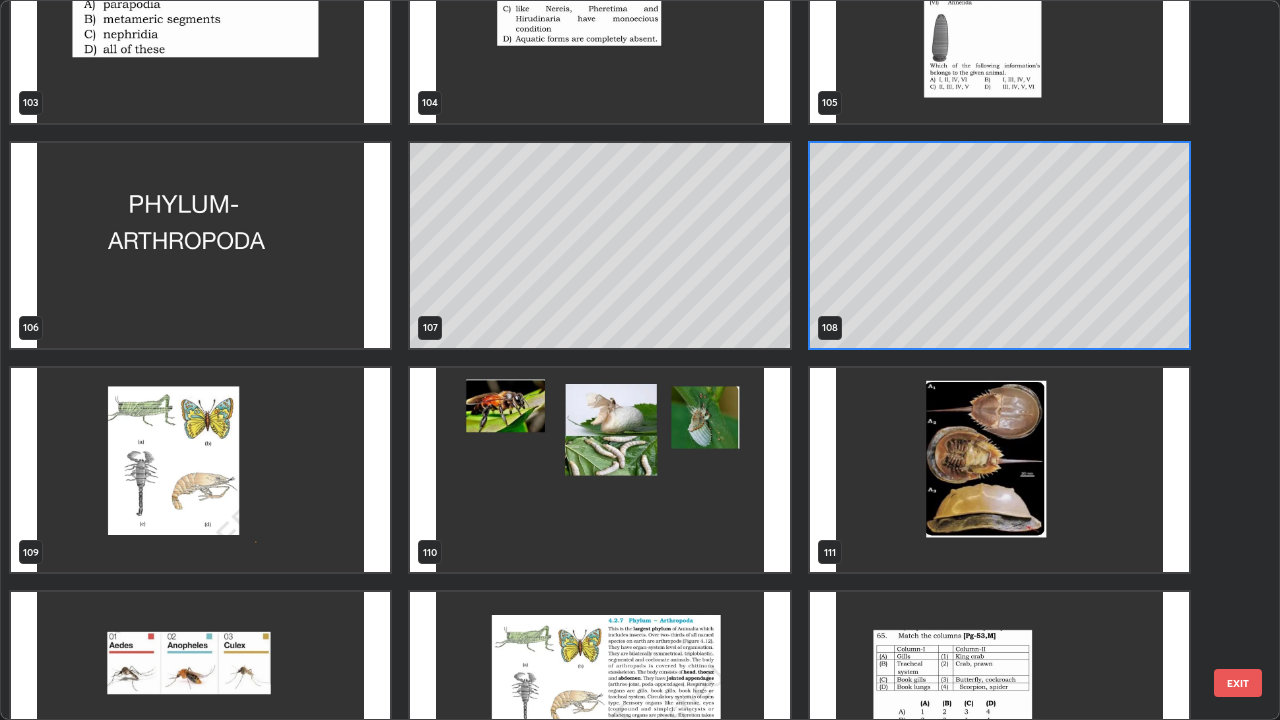 click at bounding box center (200, 470) 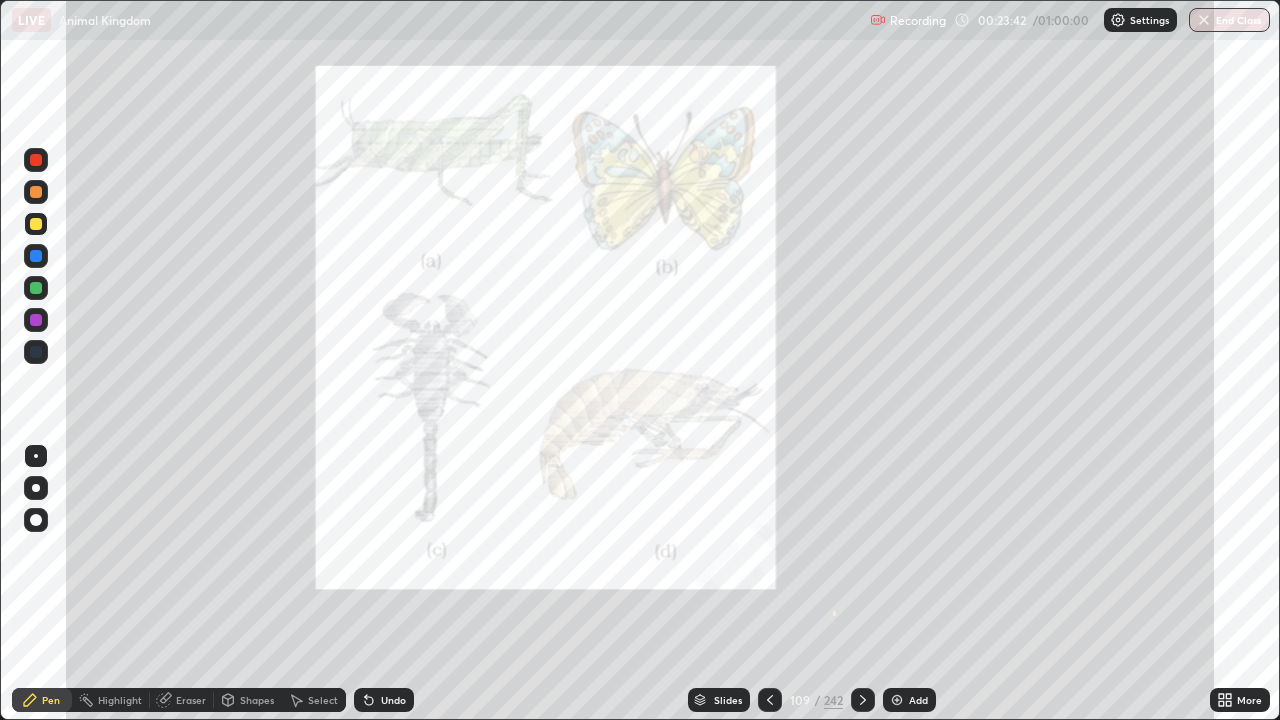 click at bounding box center [36, 160] 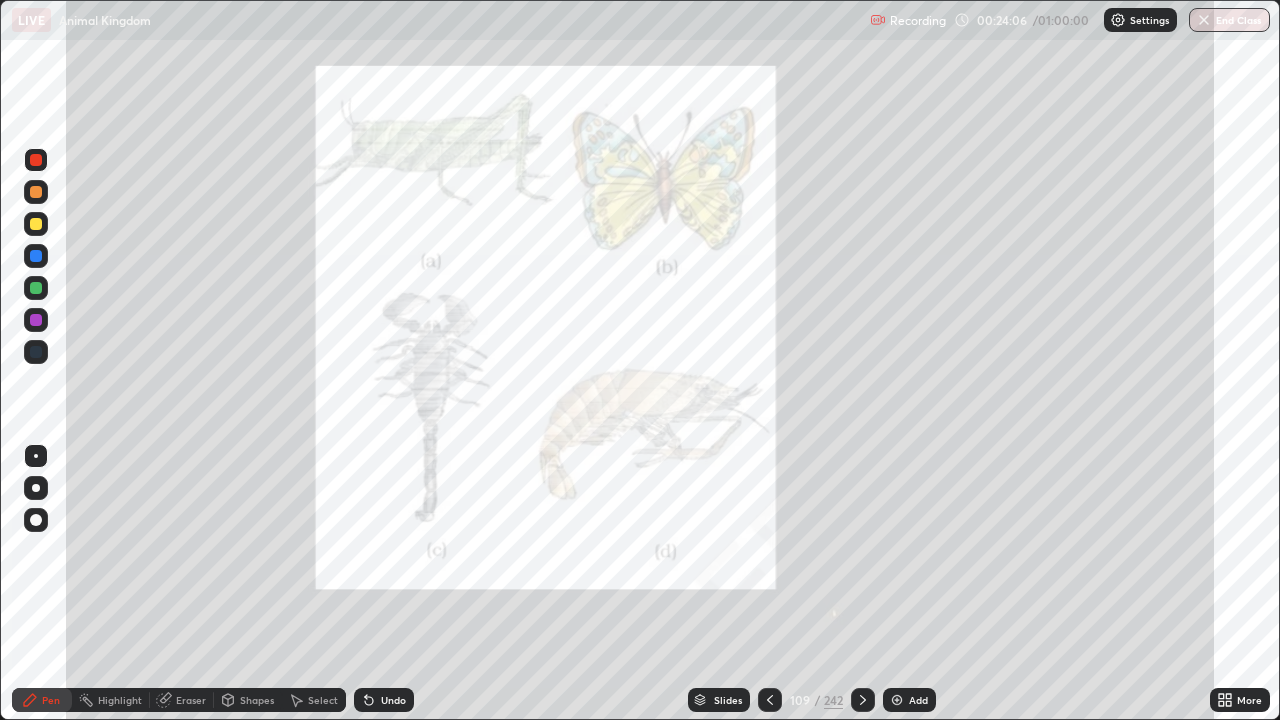 click 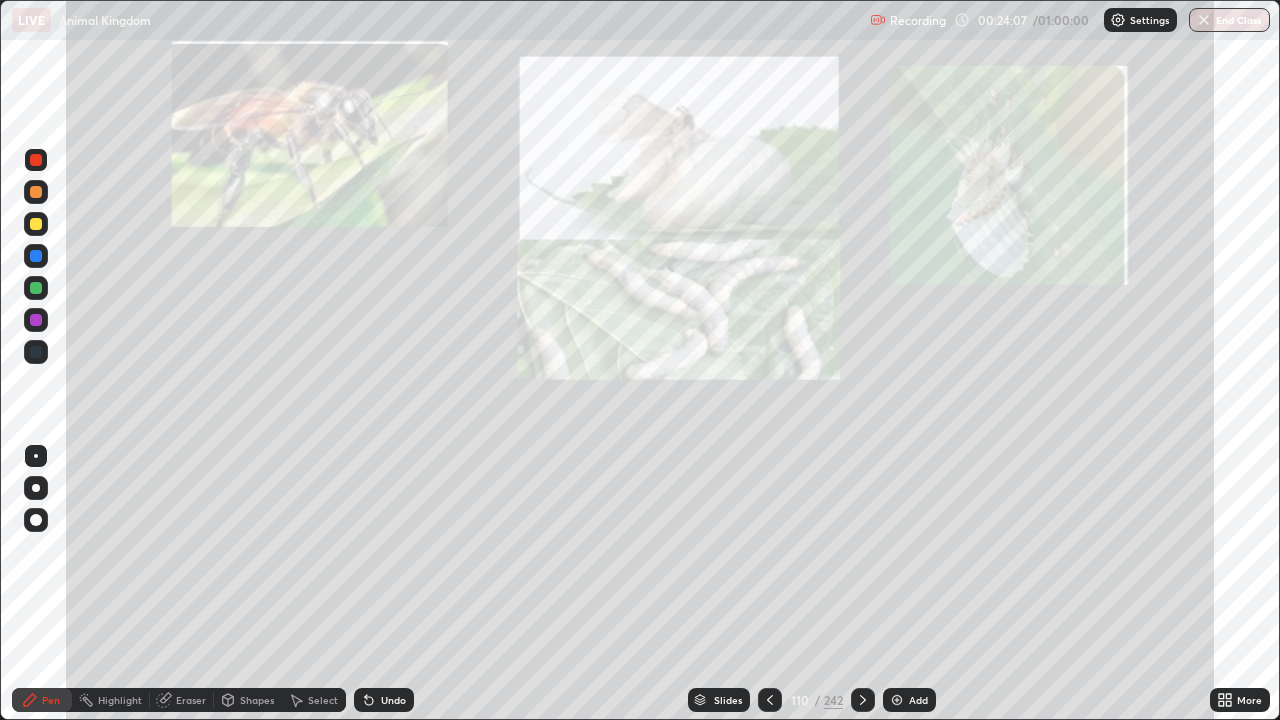 click at bounding box center [863, 700] 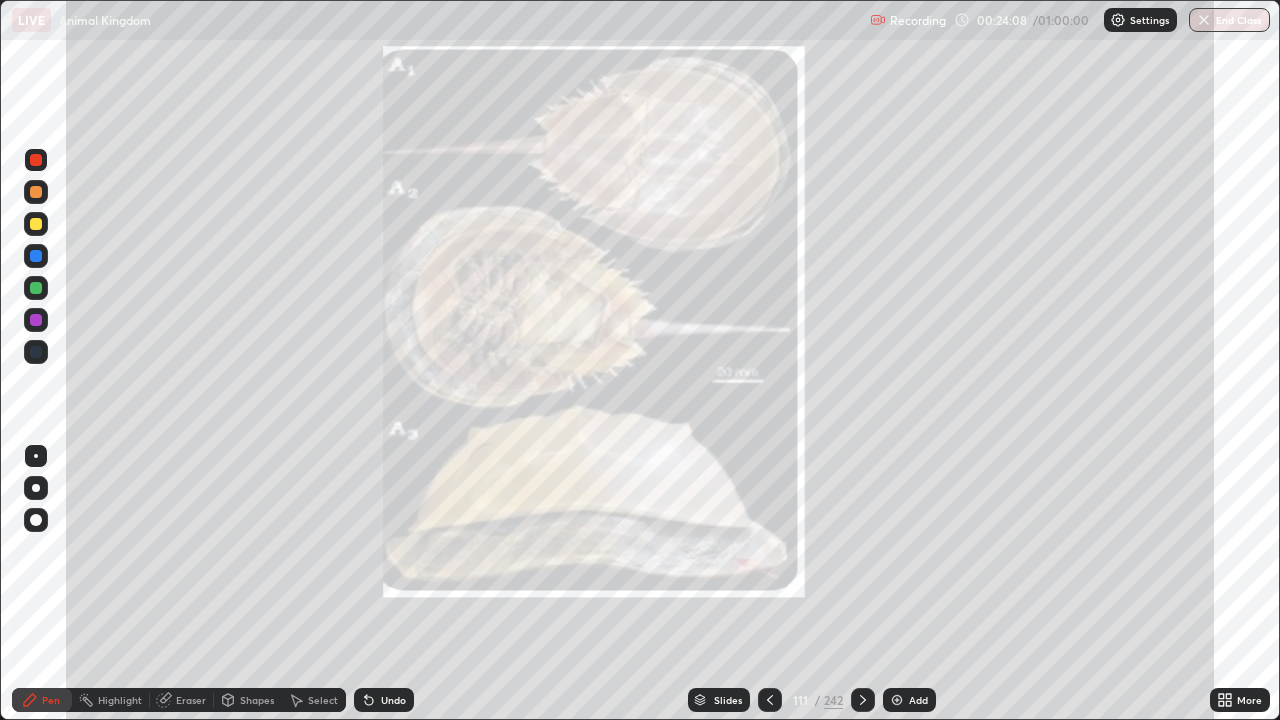 click 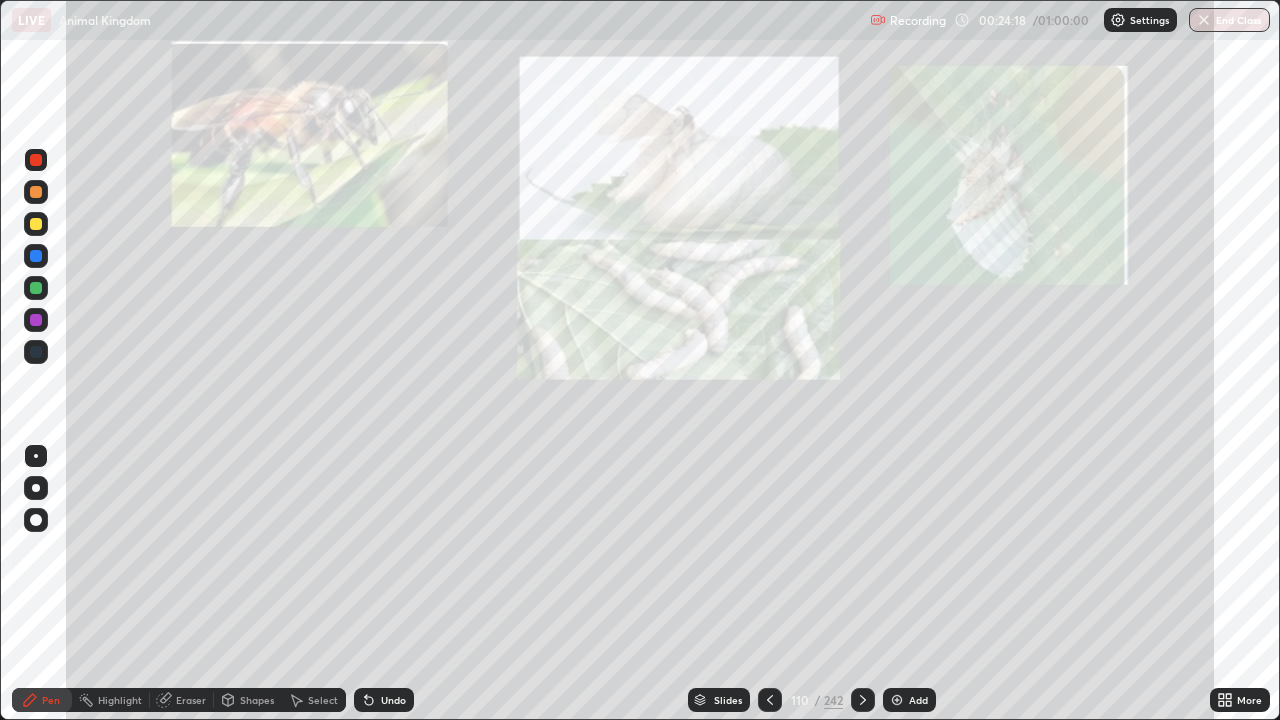 click 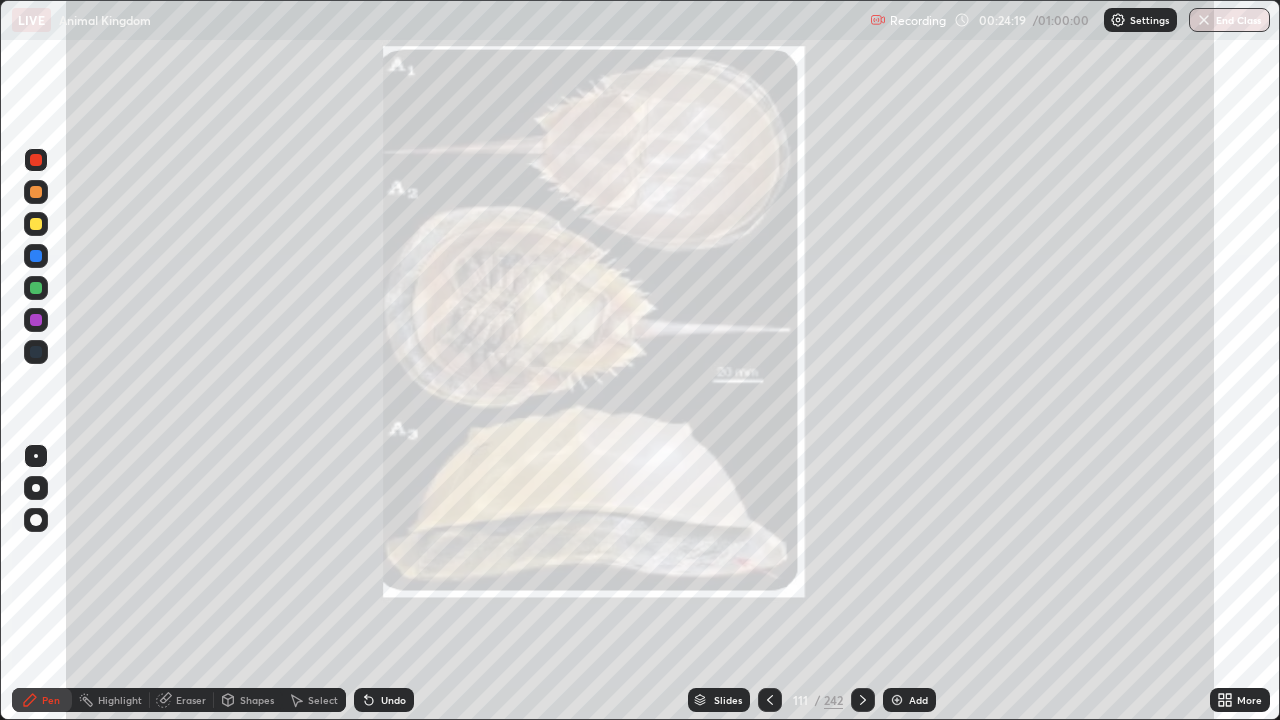 click 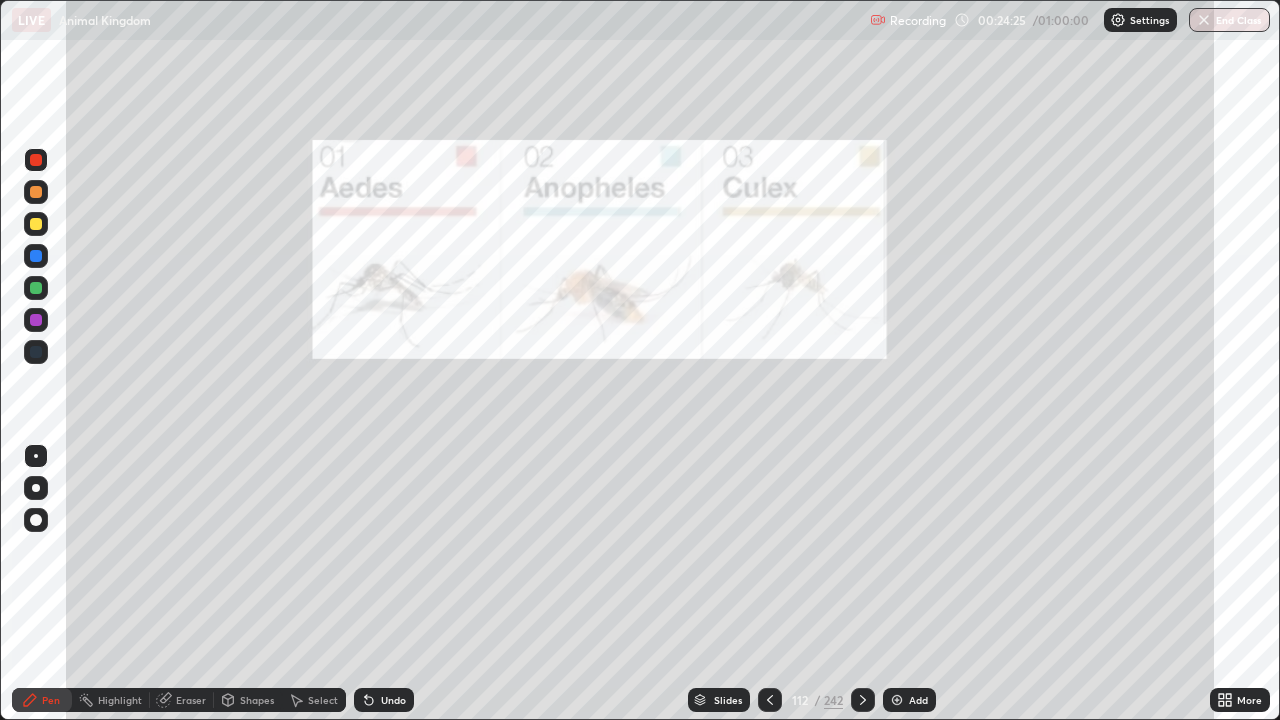 click on "Slides" at bounding box center (728, 700) 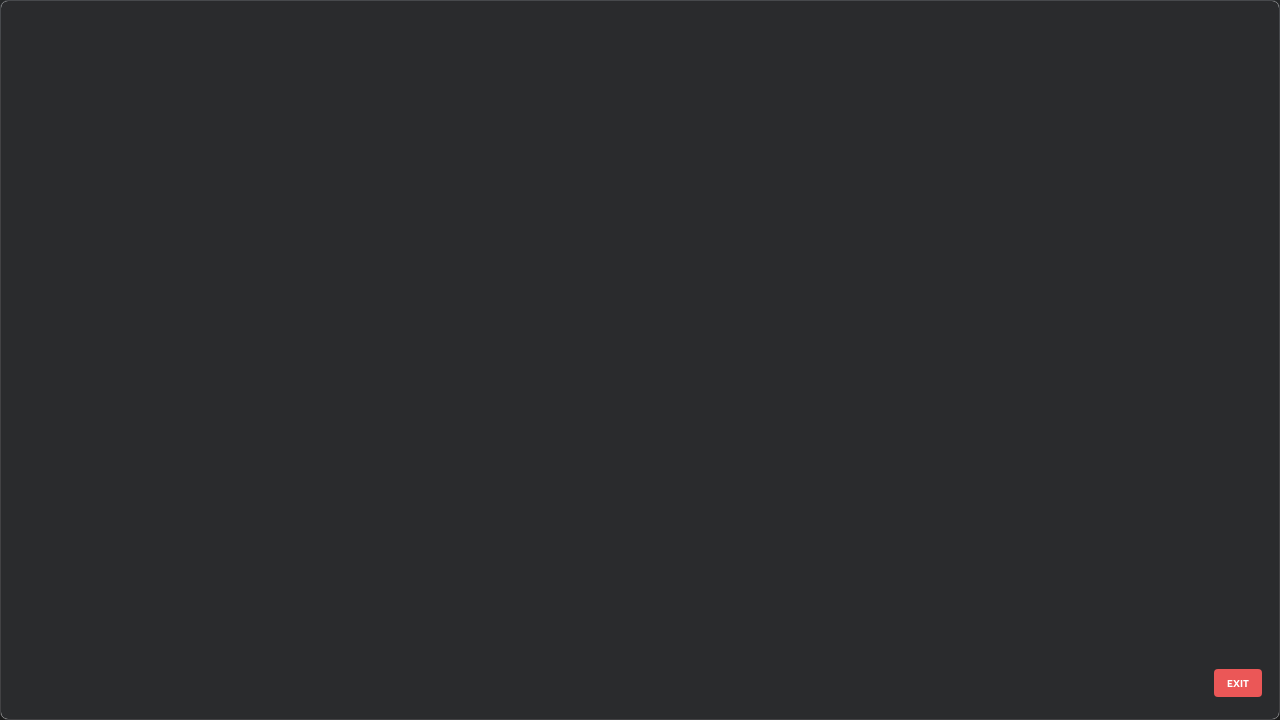 scroll, scrollTop: 7817, scrollLeft: 0, axis: vertical 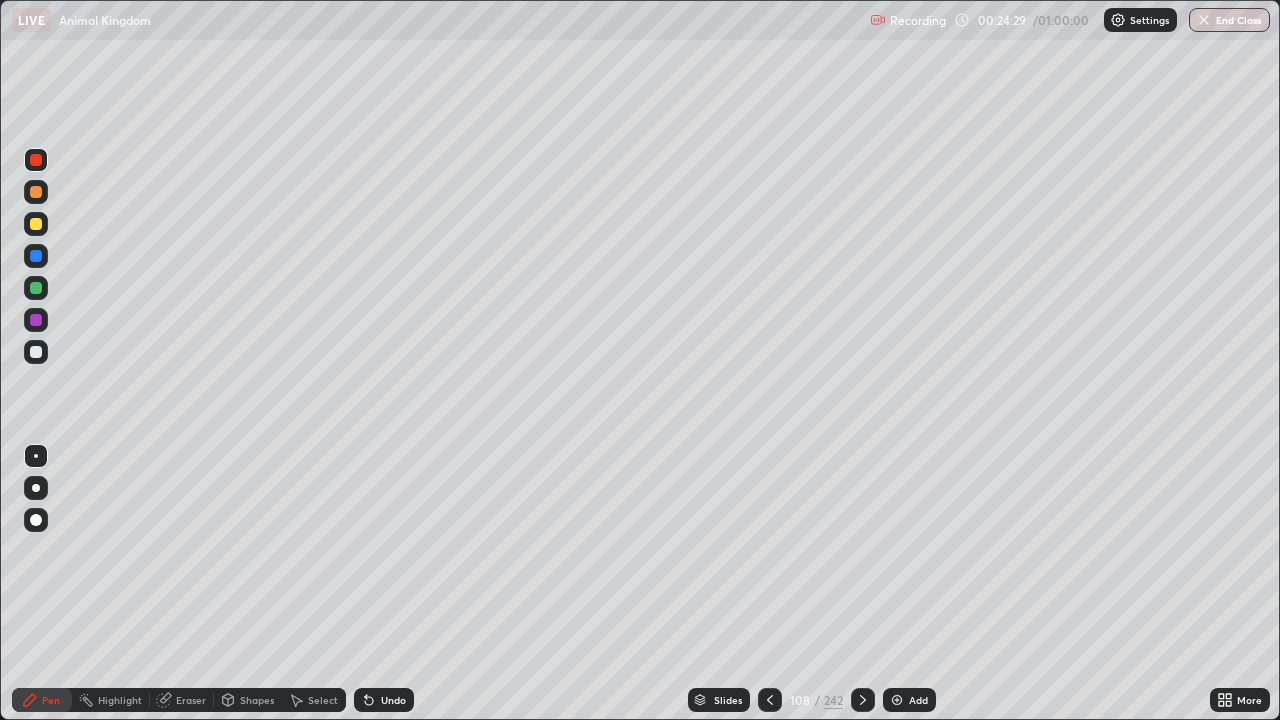 click at bounding box center (36, 352) 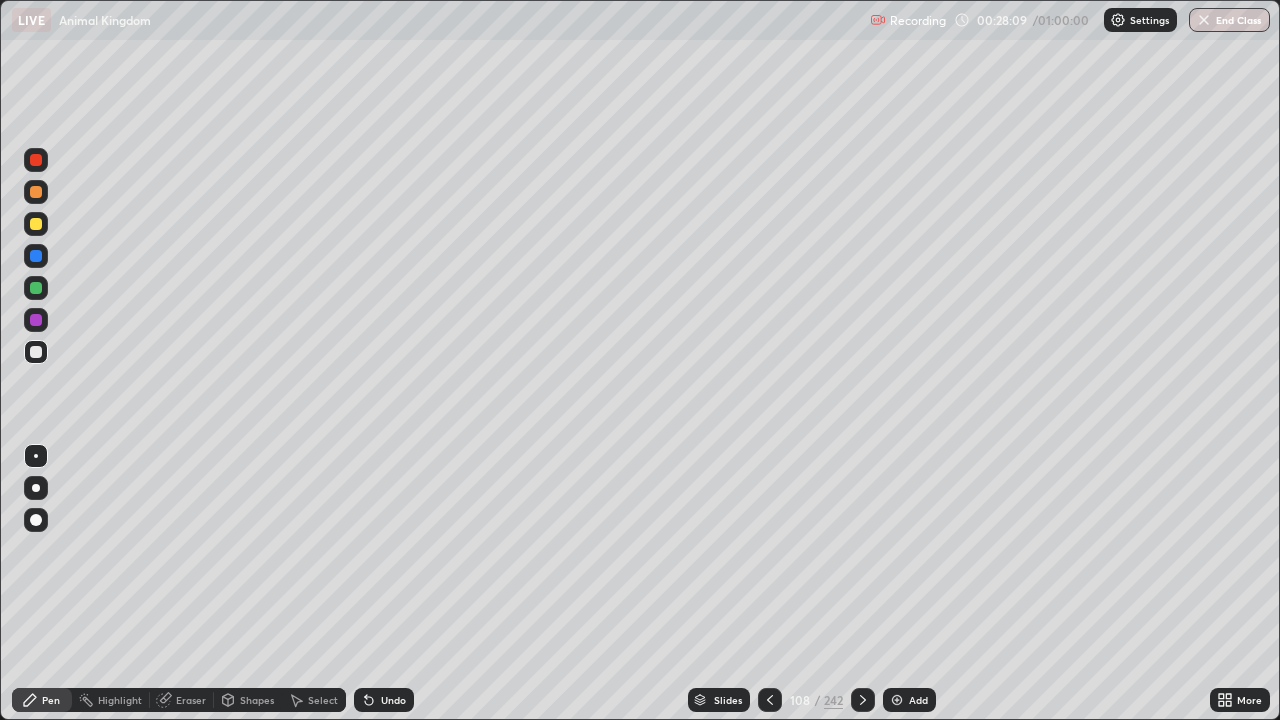 click at bounding box center [36, 192] 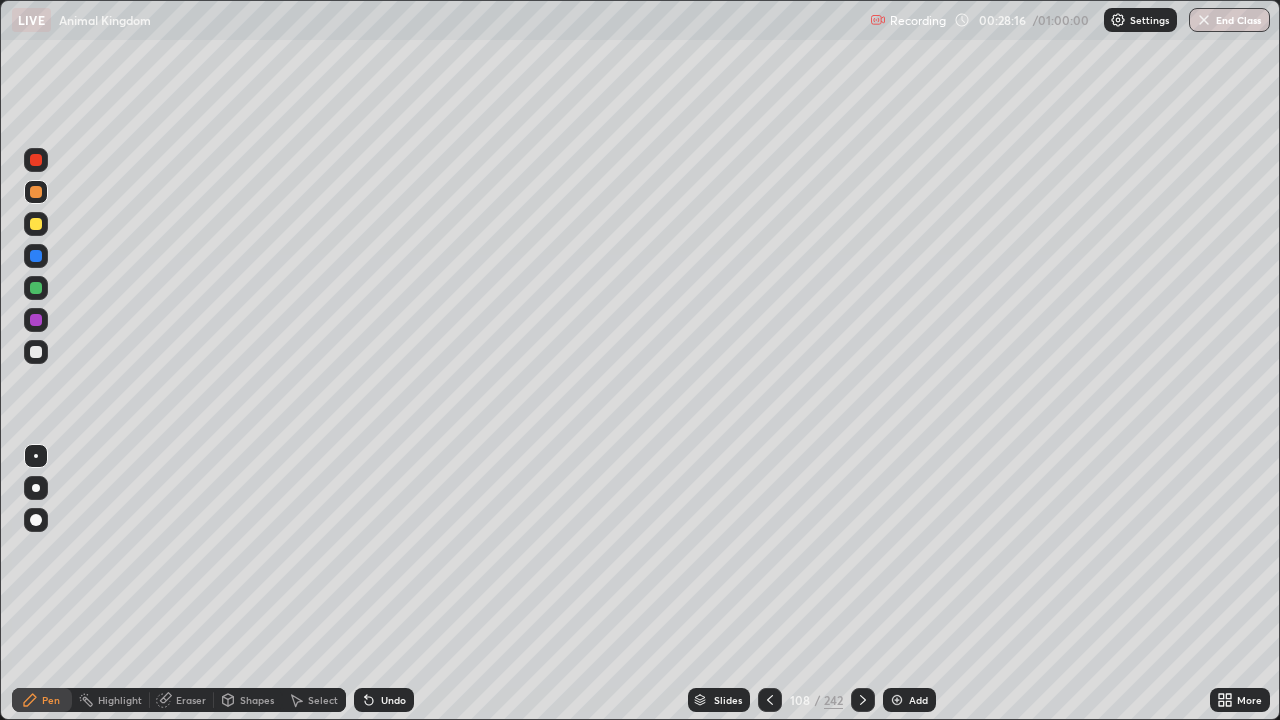 click at bounding box center [36, 288] 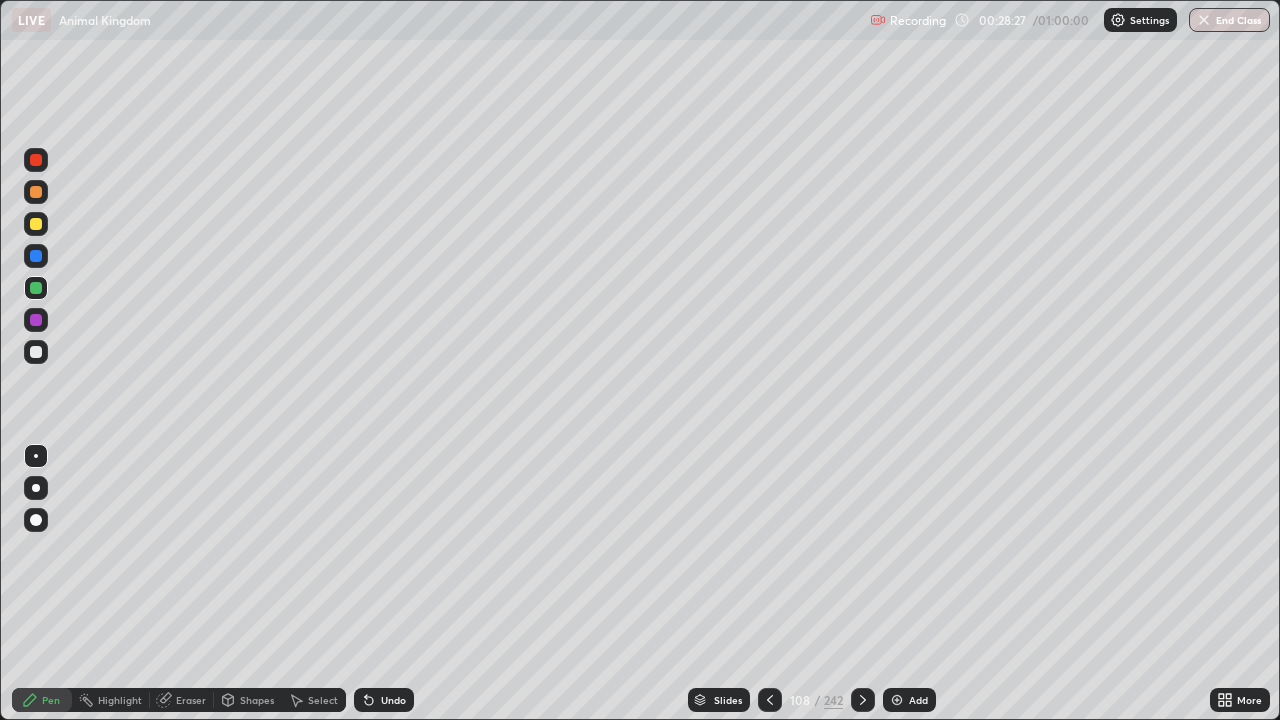 click at bounding box center [36, 224] 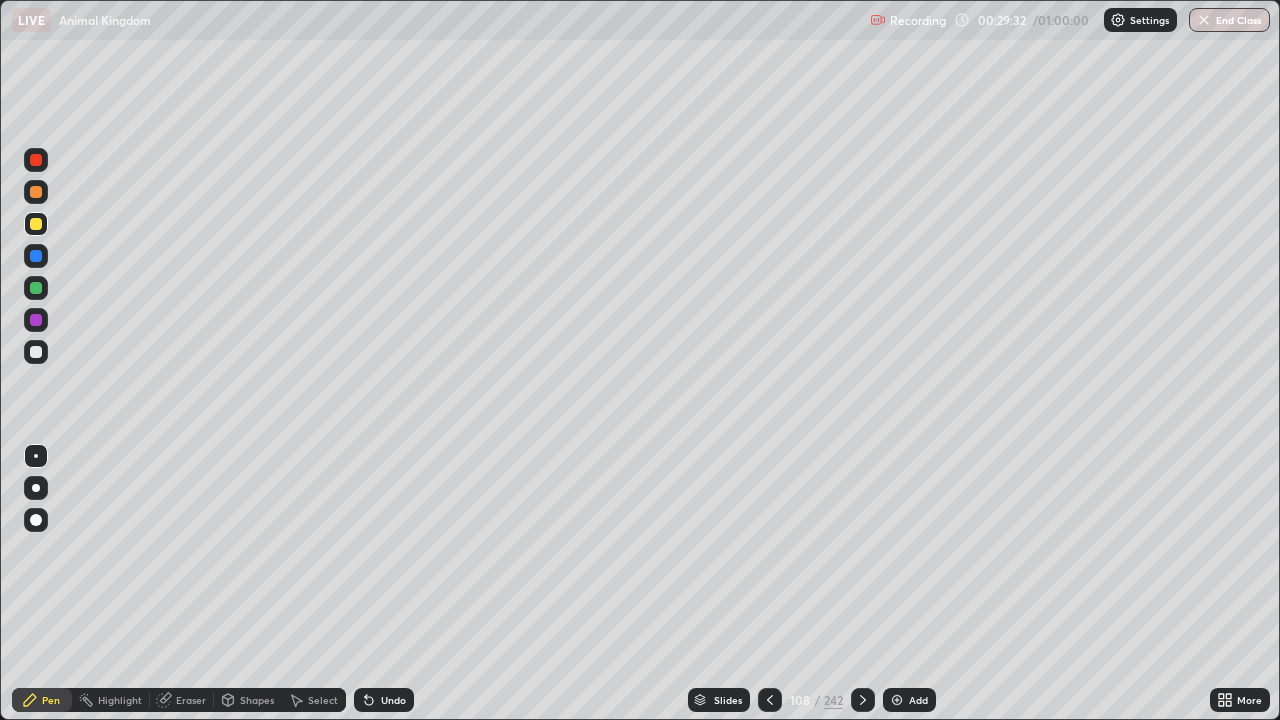 click on "Slides" at bounding box center (719, 700) 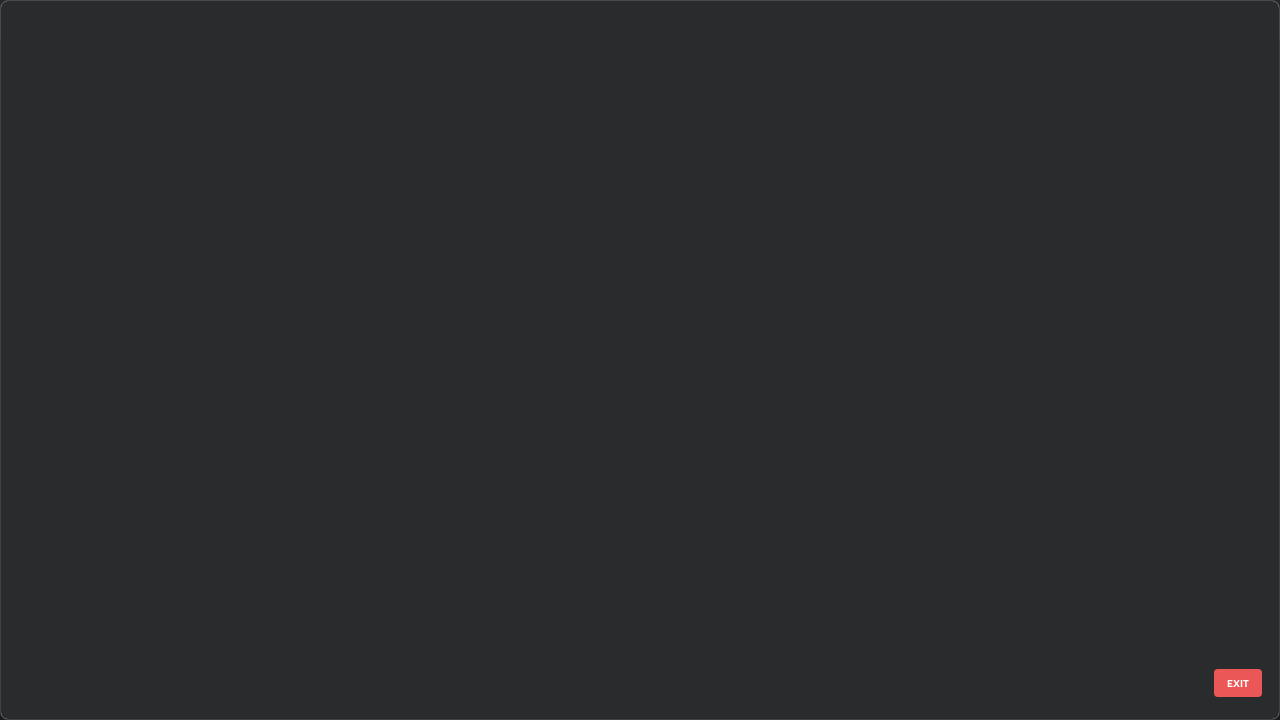 scroll, scrollTop: 7368, scrollLeft: 0, axis: vertical 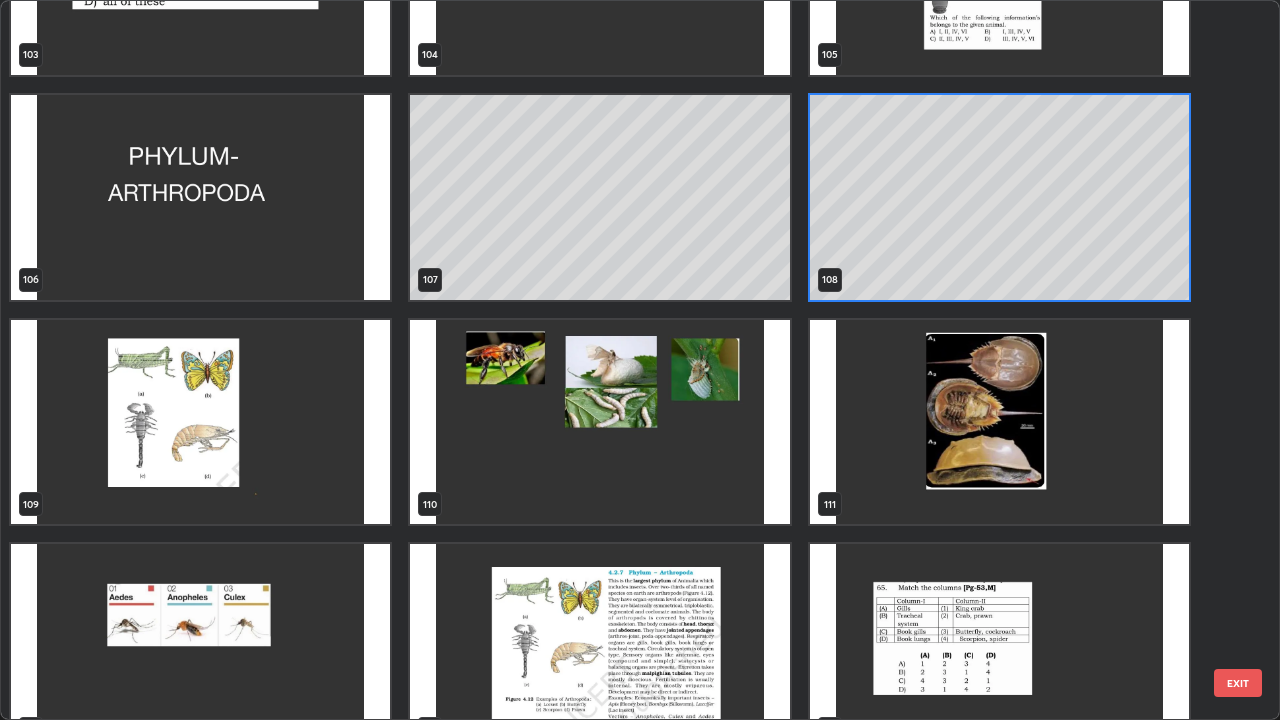 click at bounding box center (599, 422) 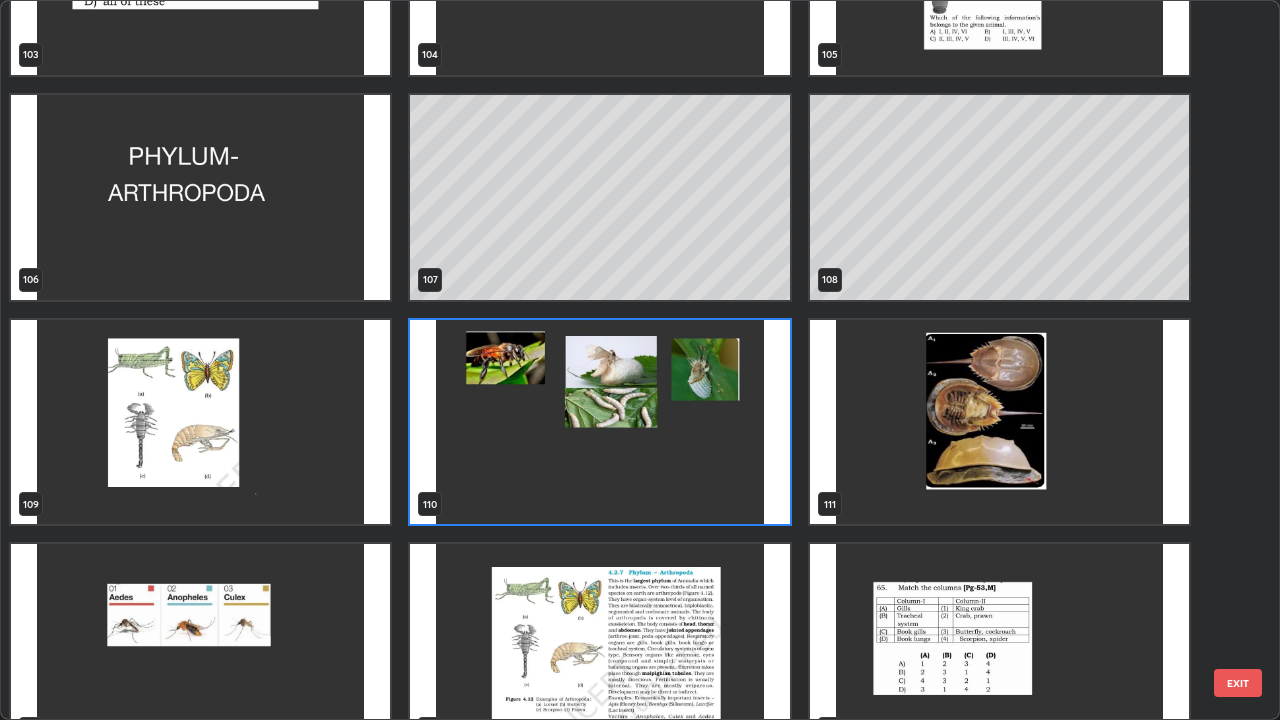 click at bounding box center [599, 422] 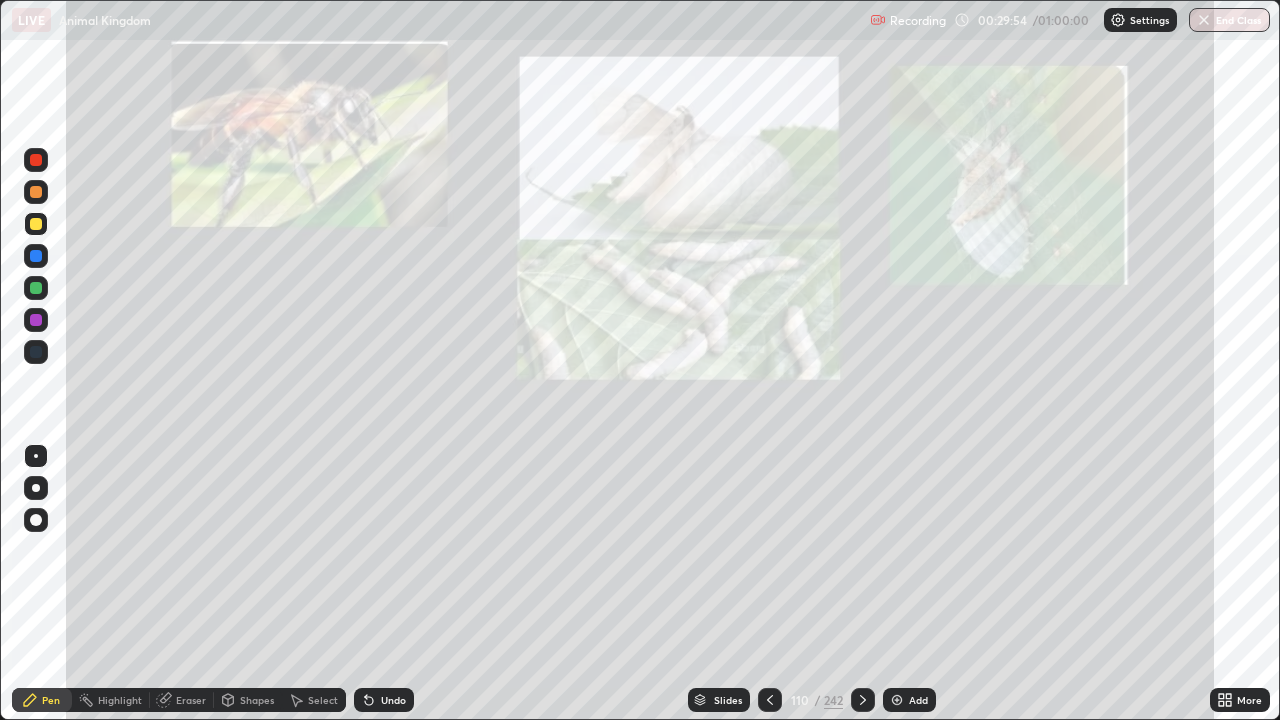 click at bounding box center (599, 422) 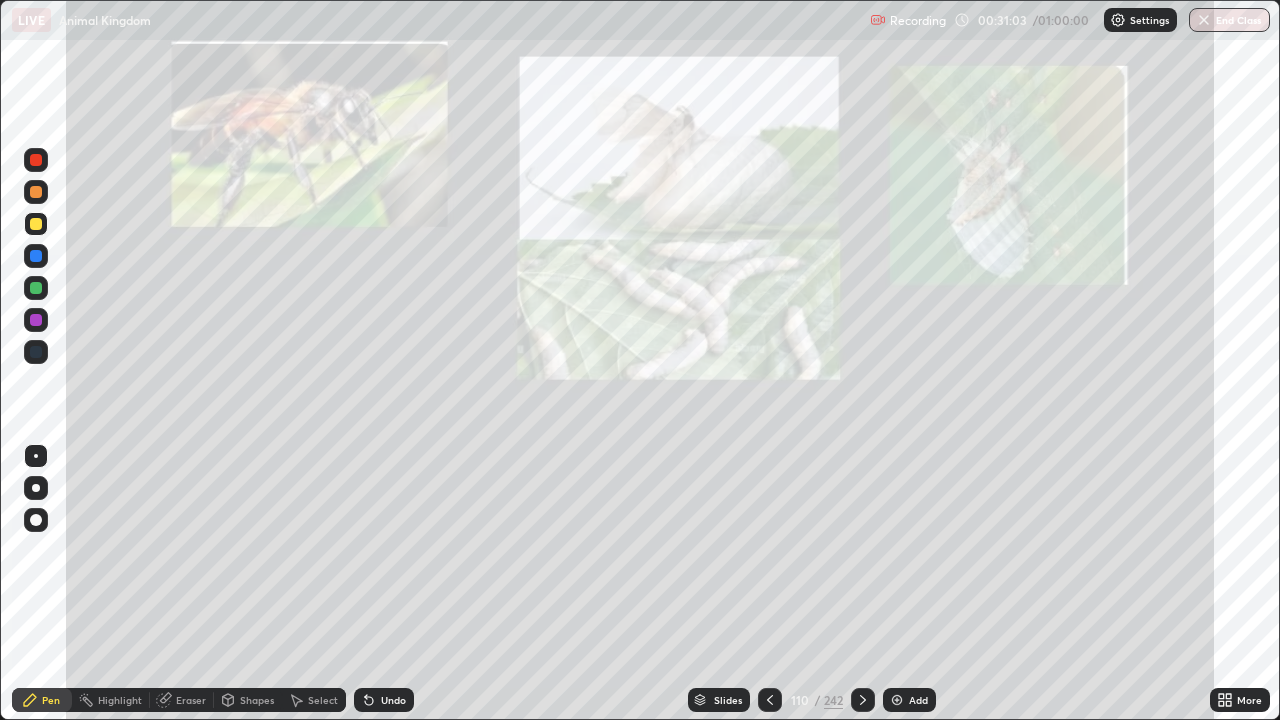click on "Slides" at bounding box center (728, 700) 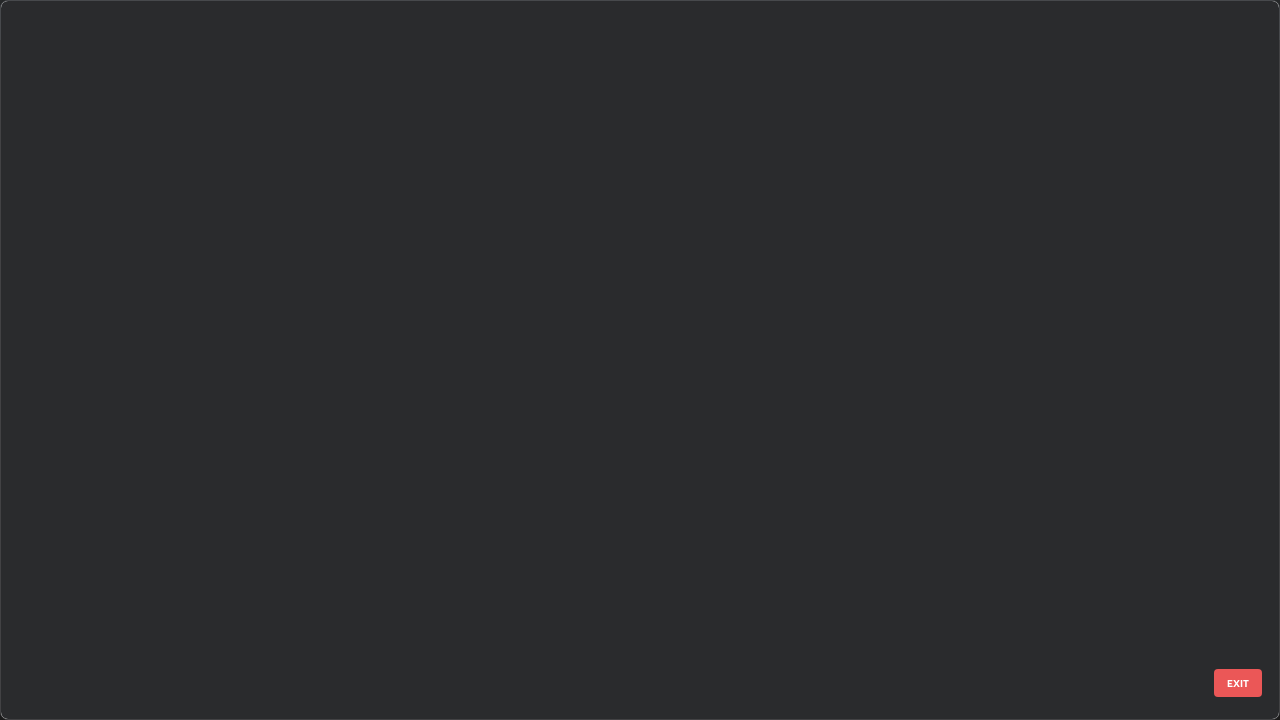 scroll, scrollTop: 7593, scrollLeft: 0, axis: vertical 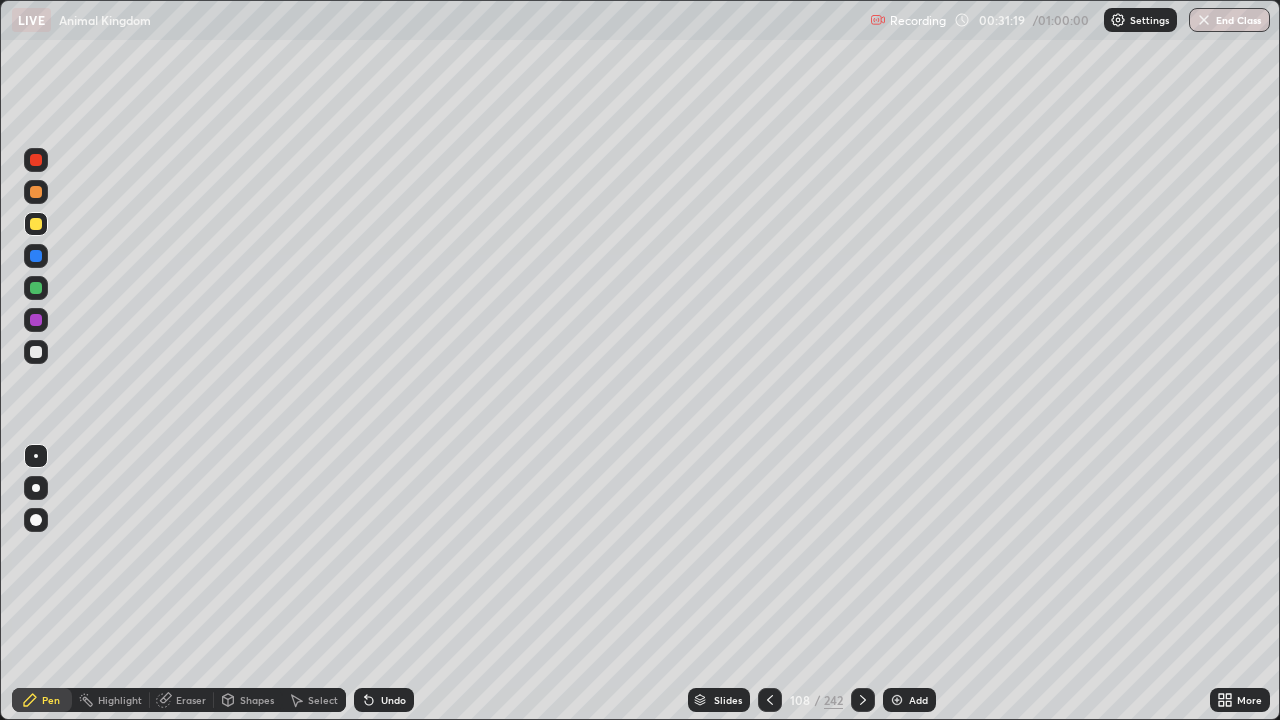 click on "Slides" at bounding box center [728, 700] 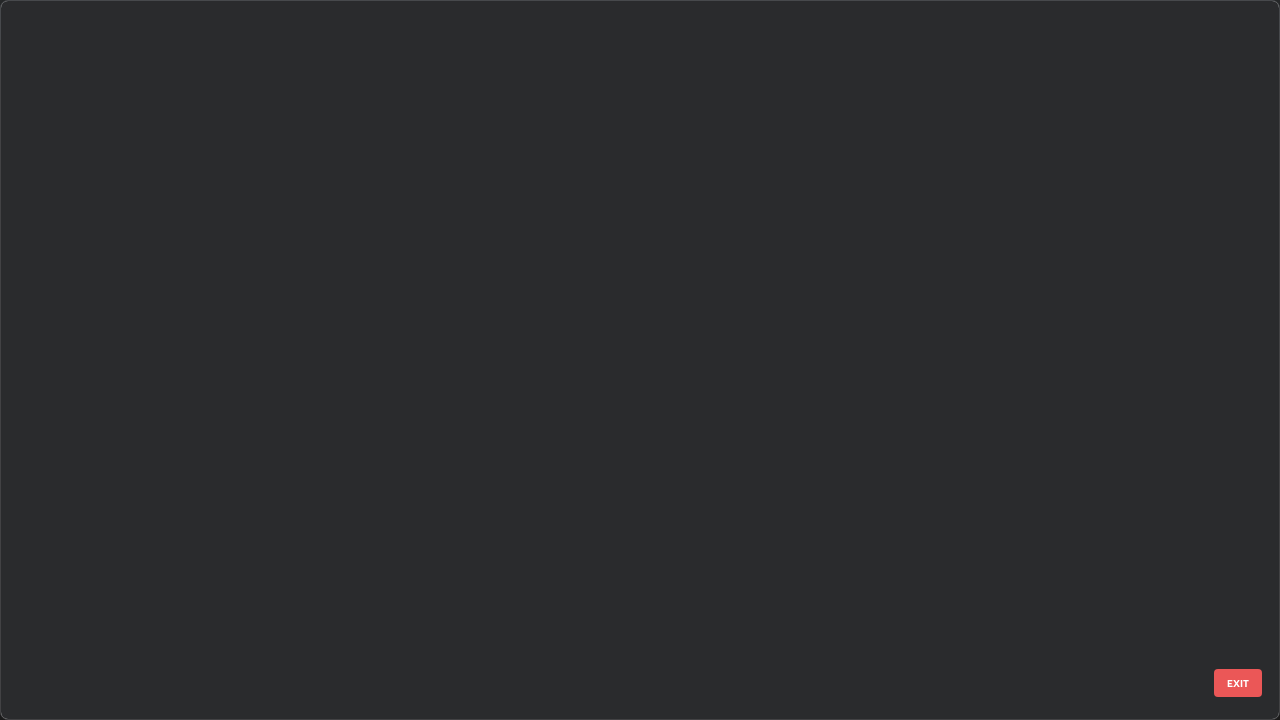 scroll, scrollTop: 7368, scrollLeft: 0, axis: vertical 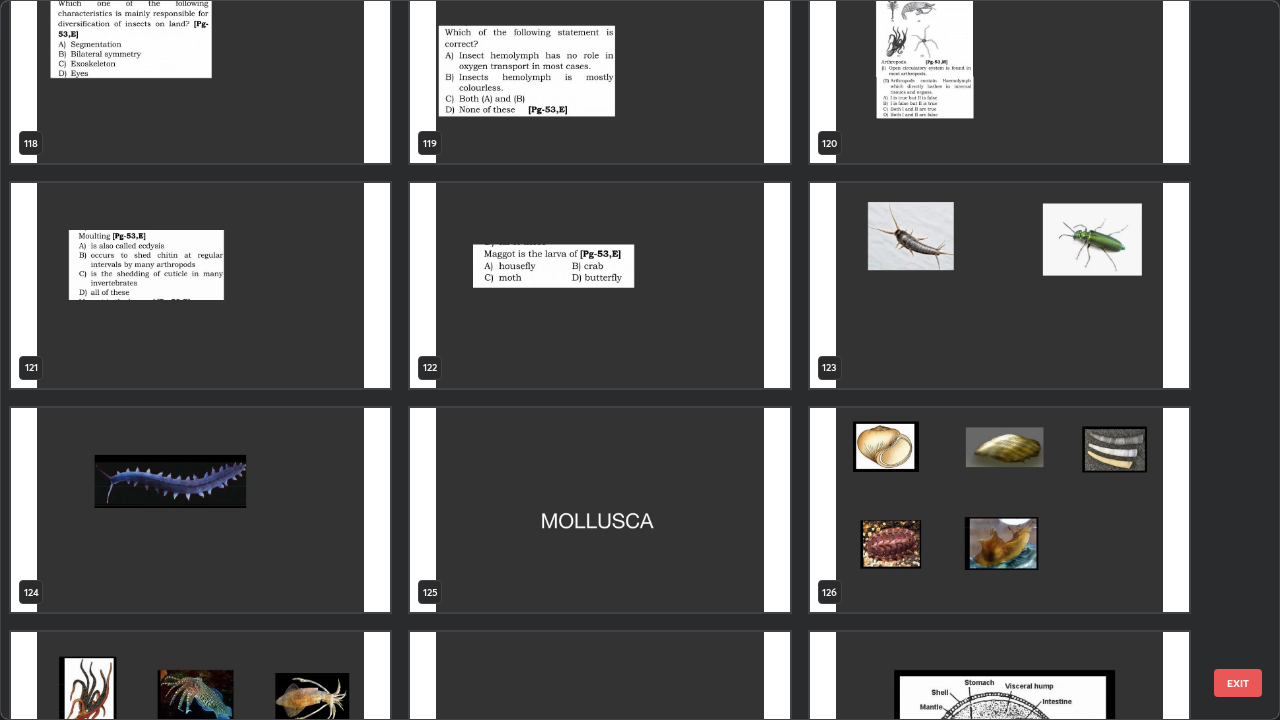 click at bounding box center (999, 285) 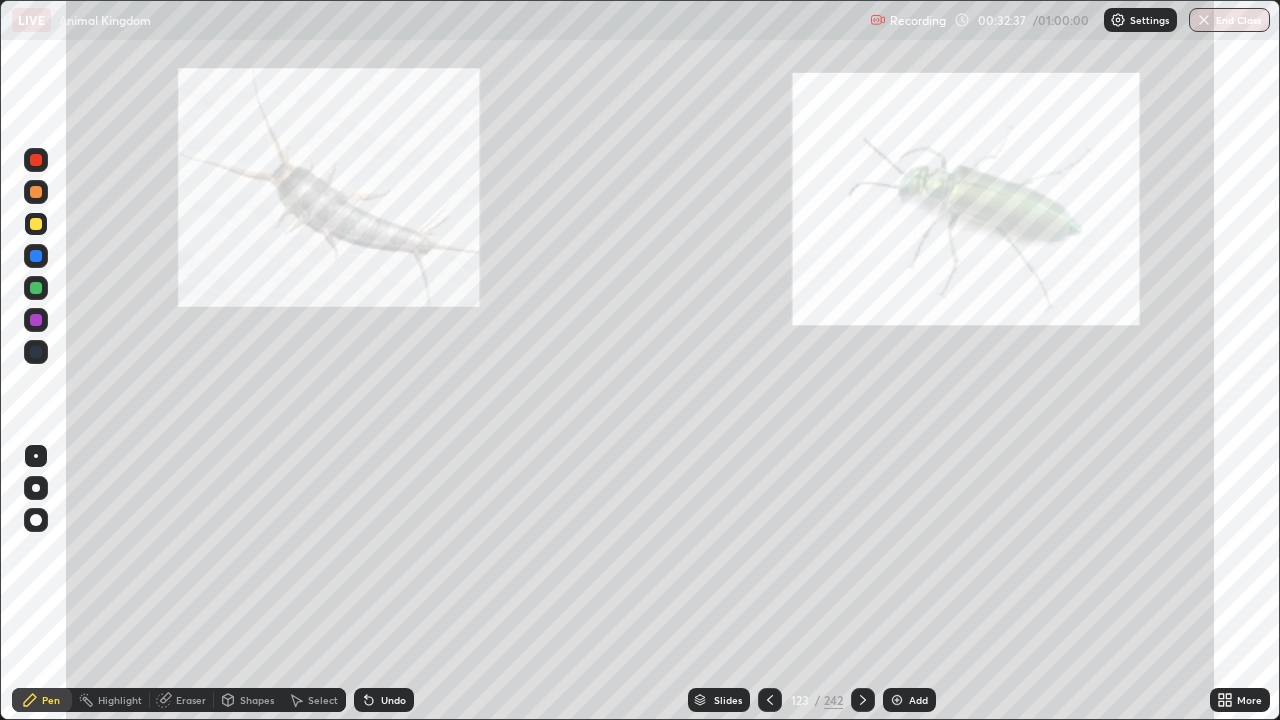 click on "Slides" at bounding box center [728, 700] 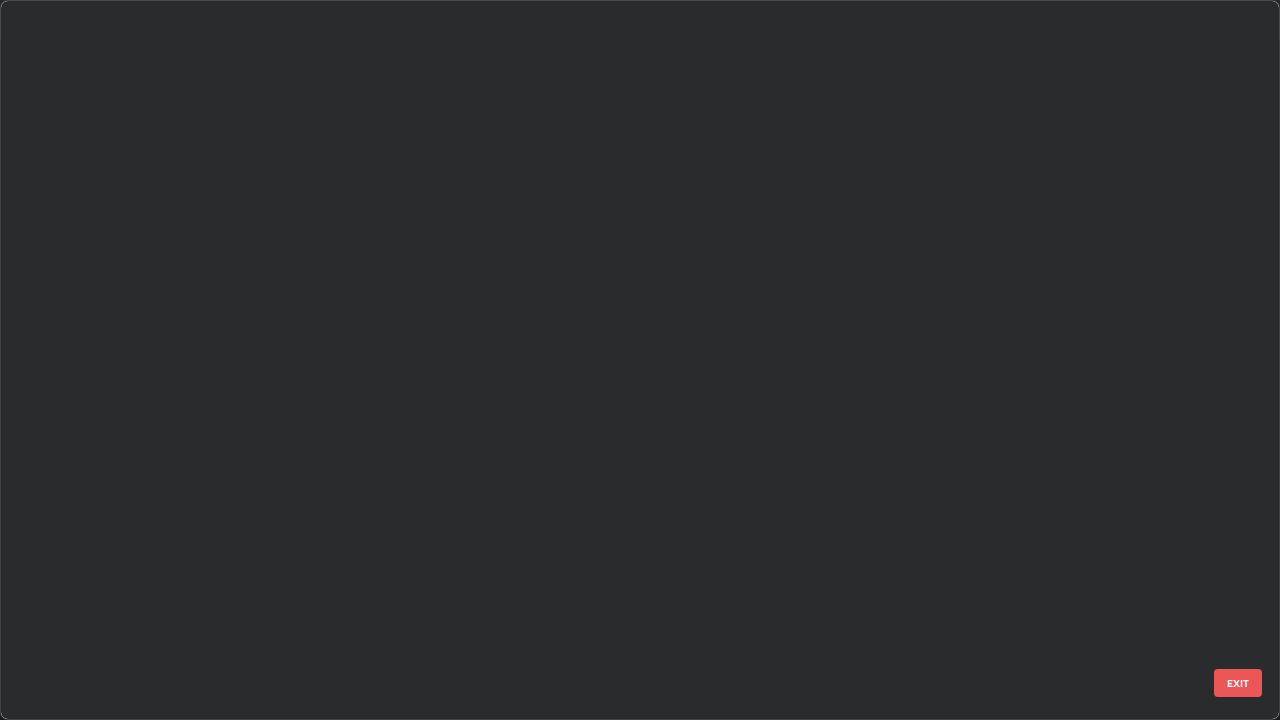 scroll, scrollTop: 8491, scrollLeft: 0, axis: vertical 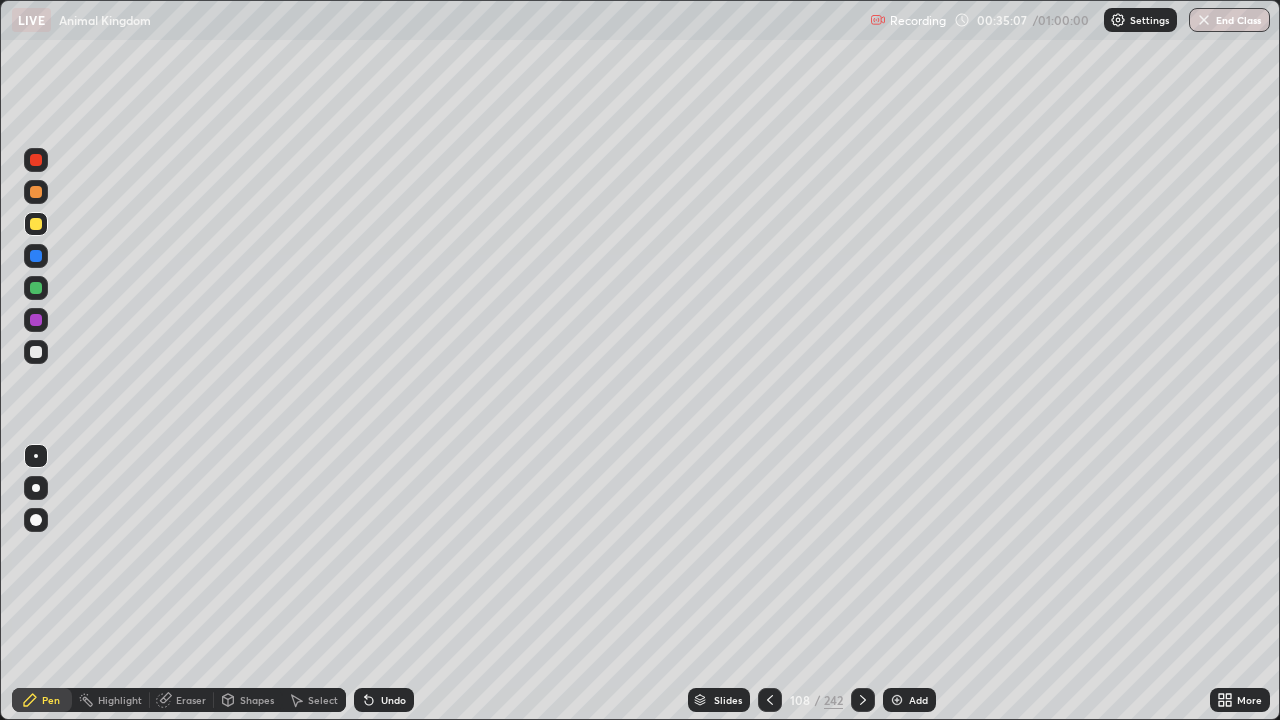 click 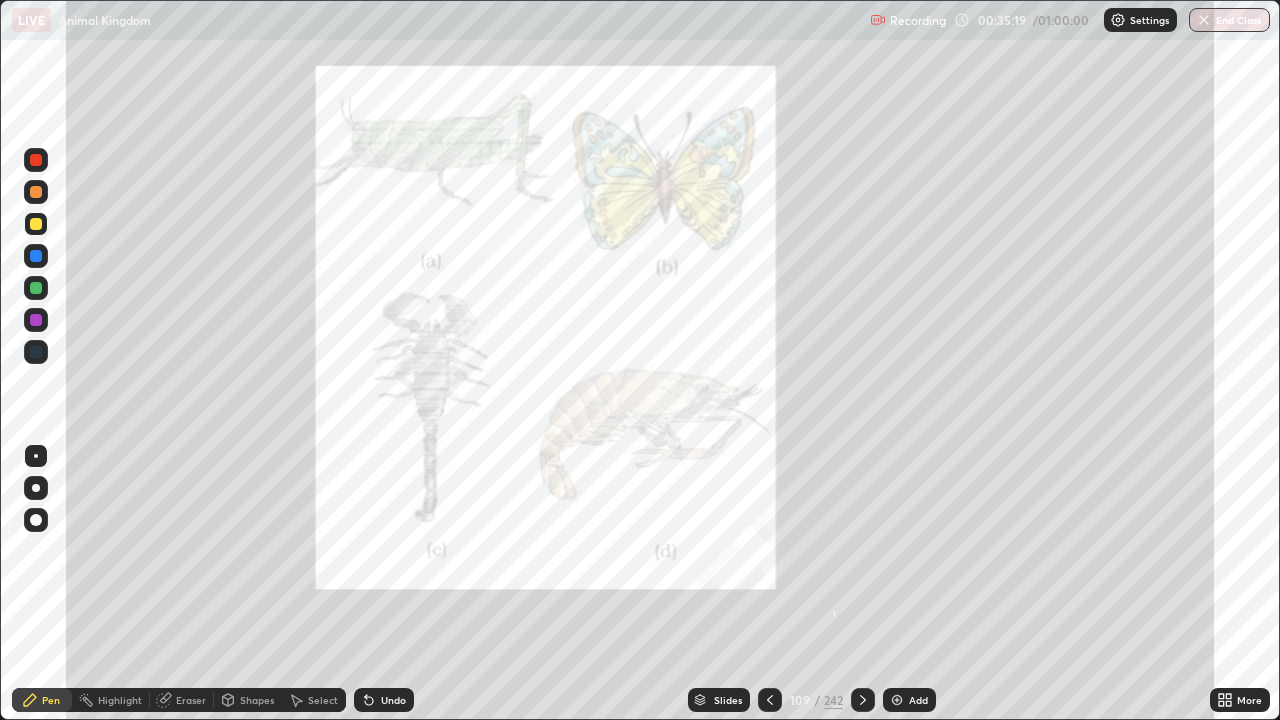 click at bounding box center [36, 192] 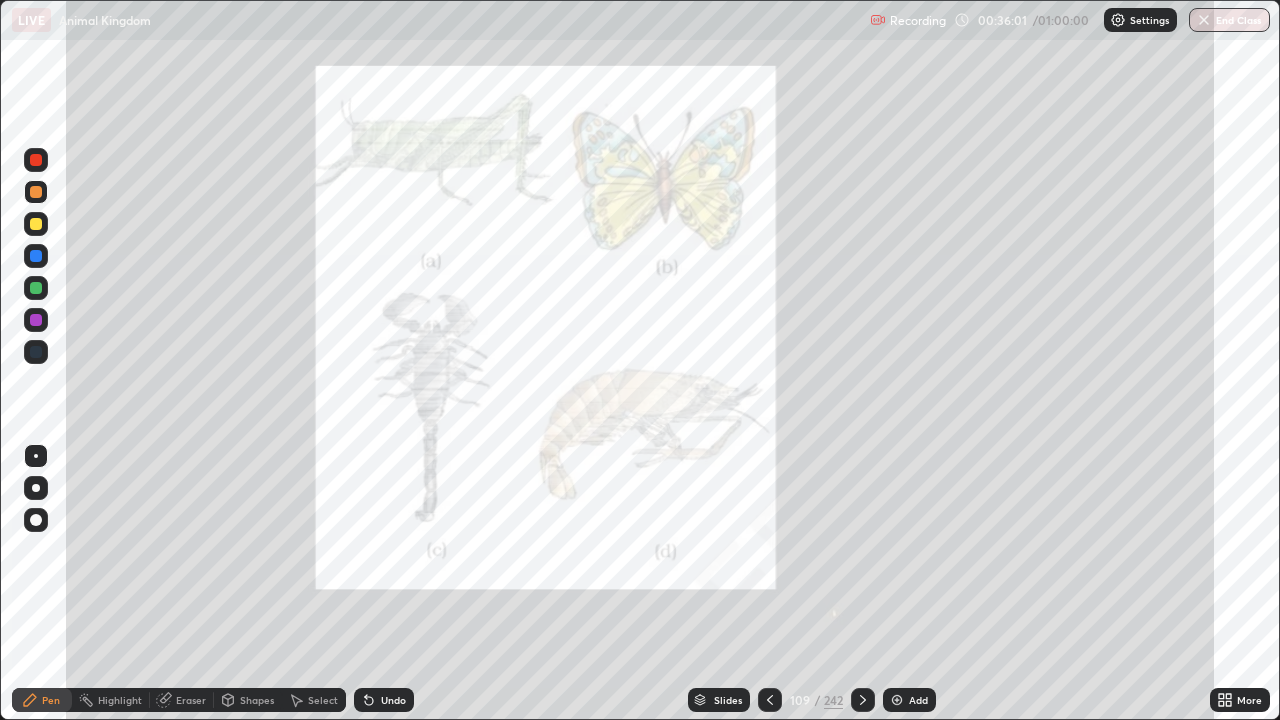 click at bounding box center (36, 192) 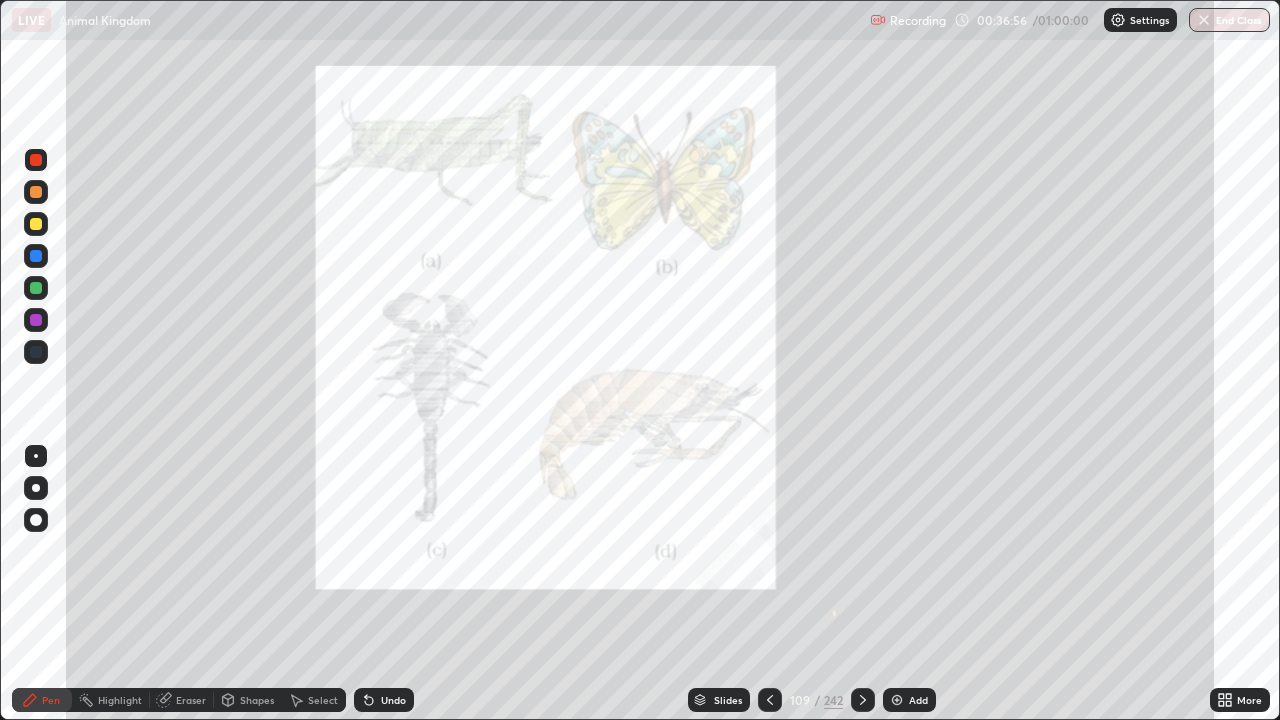 click at bounding box center (863, 700) 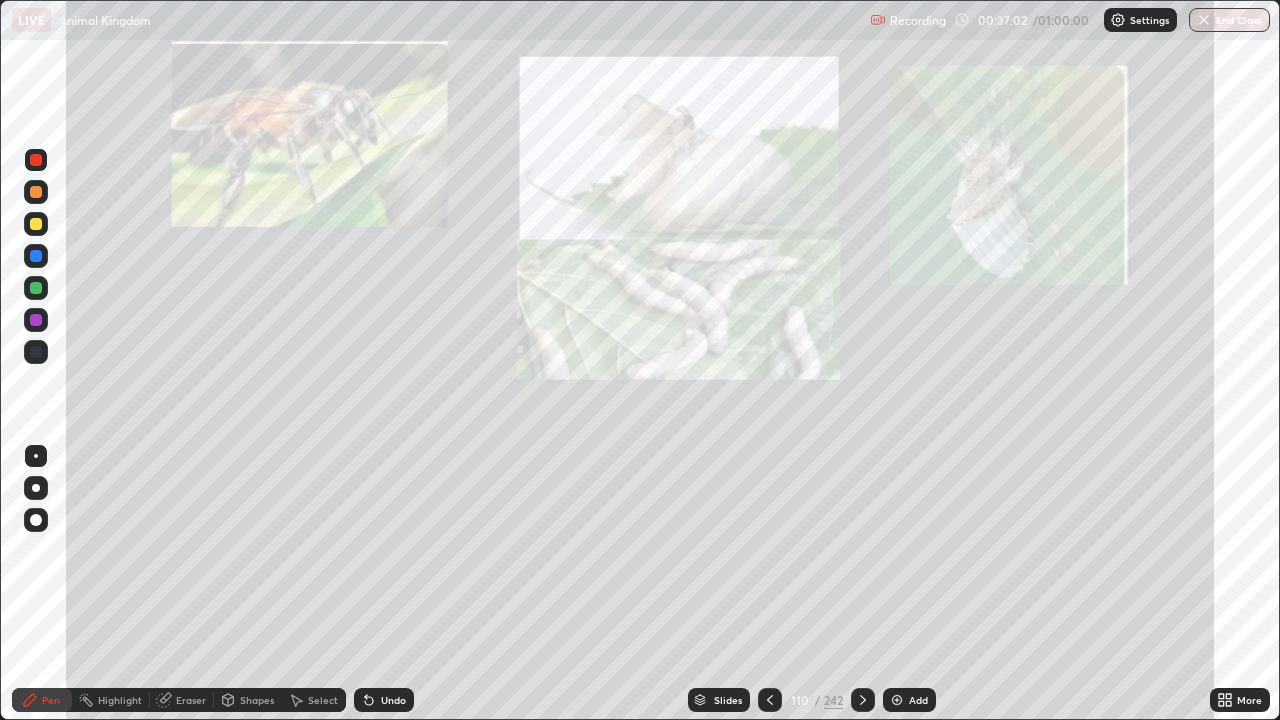 click at bounding box center (36, 224) 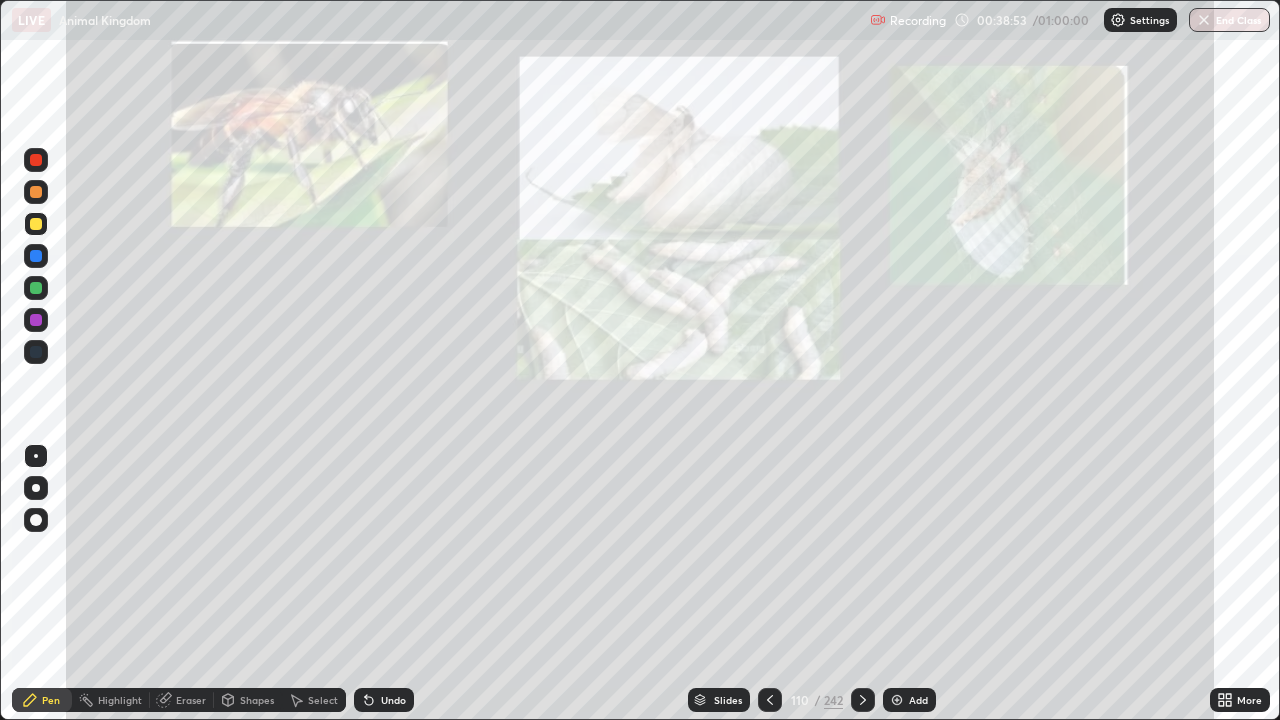 click 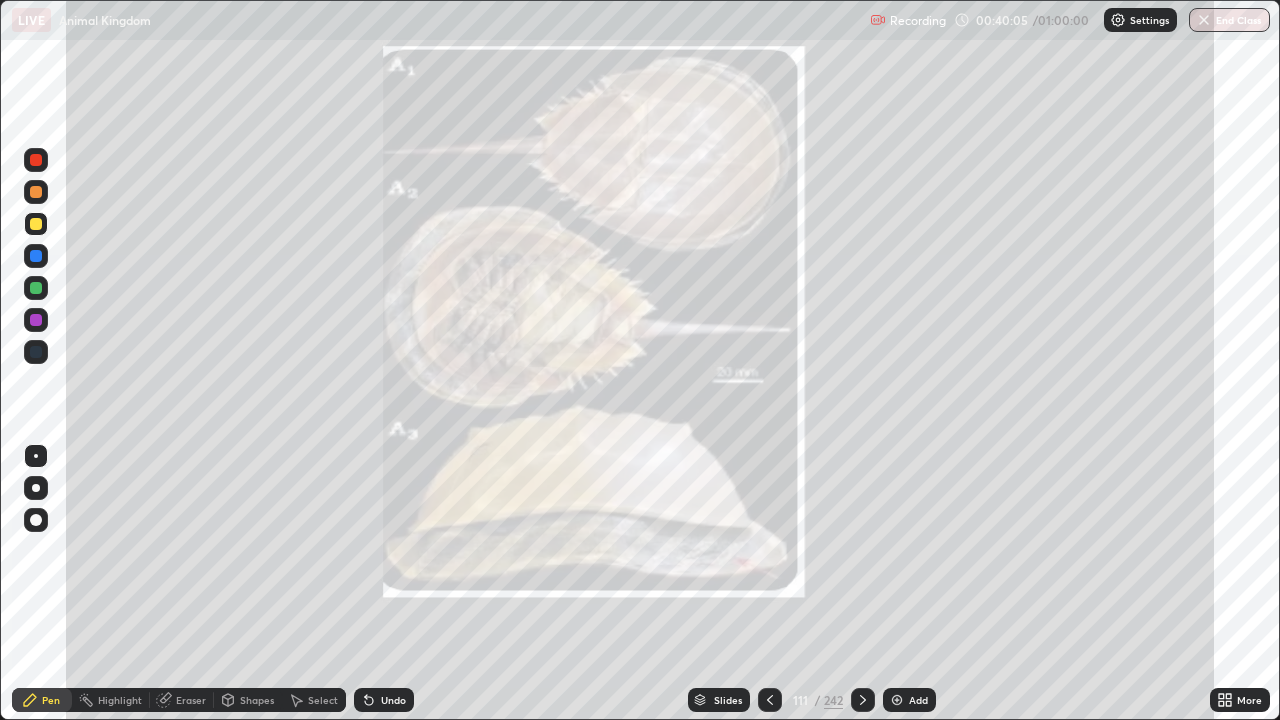 click 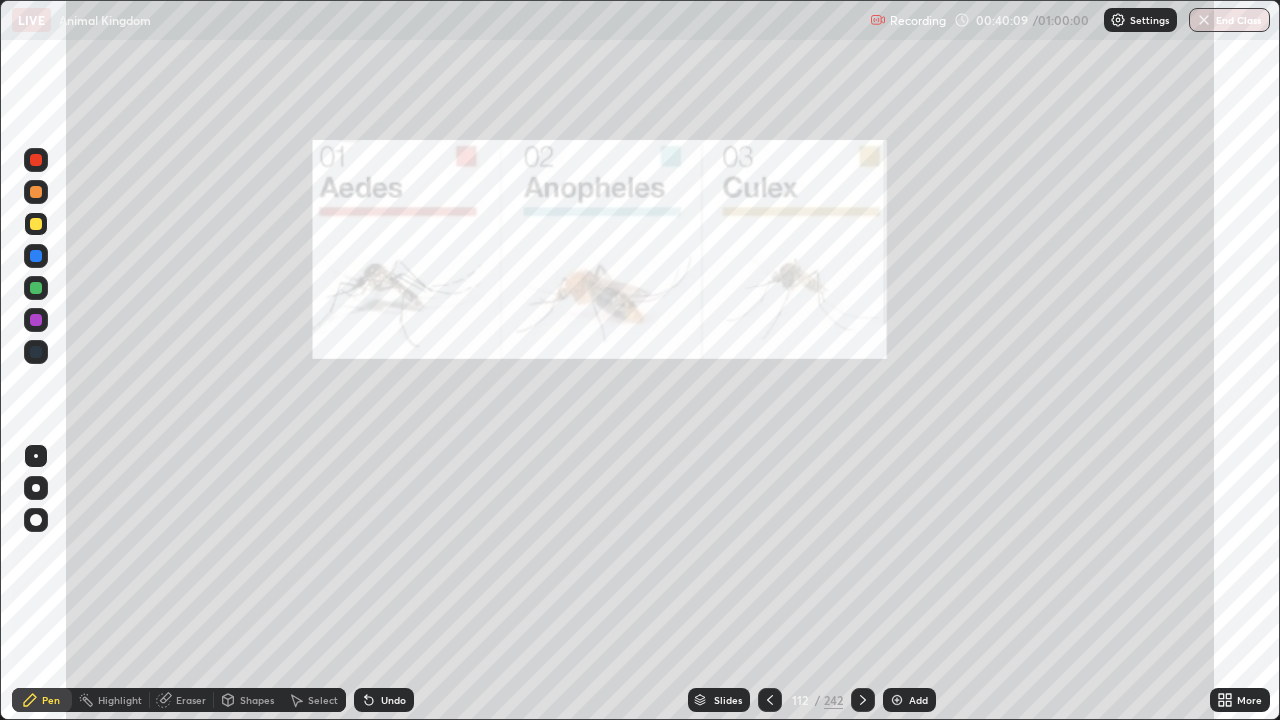 click at bounding box center [36, 224] 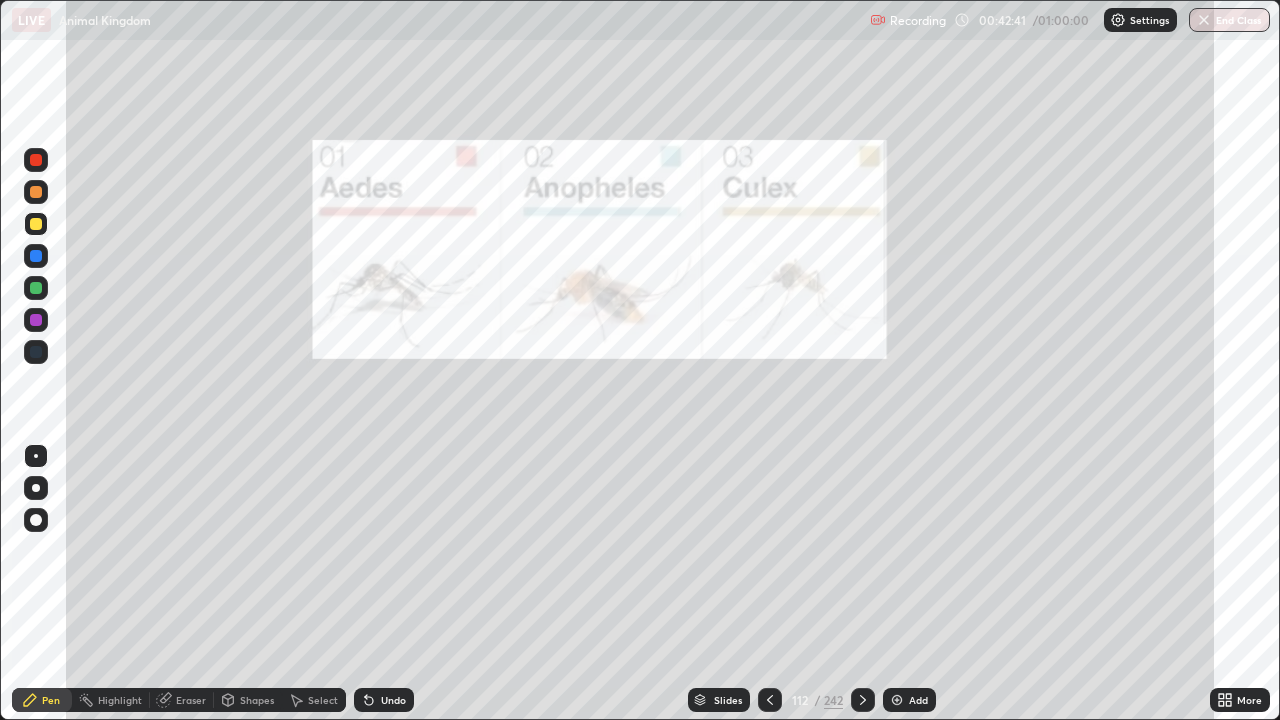 click 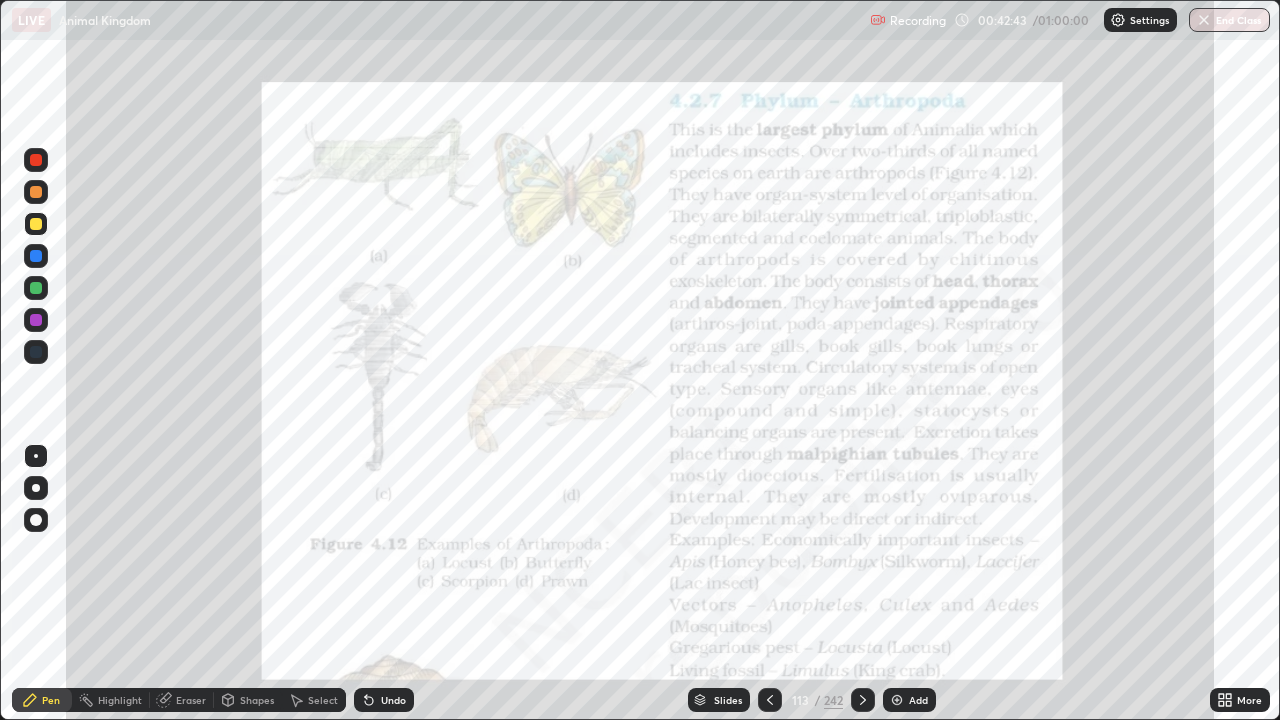 click at bounding box center (863, 700) 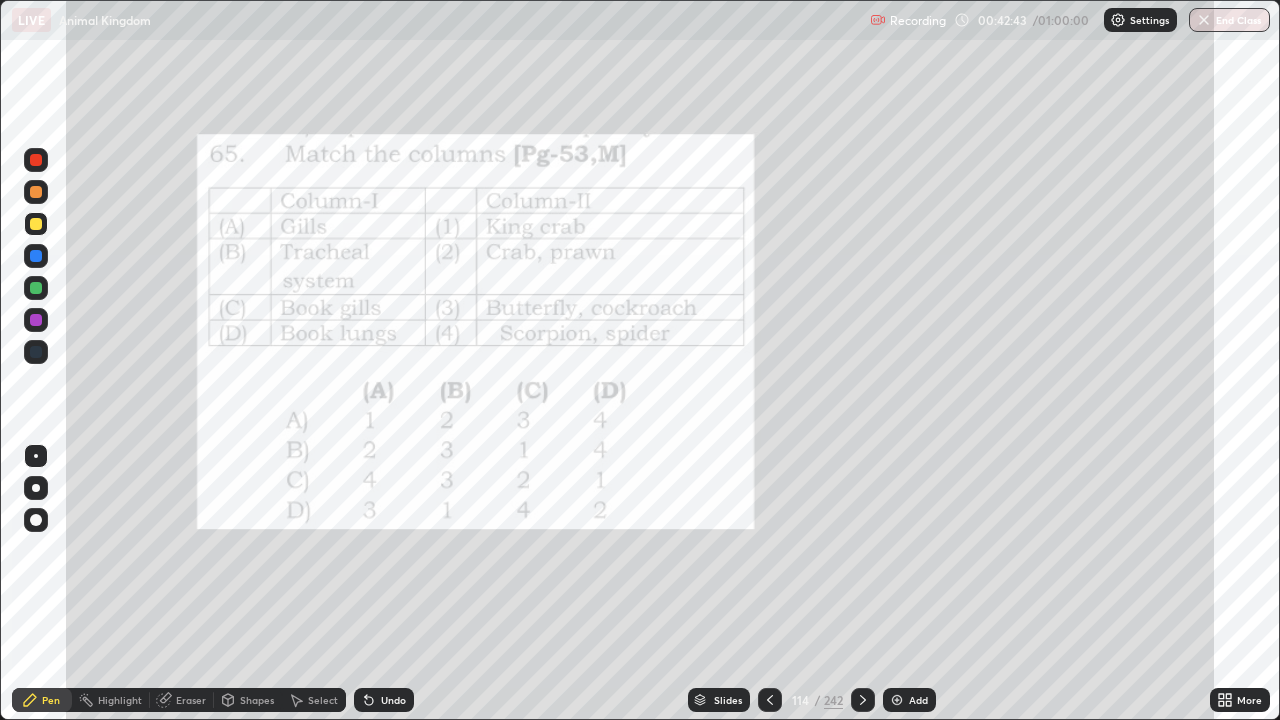 click 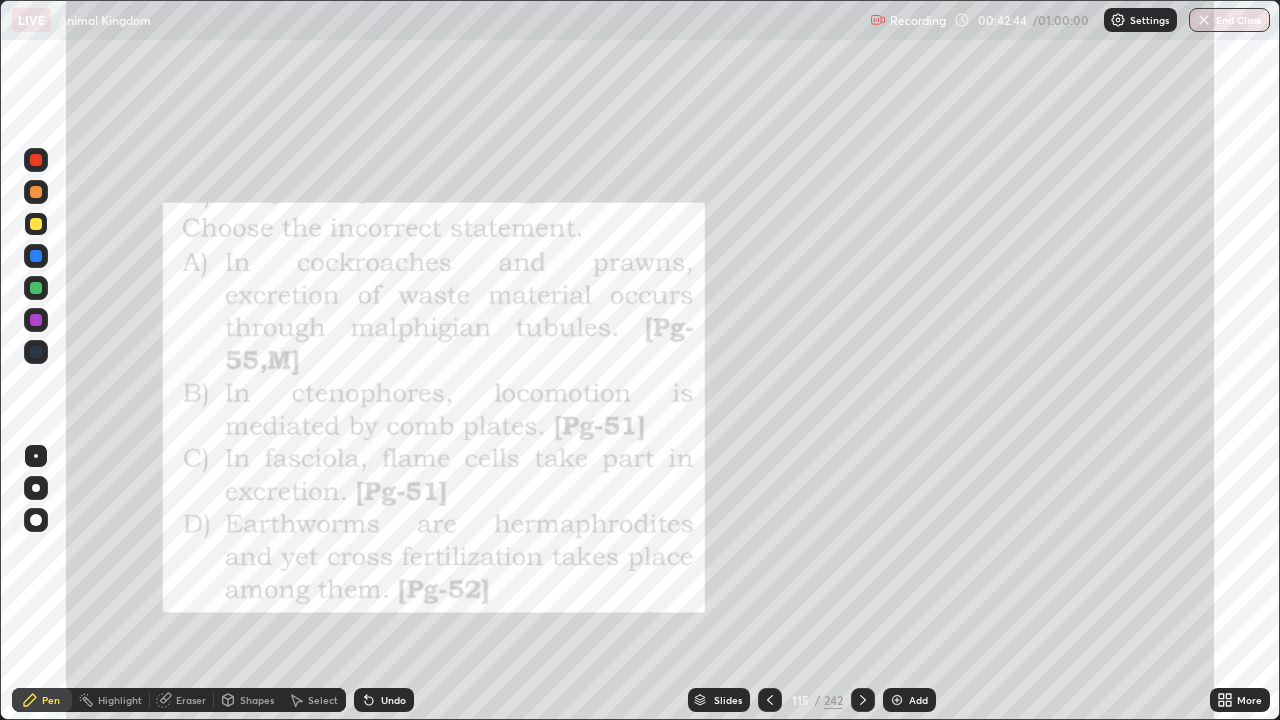 click 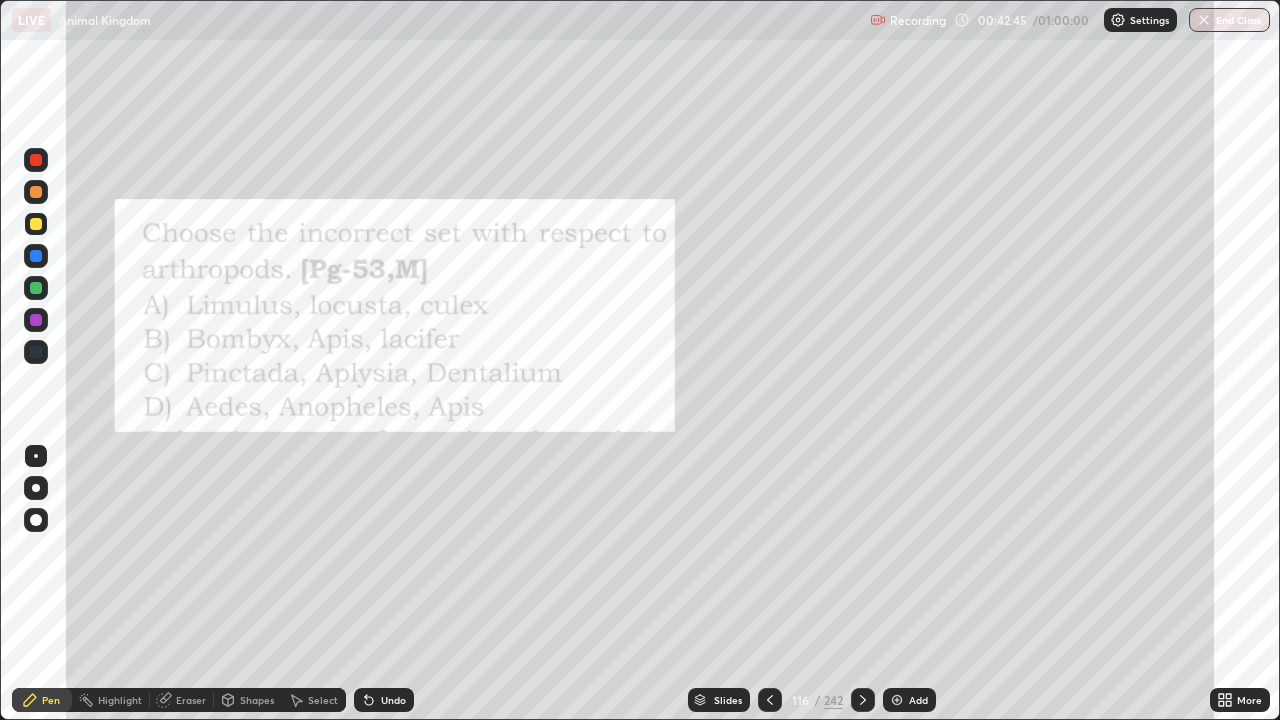 click on "Slides" at bounding box center (728, 700) 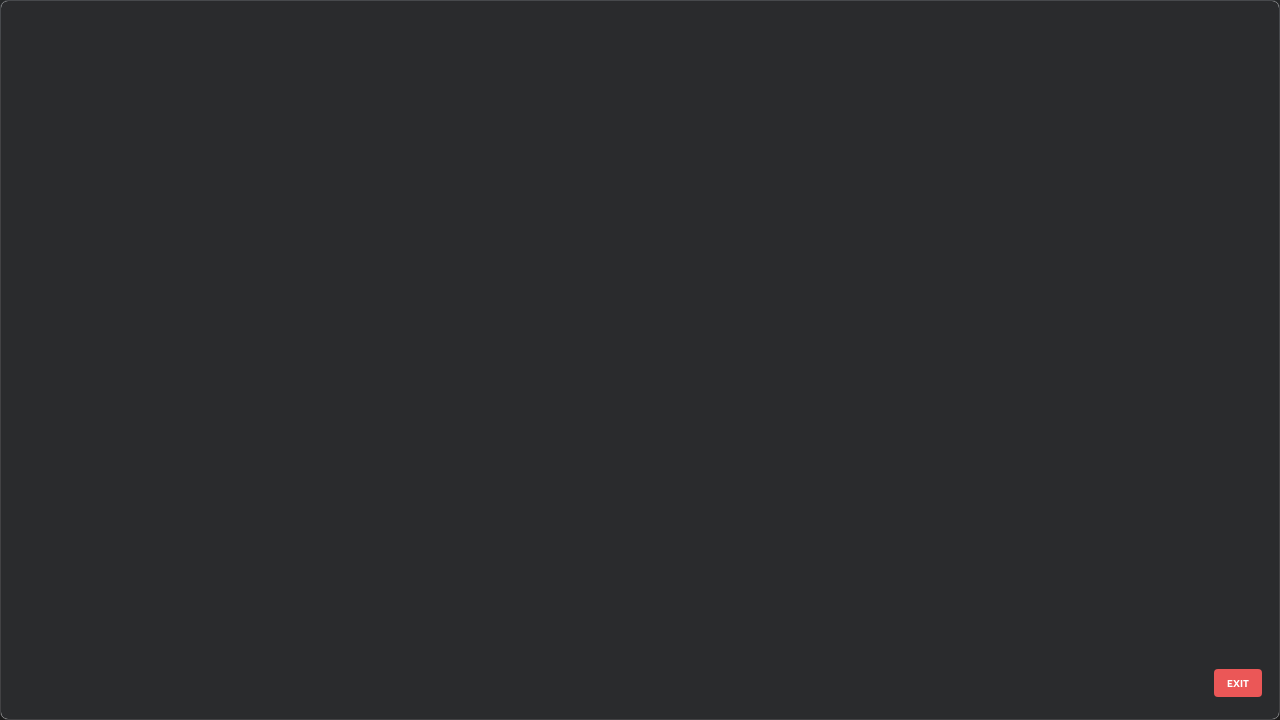 scroll, scrollTop: 8042, scrollLeft: 0, axis: vertical 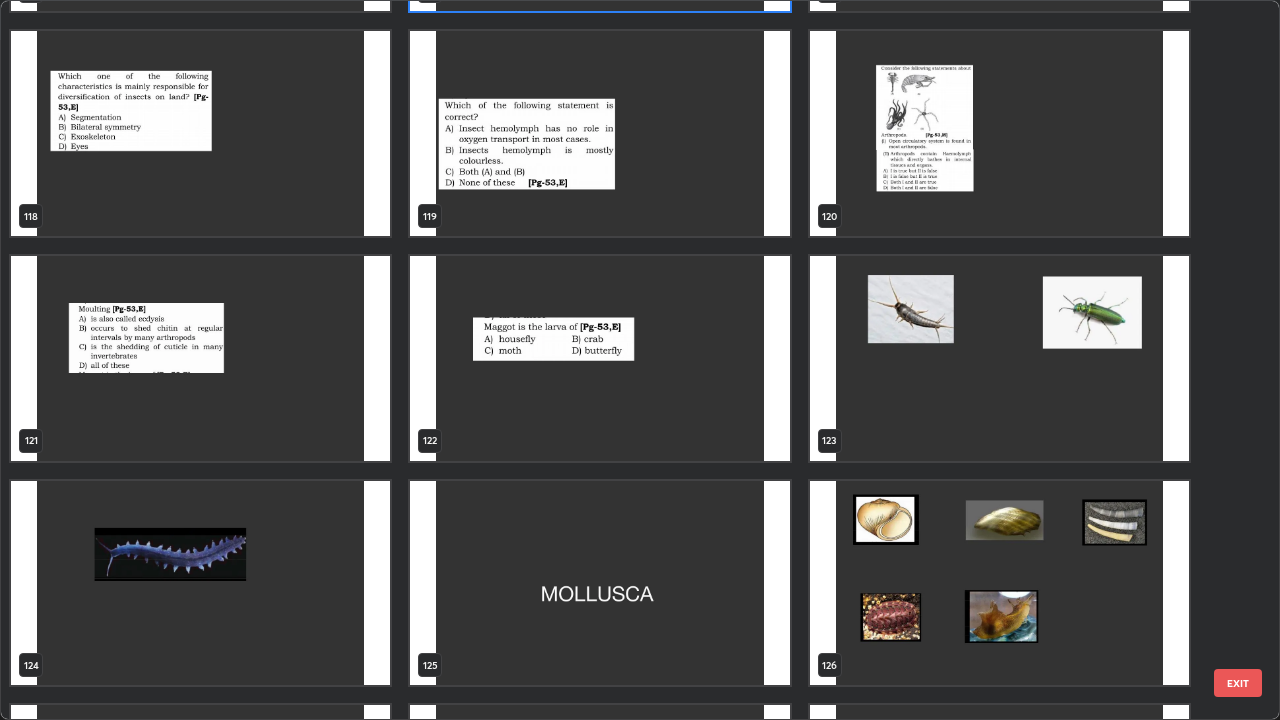 click at bounding box center [999, 358] 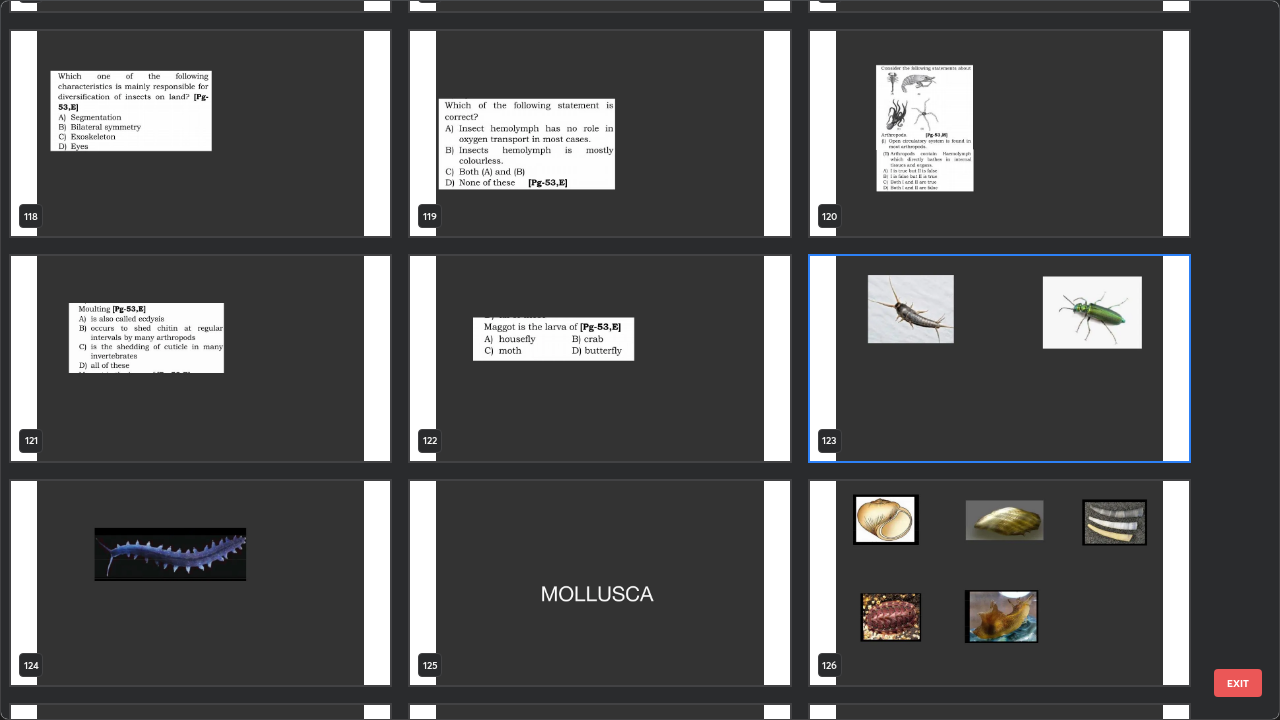 click at bounding box center (999, 358) 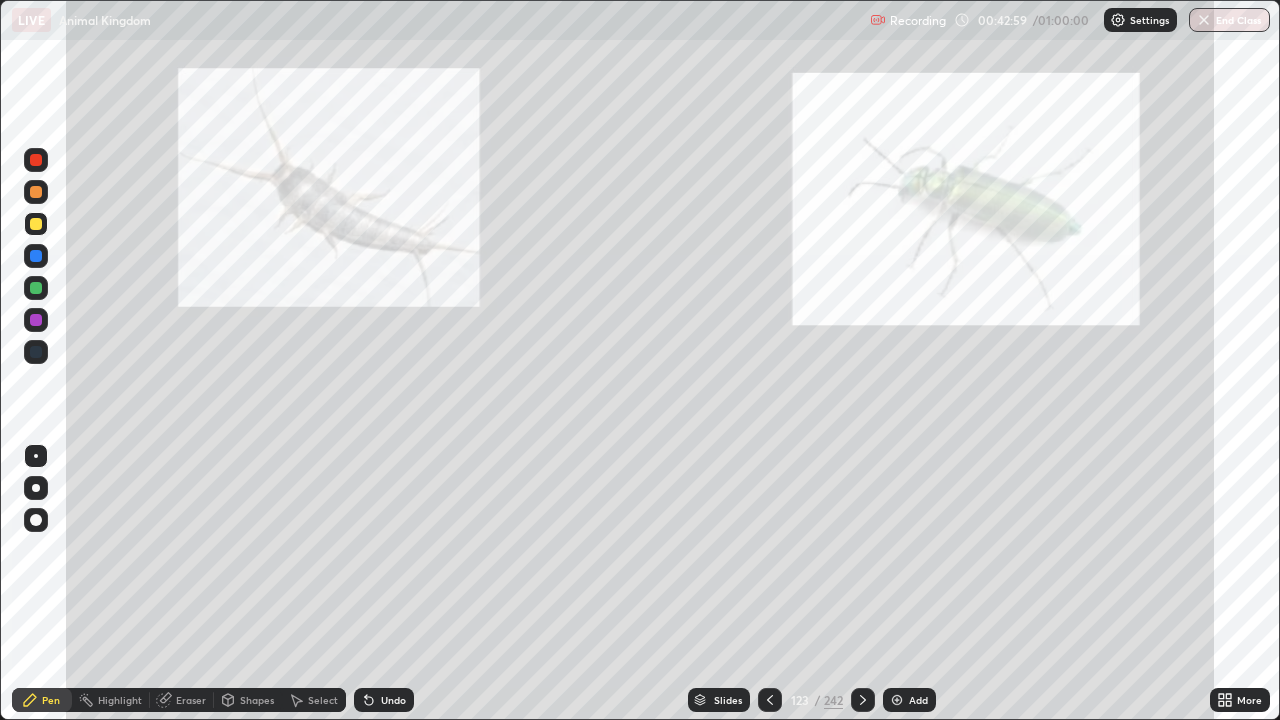click 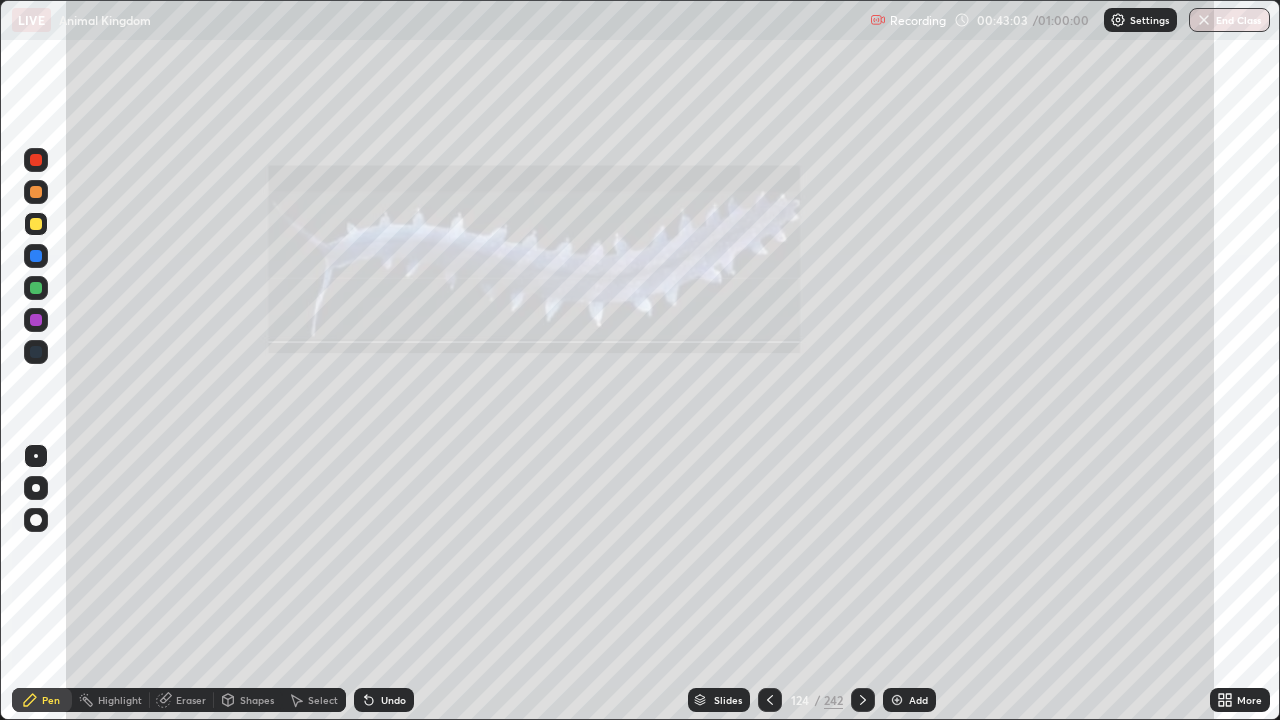 click at bounding box center (36, 224) 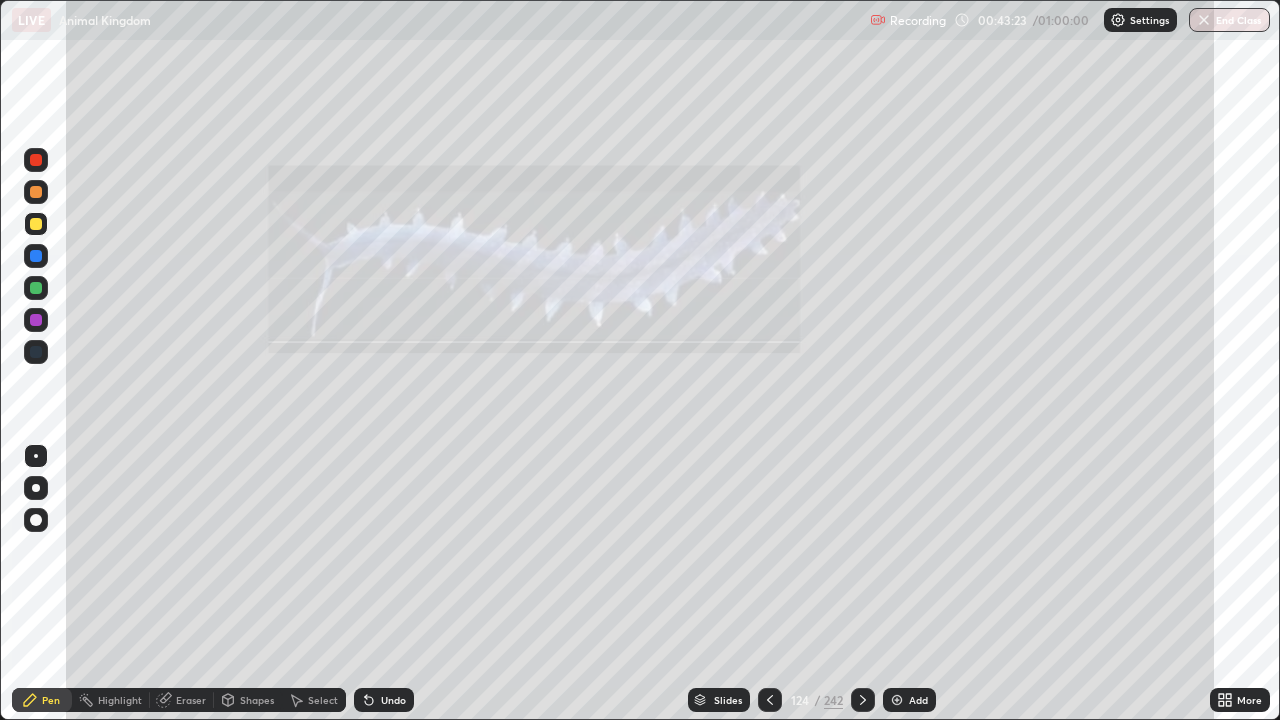 click at bounding box center [36, 224] 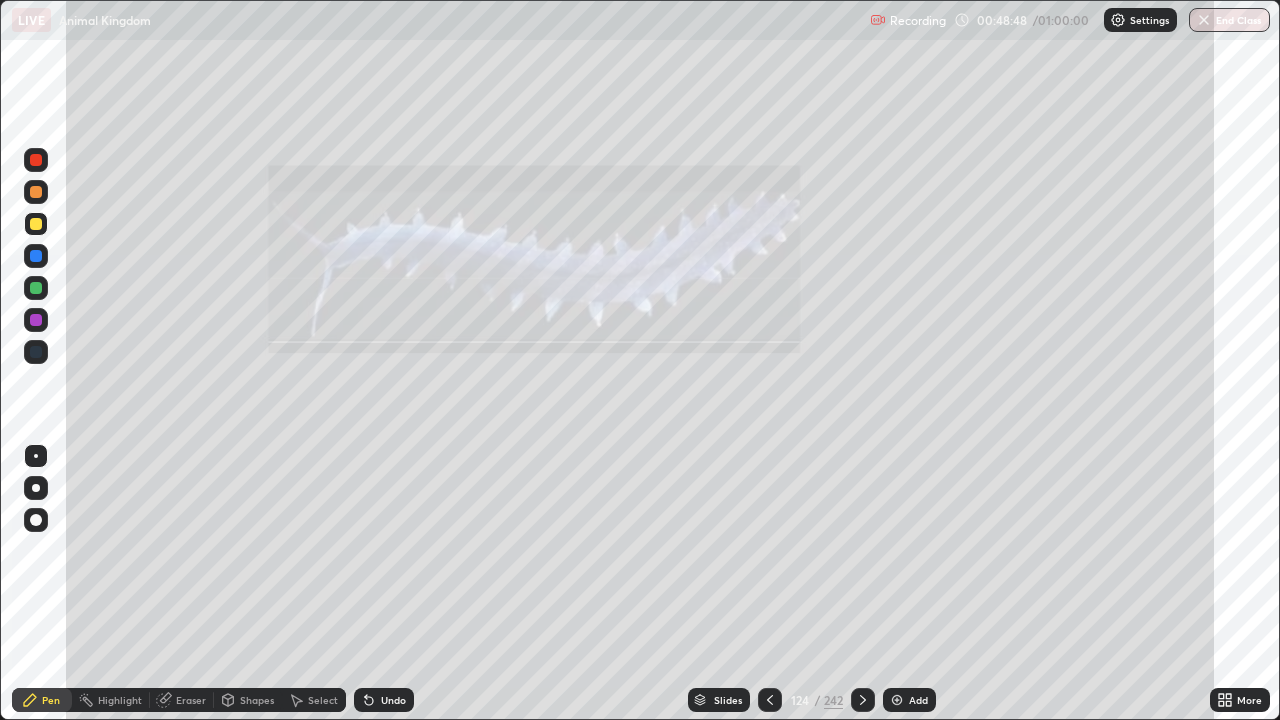 click on "Slides" at bounding box center (728, 700) 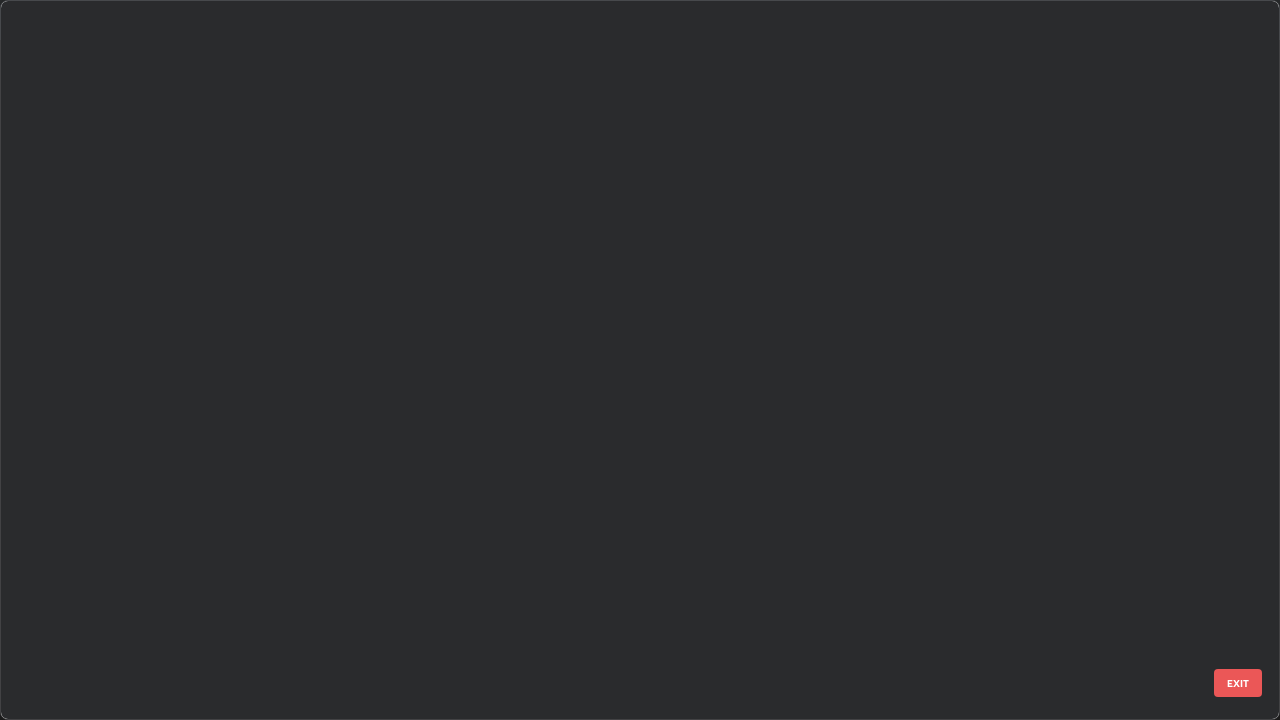 scroll, scrollTop: 8716, scrollLeft: 0, axis: vertical 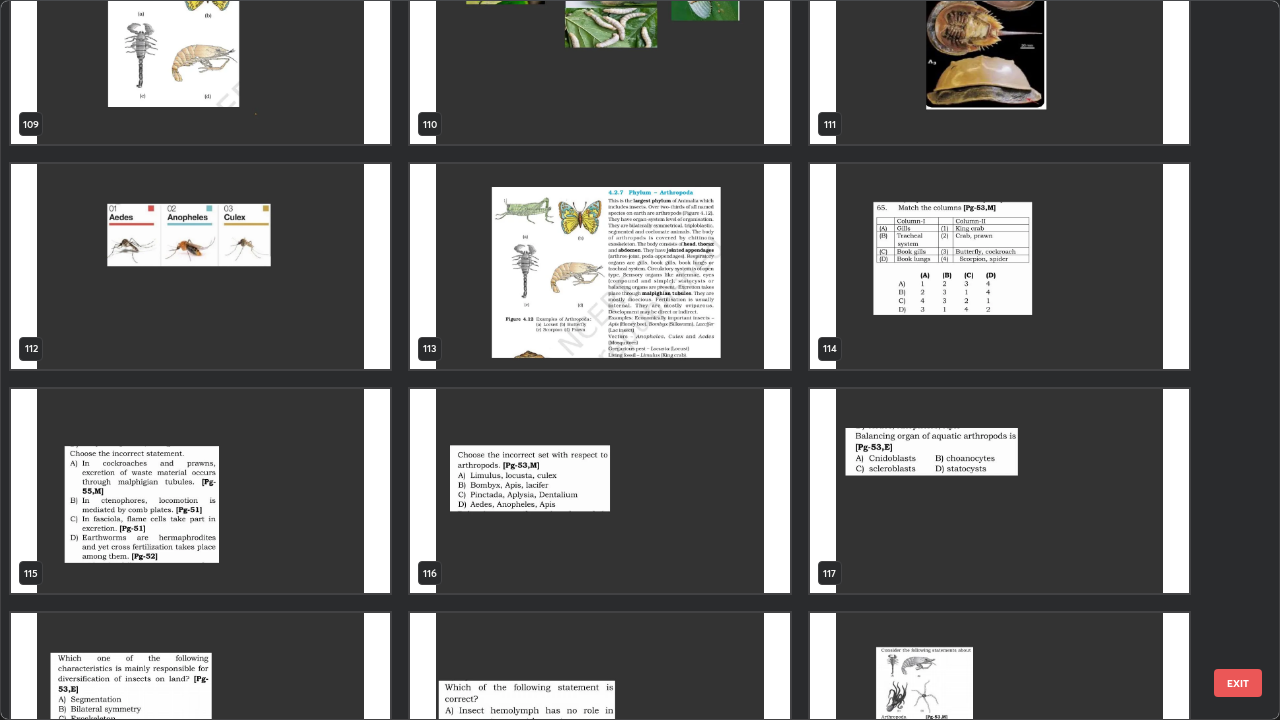 click at bounding box center [599, 266] 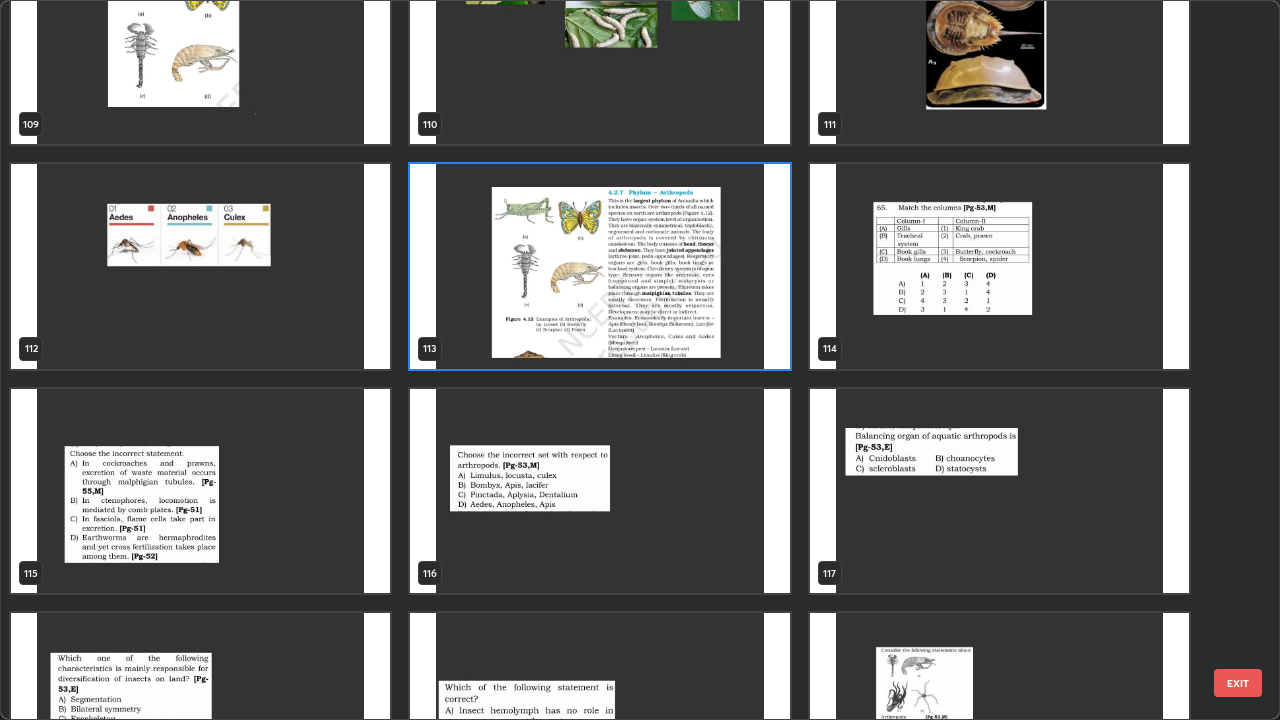 click at bounding box center [599, 266] 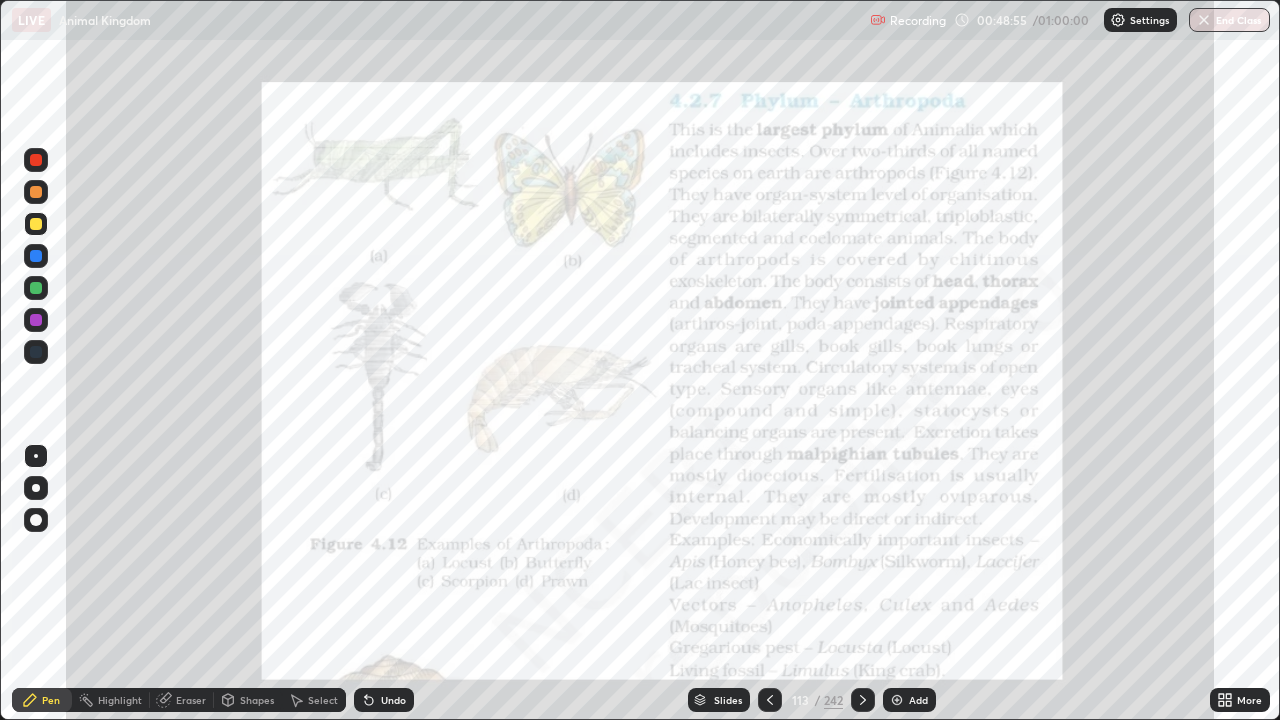 click on "Highlight" at bounding box center (120, 700) 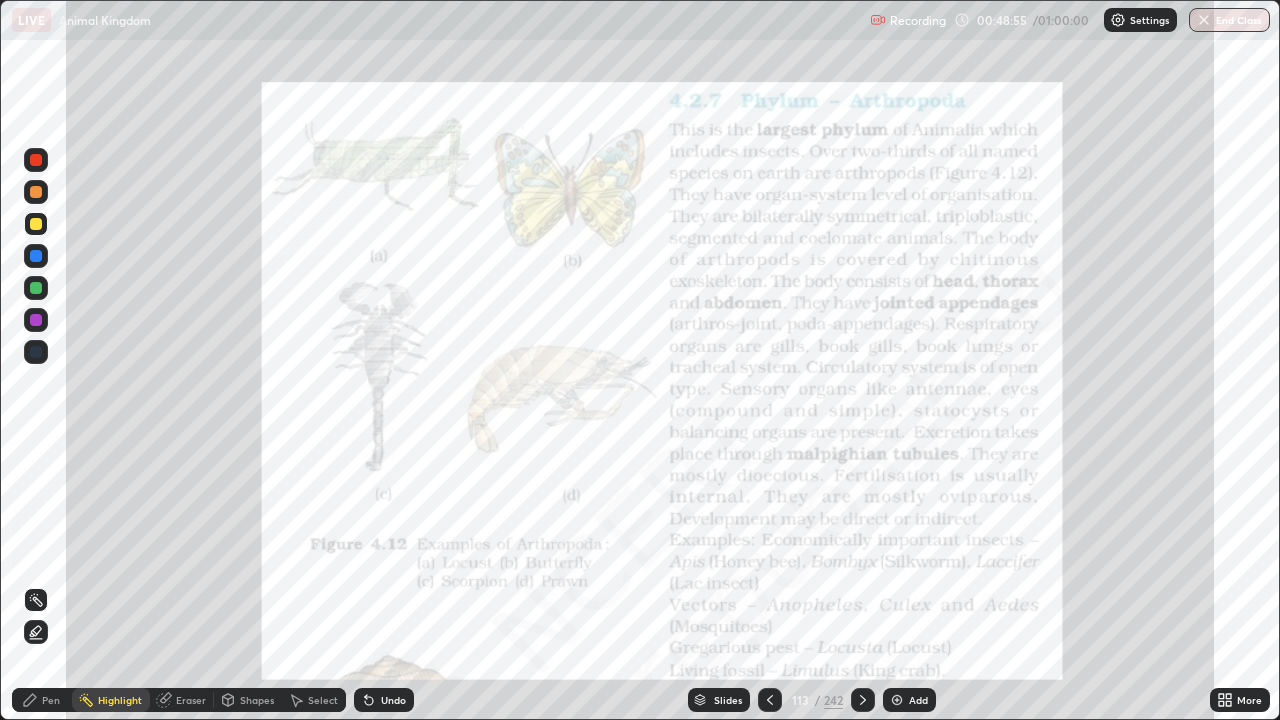 click at bounding box center [36, 160] 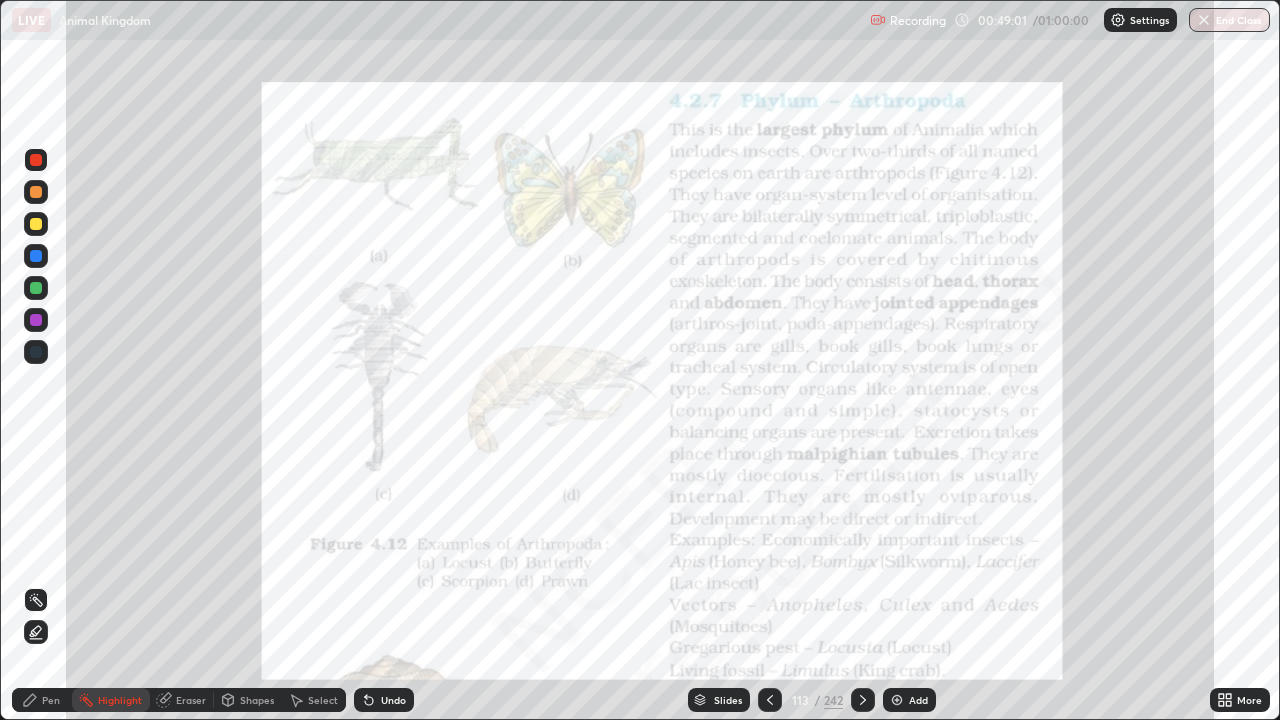 click 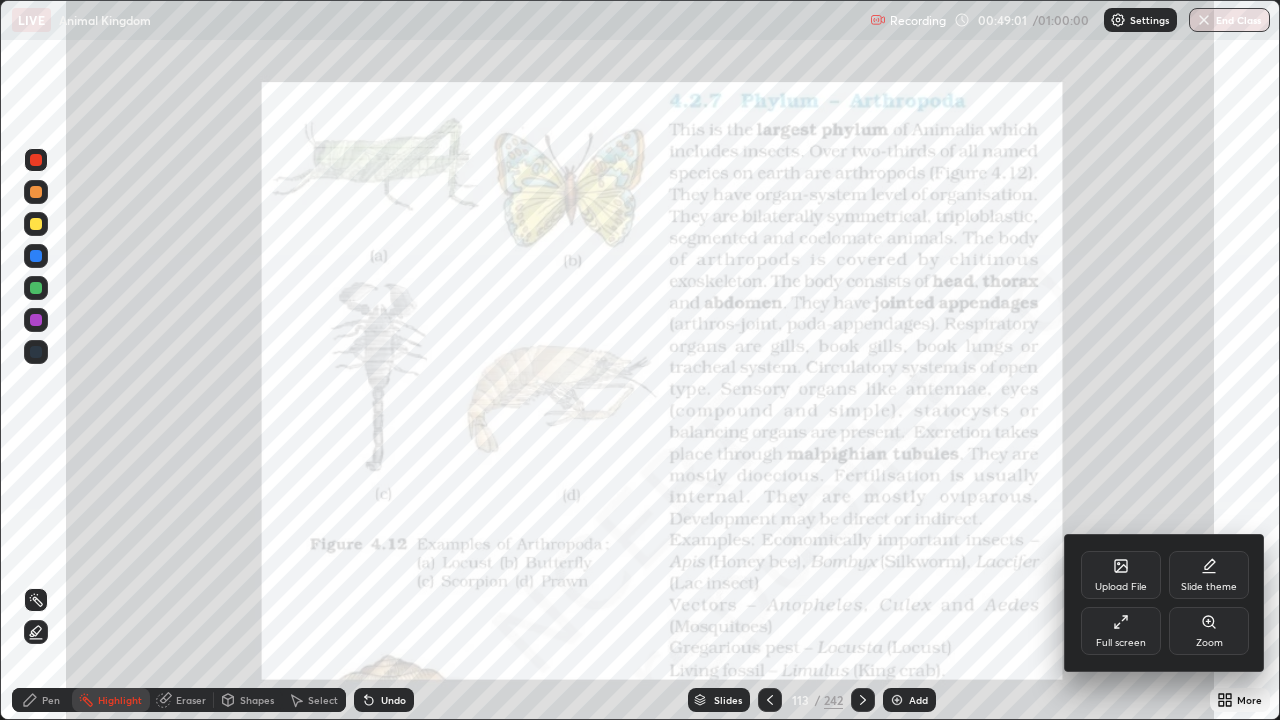 click on "Zoom" at bounding box center (1209, 631) 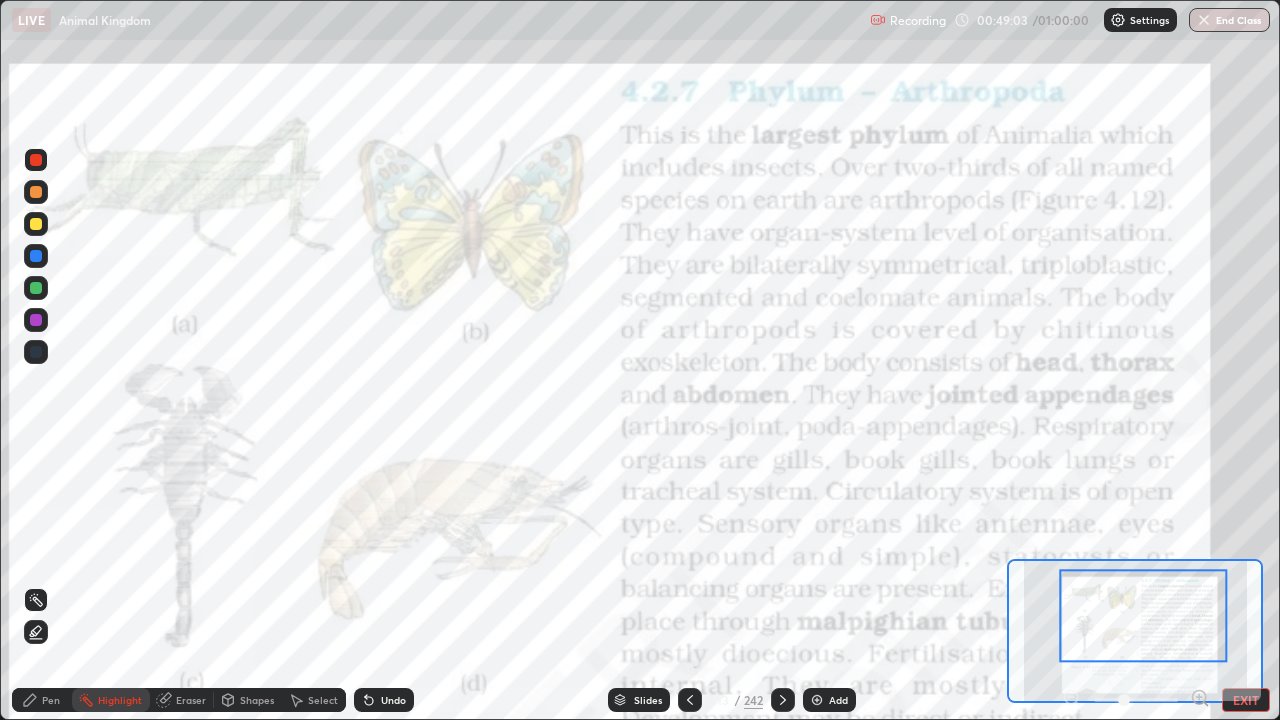 click 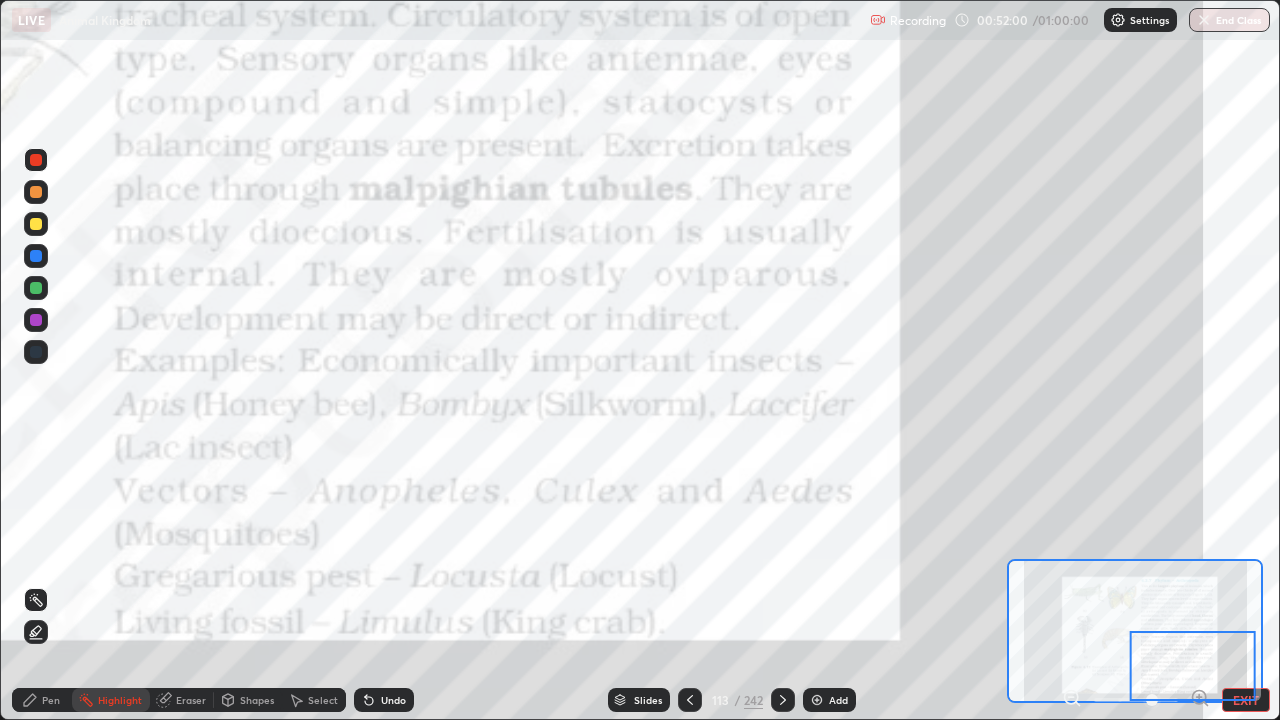 click 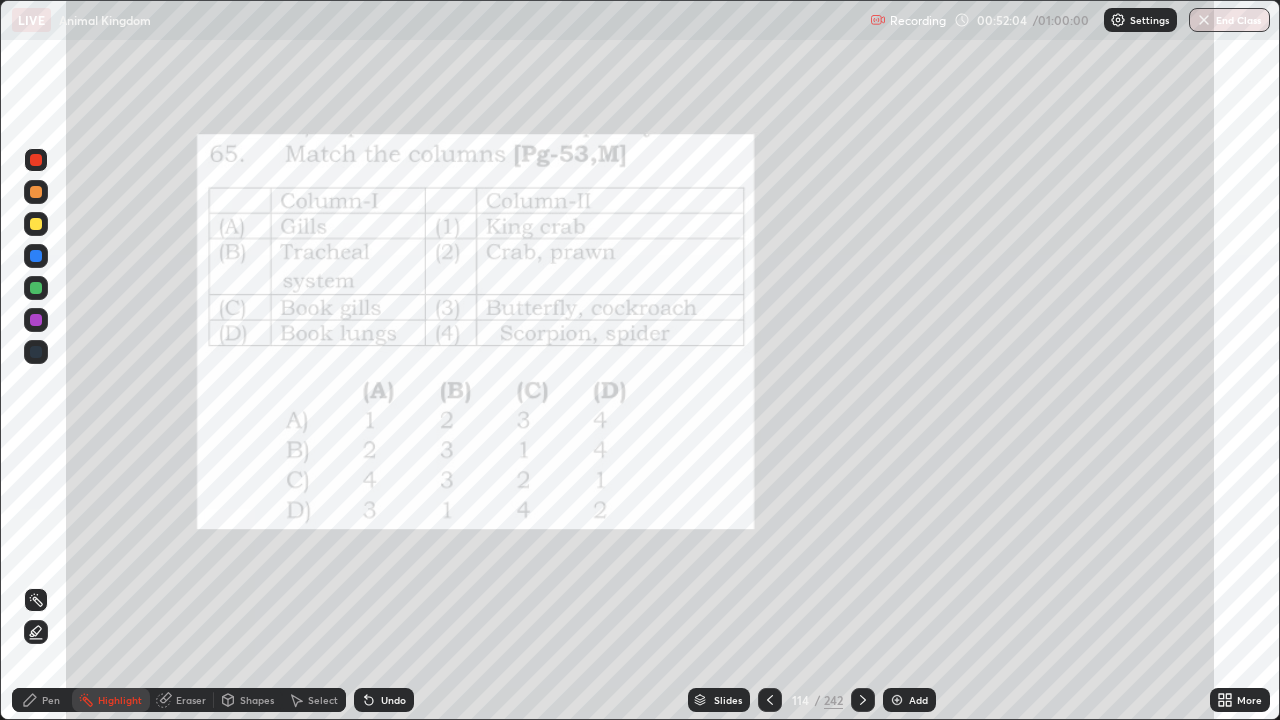 click on "More" at bounding box center (1249, 700) 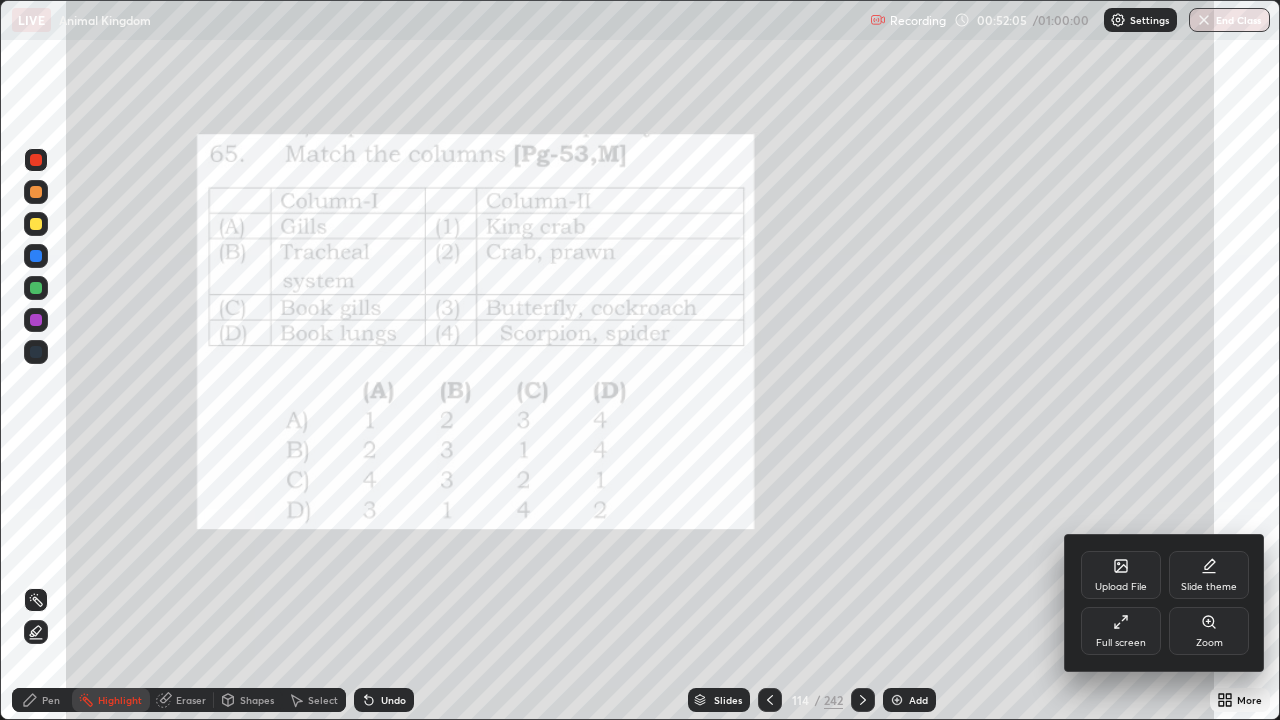 click 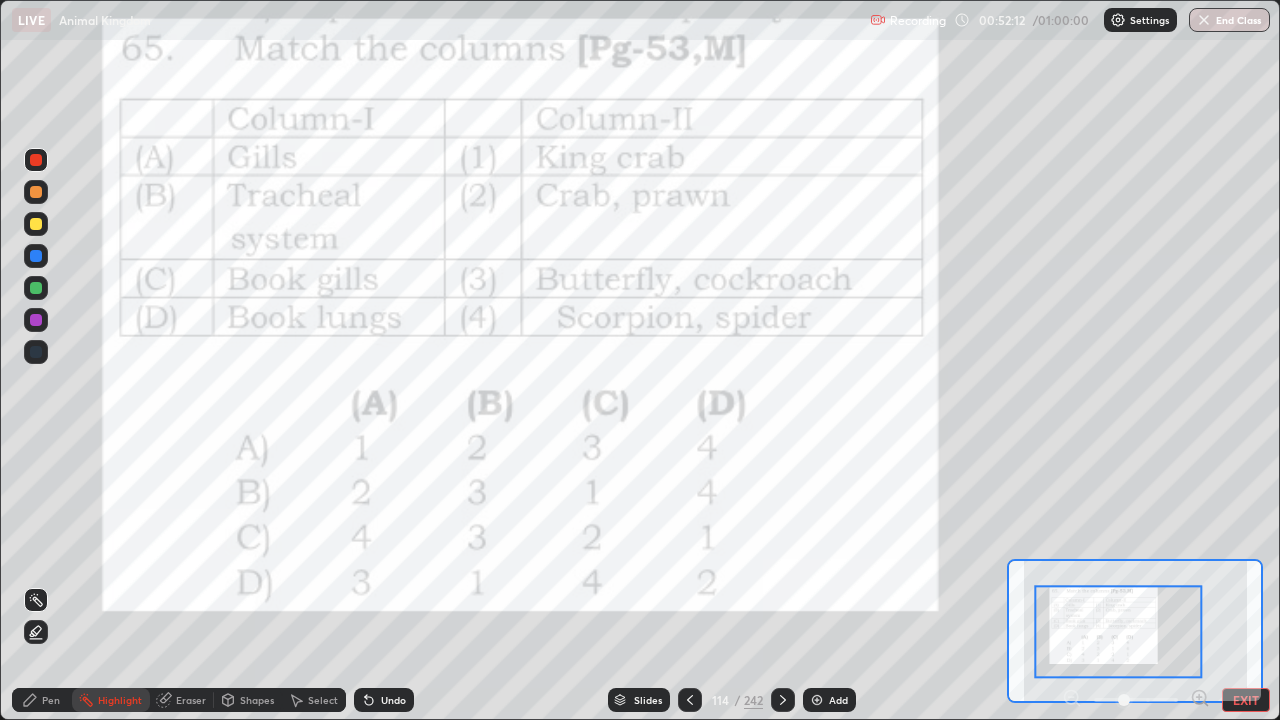 click 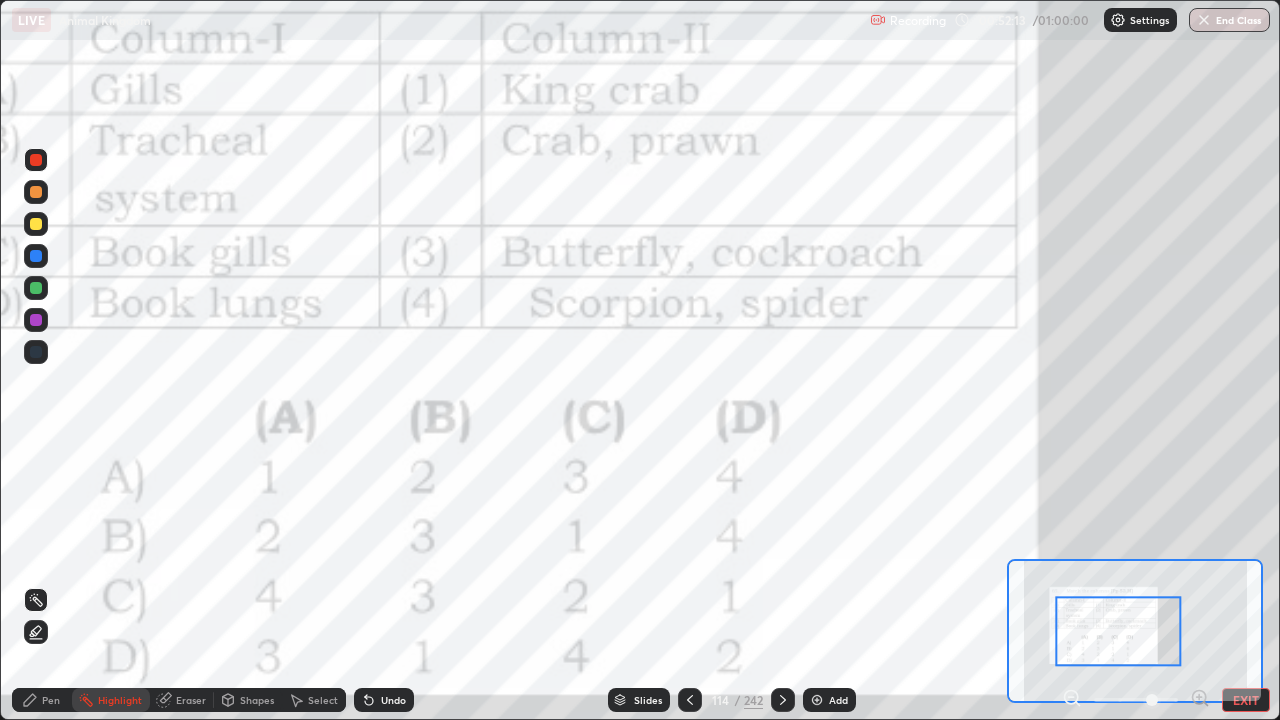 click 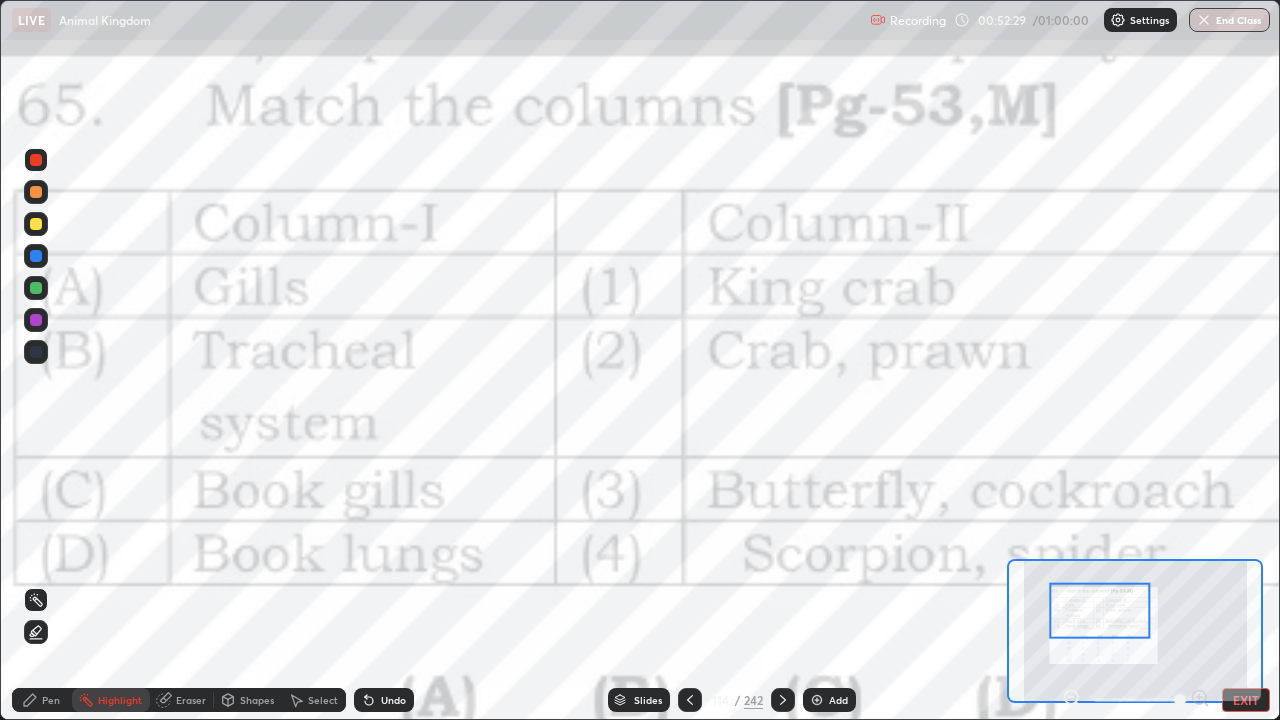 click on "Pen" at bounding box center (51, 700) 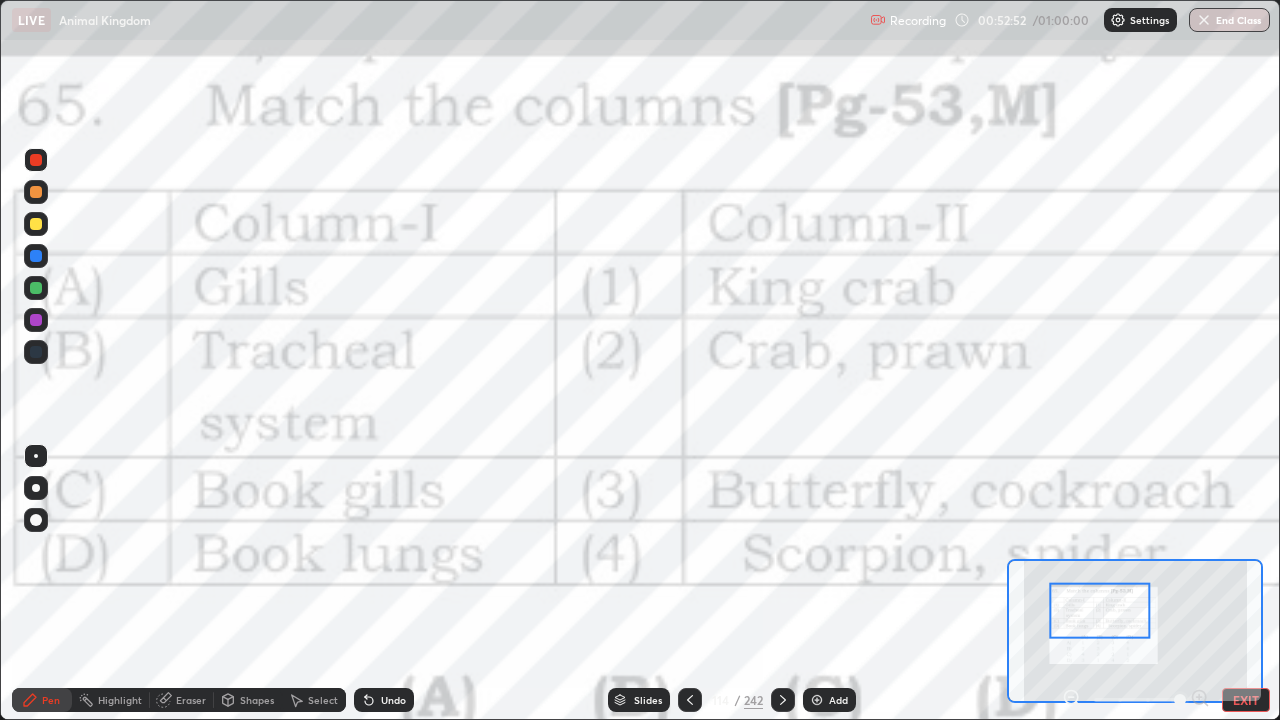click on "EXIT" at bounding box center (1246, 700) 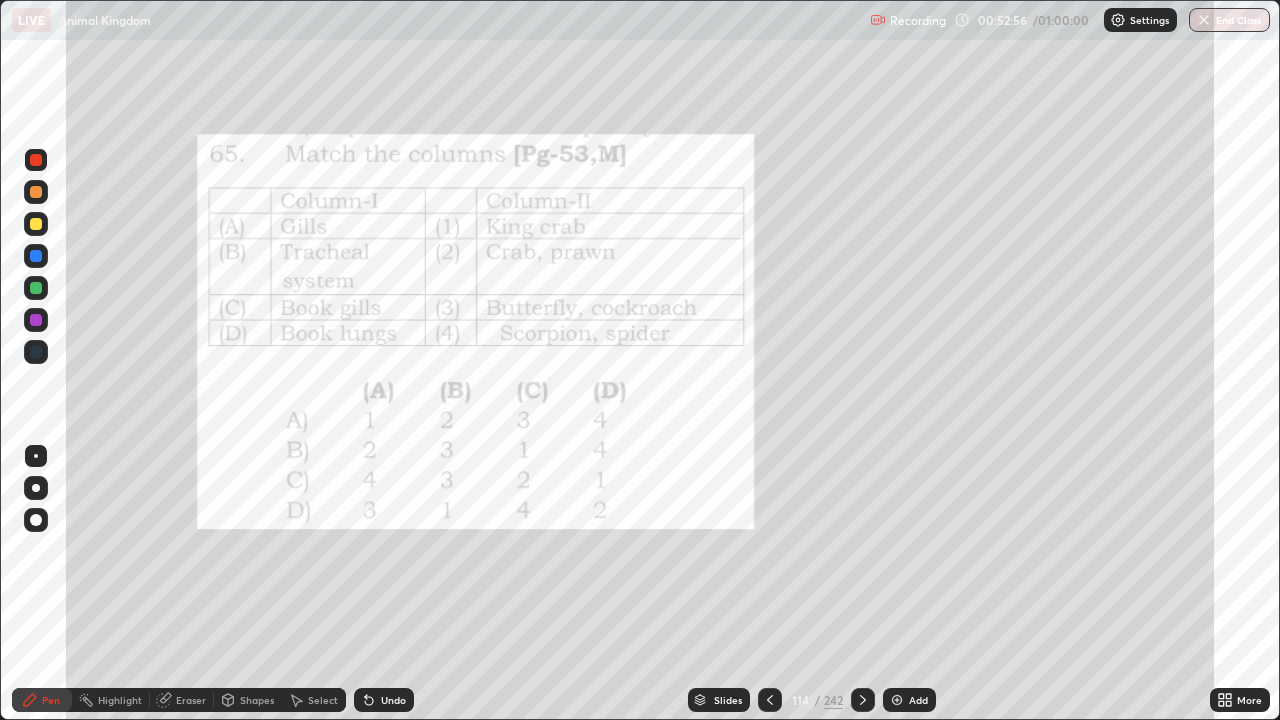 click at bounding box center (863, 700) 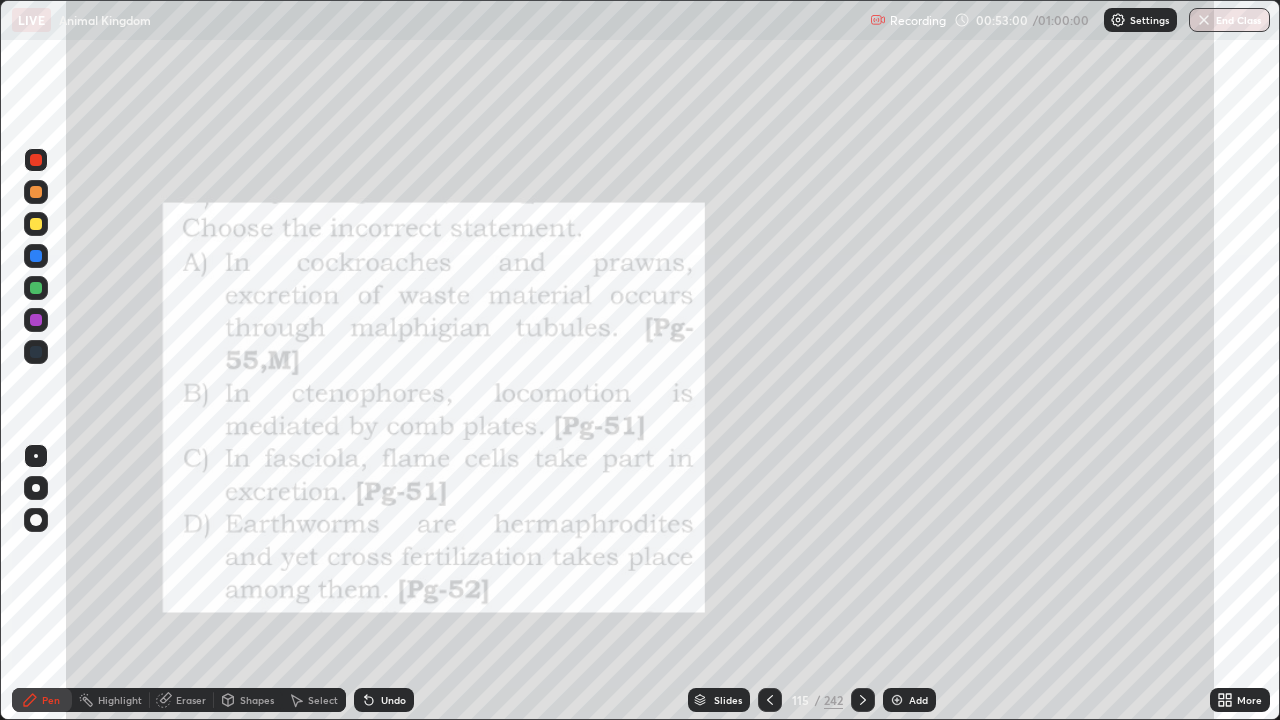 click 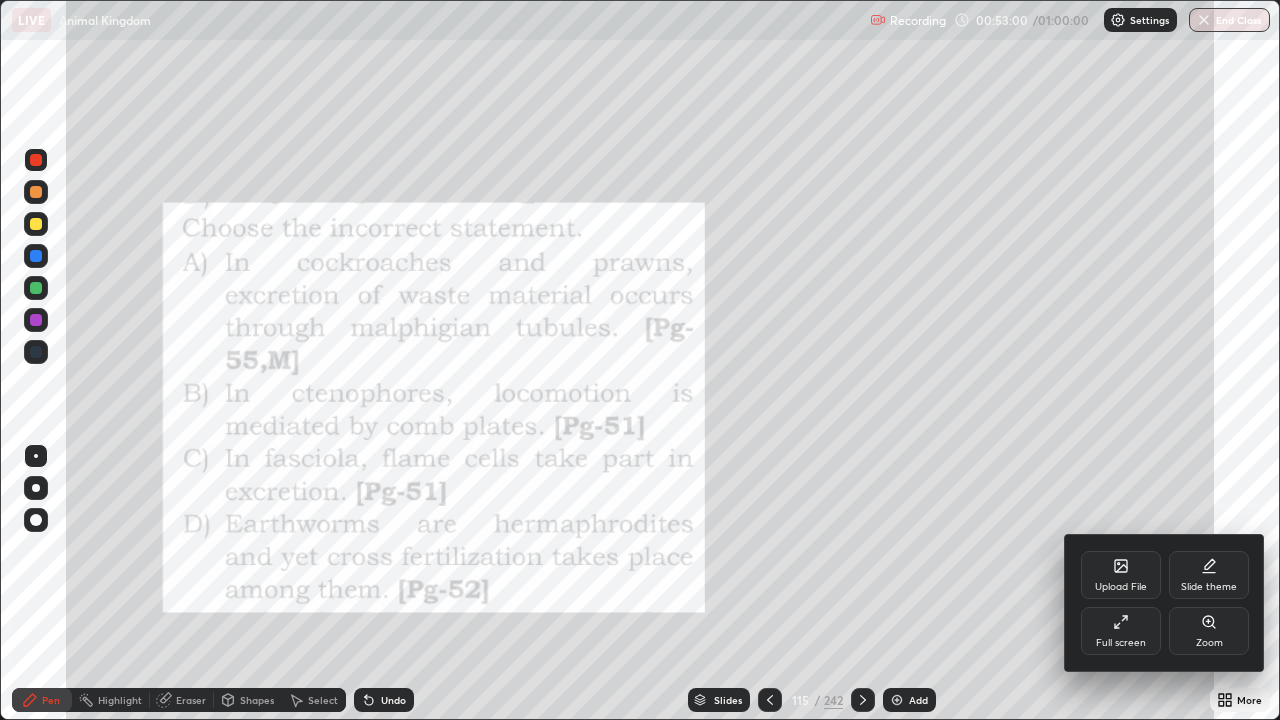 click on "Zoom" at bounding box center [1209, 631] 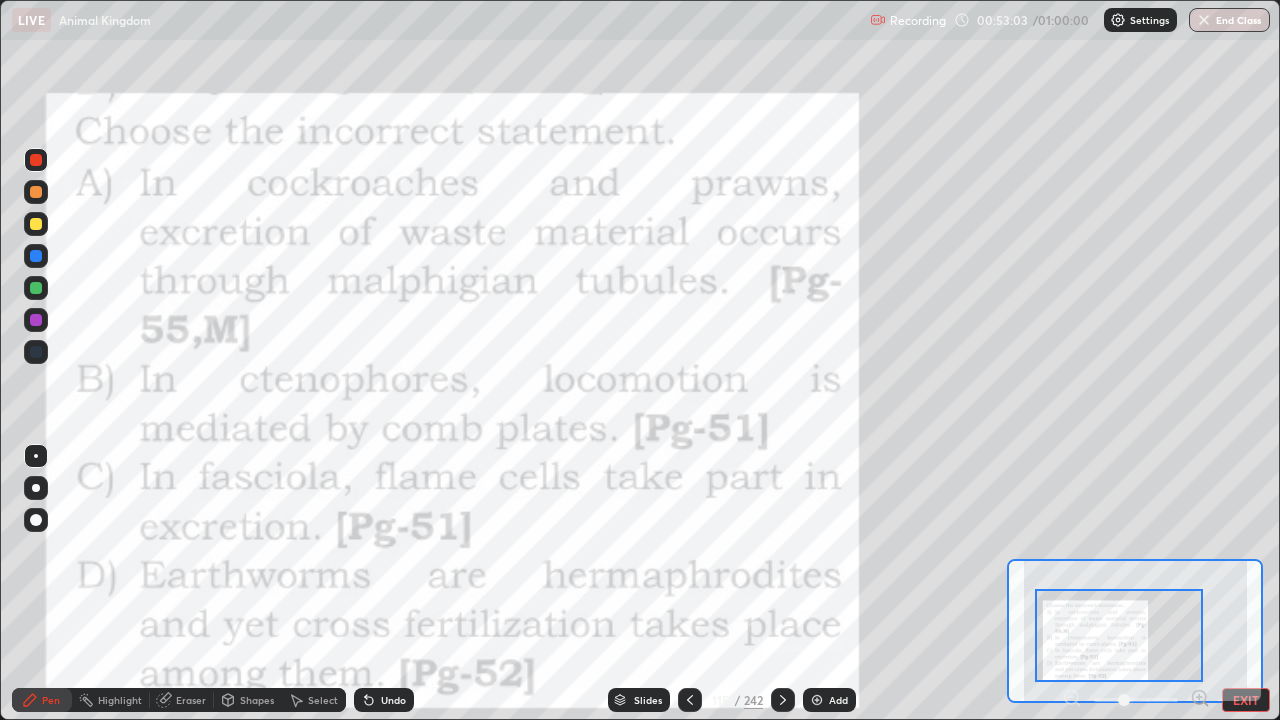 click at bounding box center [1119, 635] 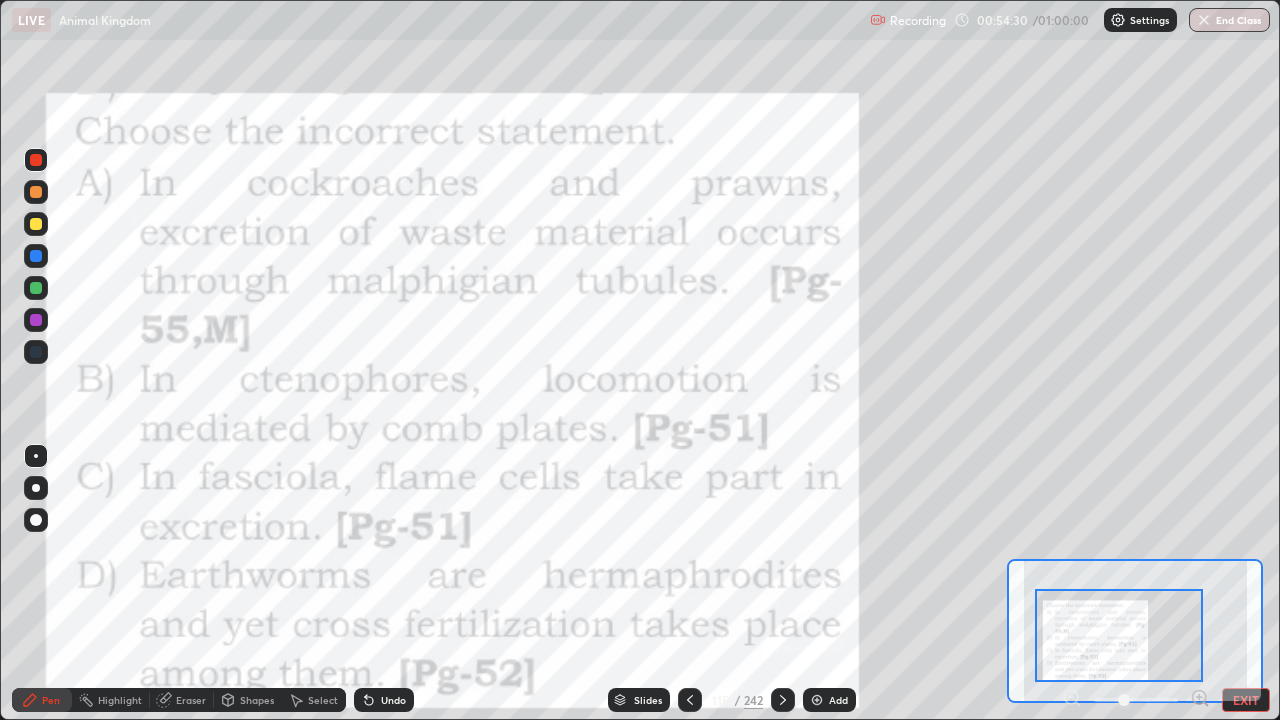 click 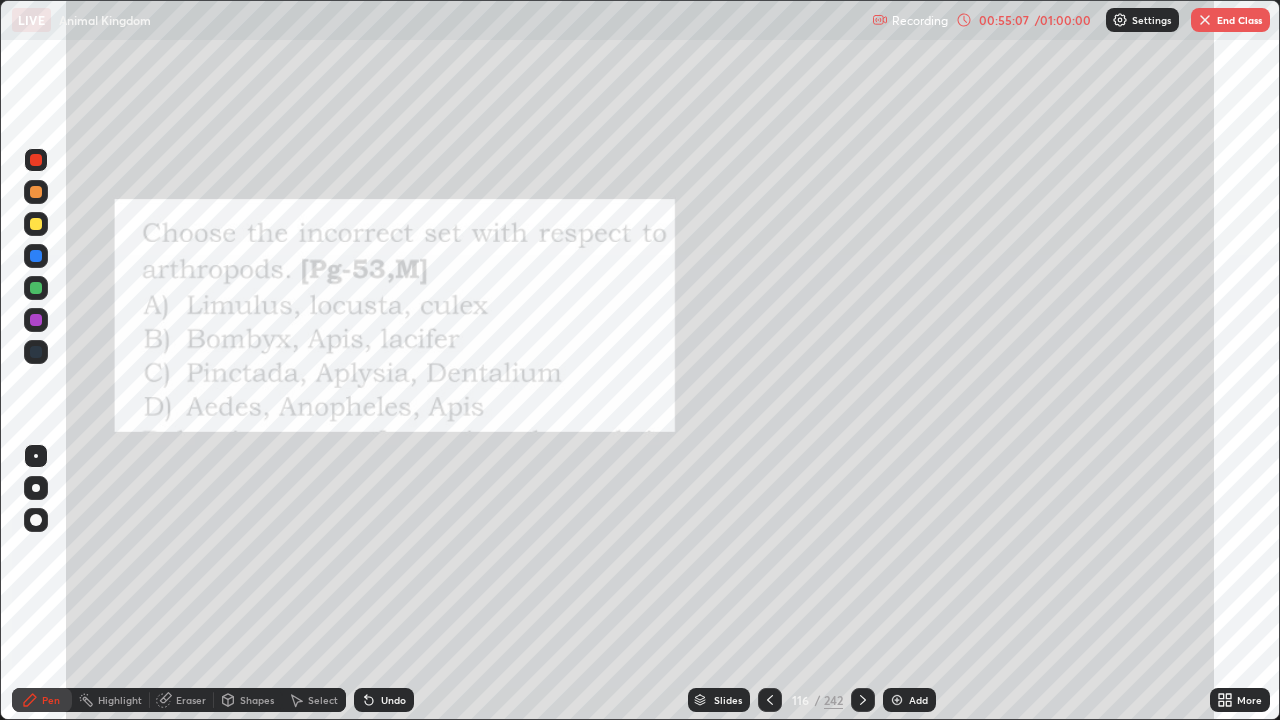 click 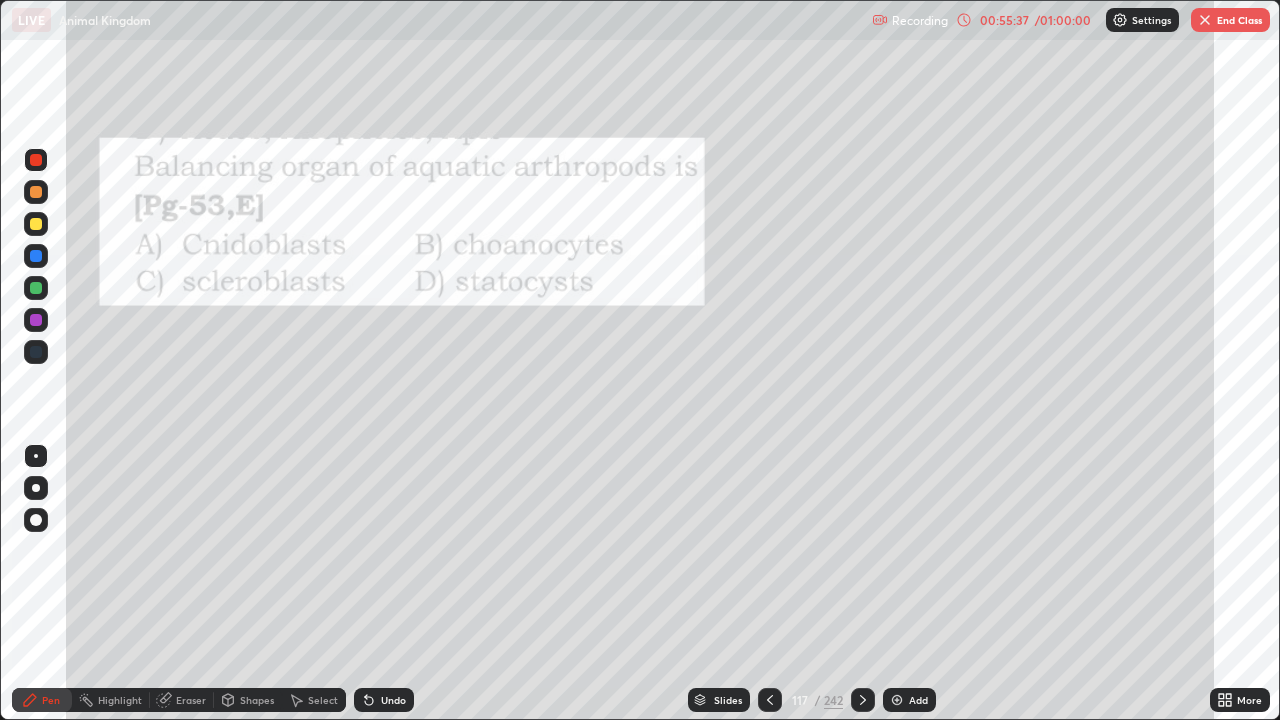 click 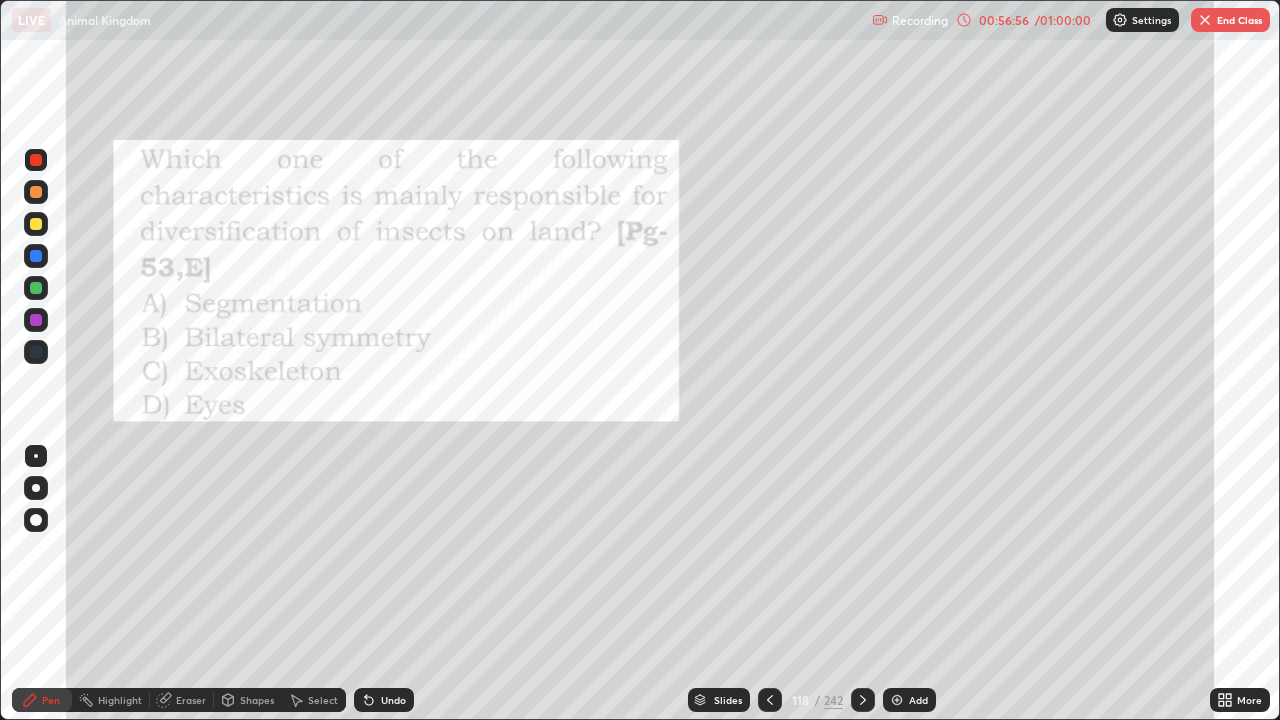 click 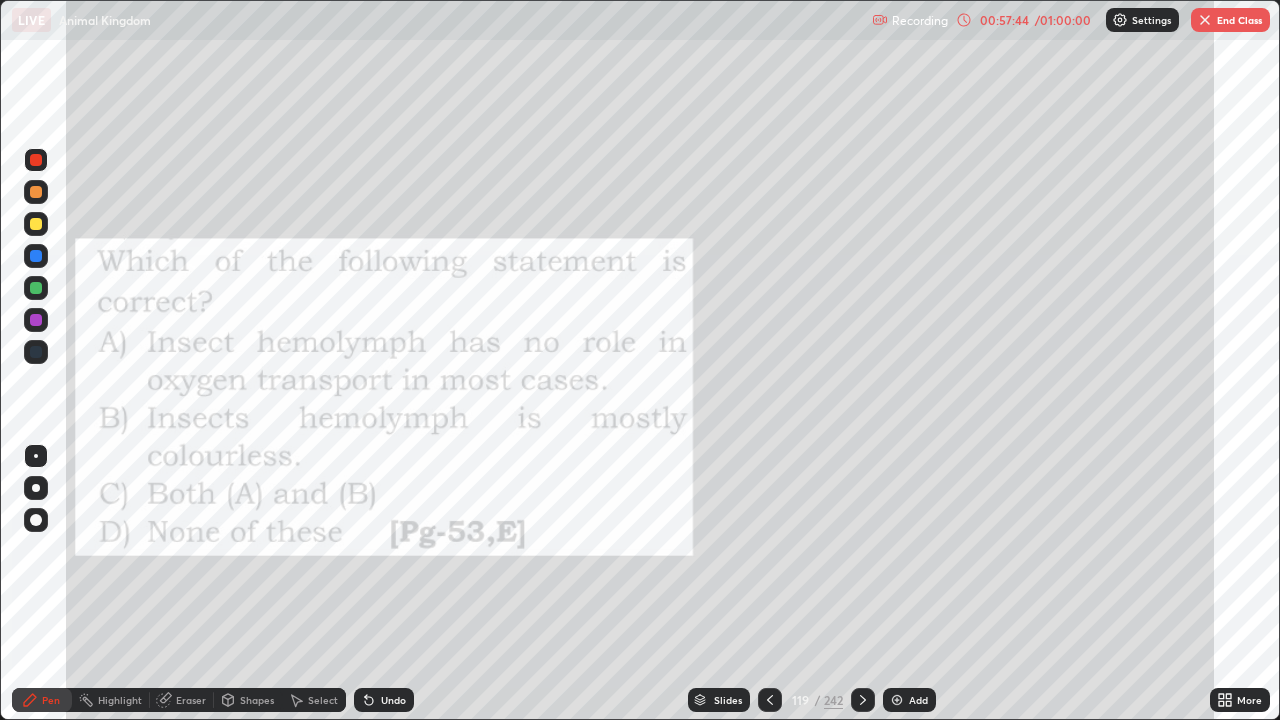 click 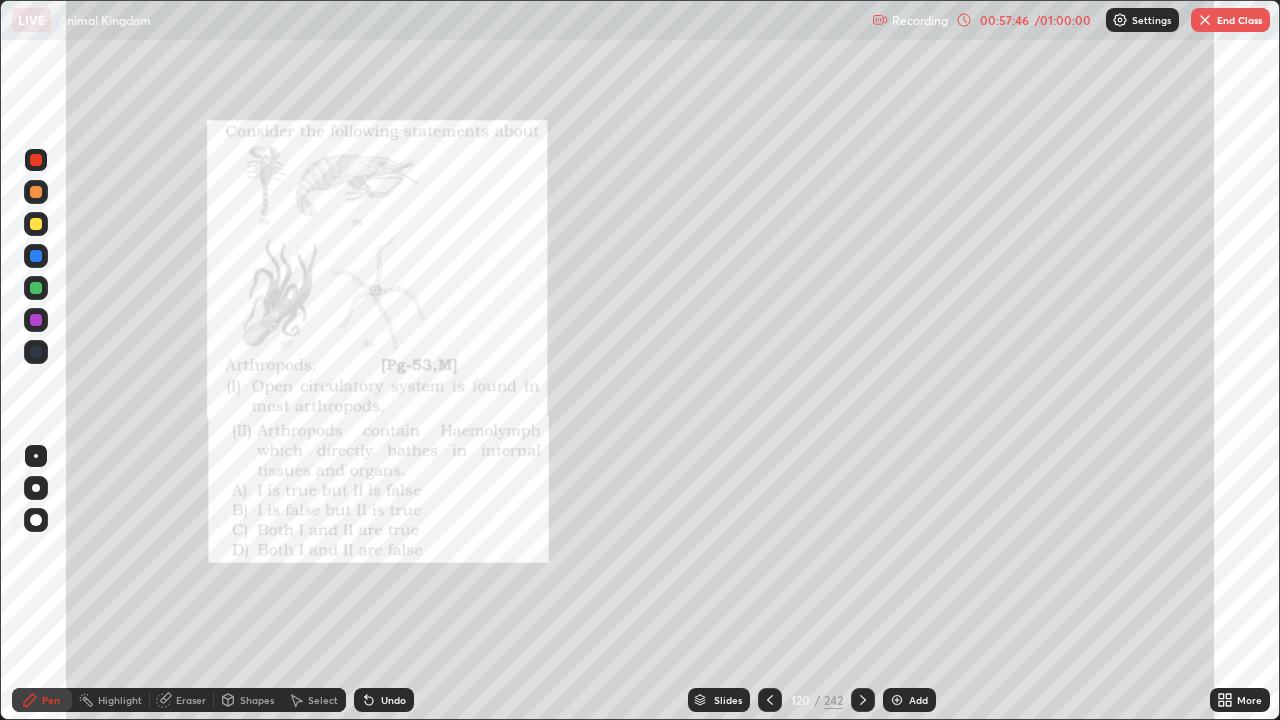 click 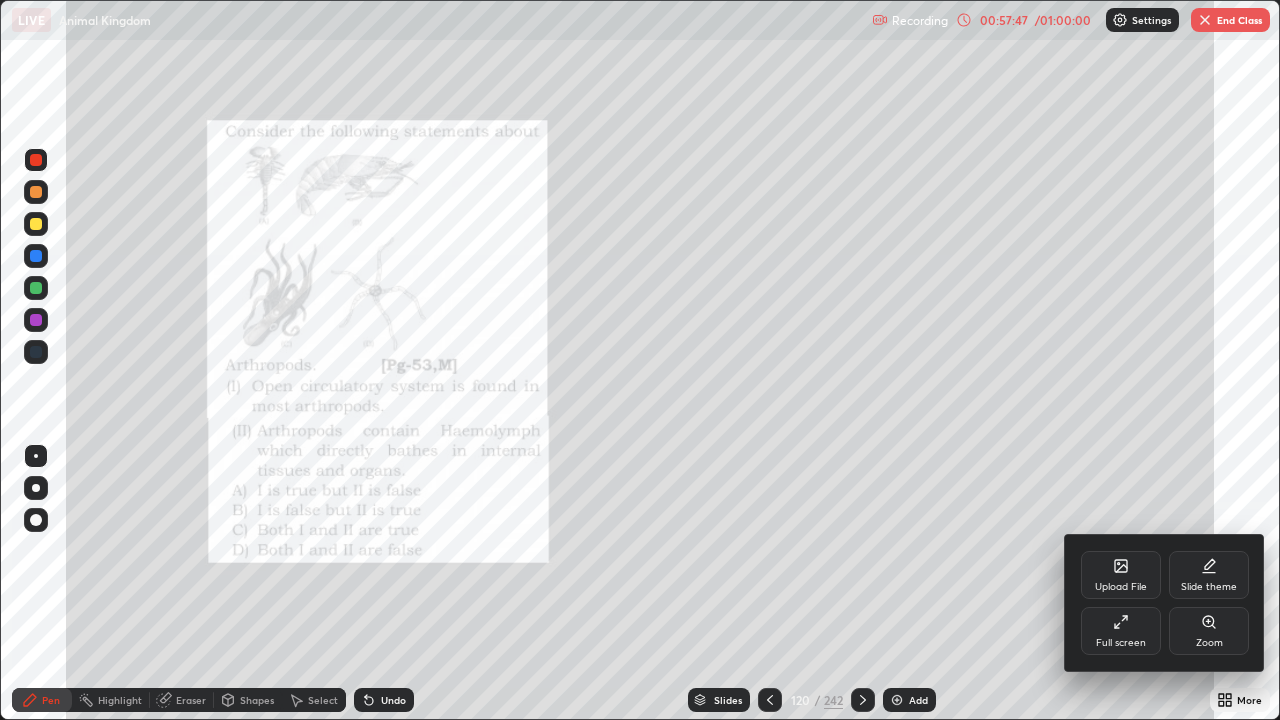click 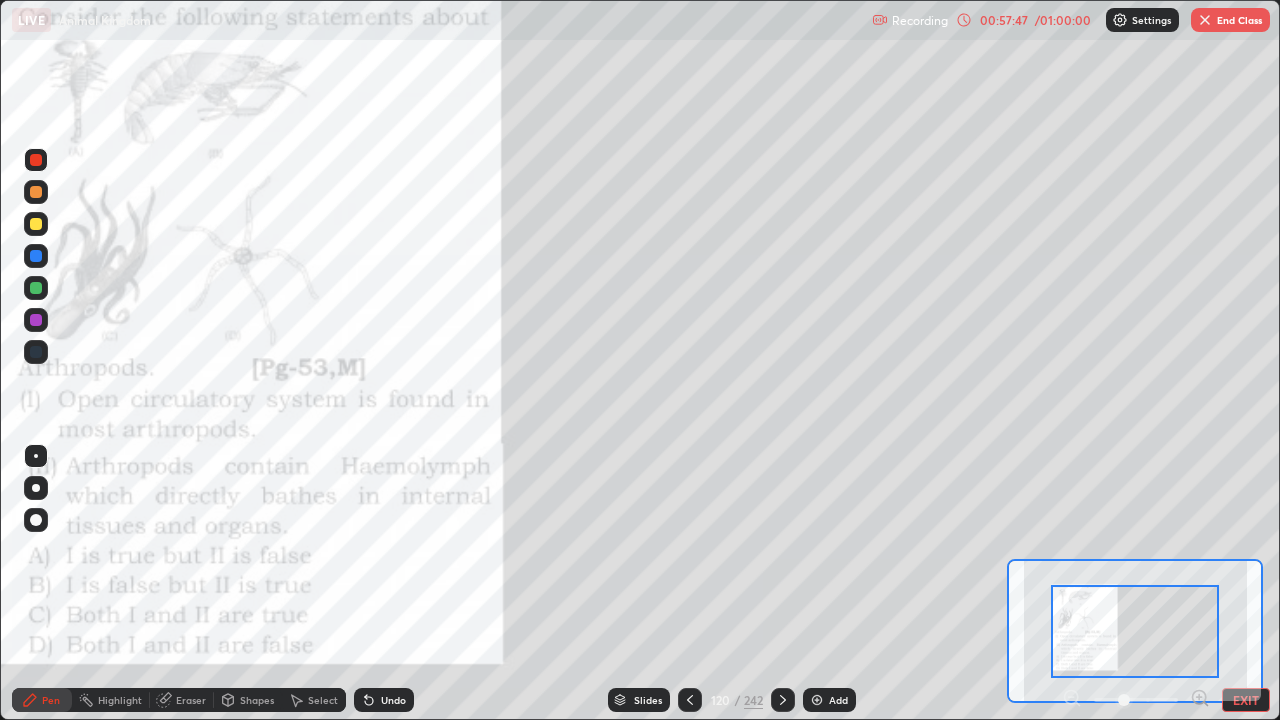 click 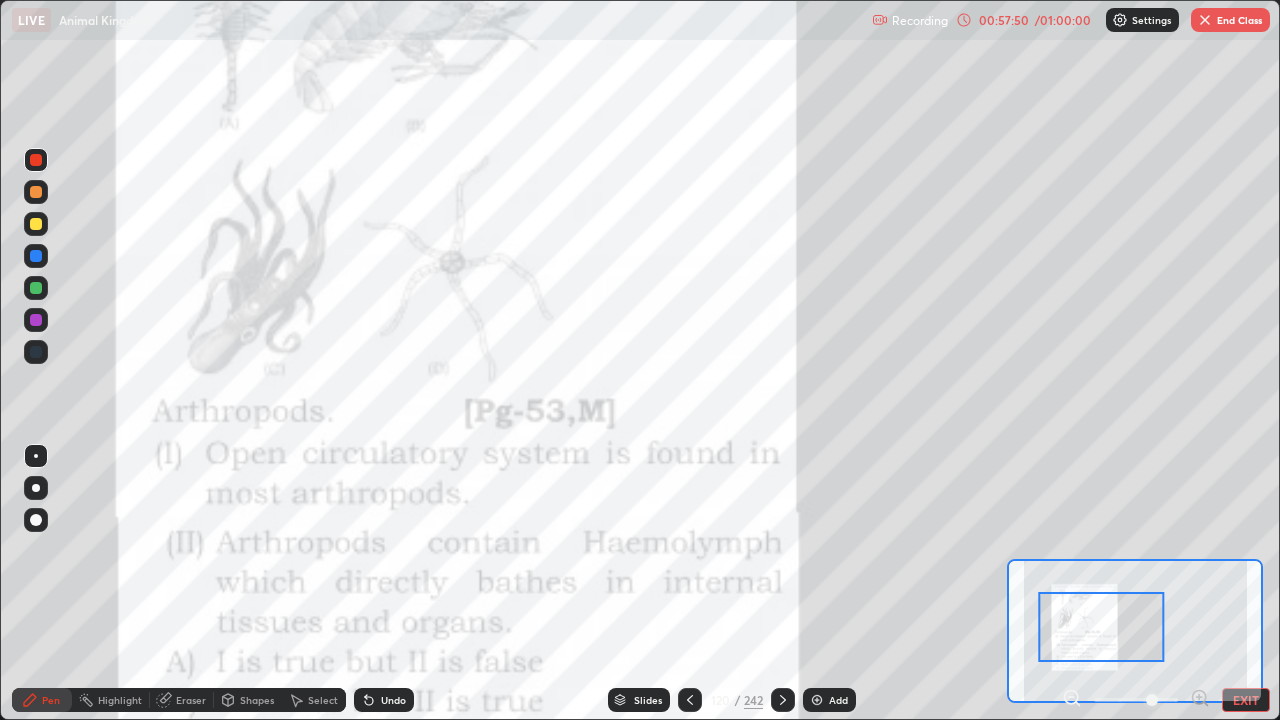 click 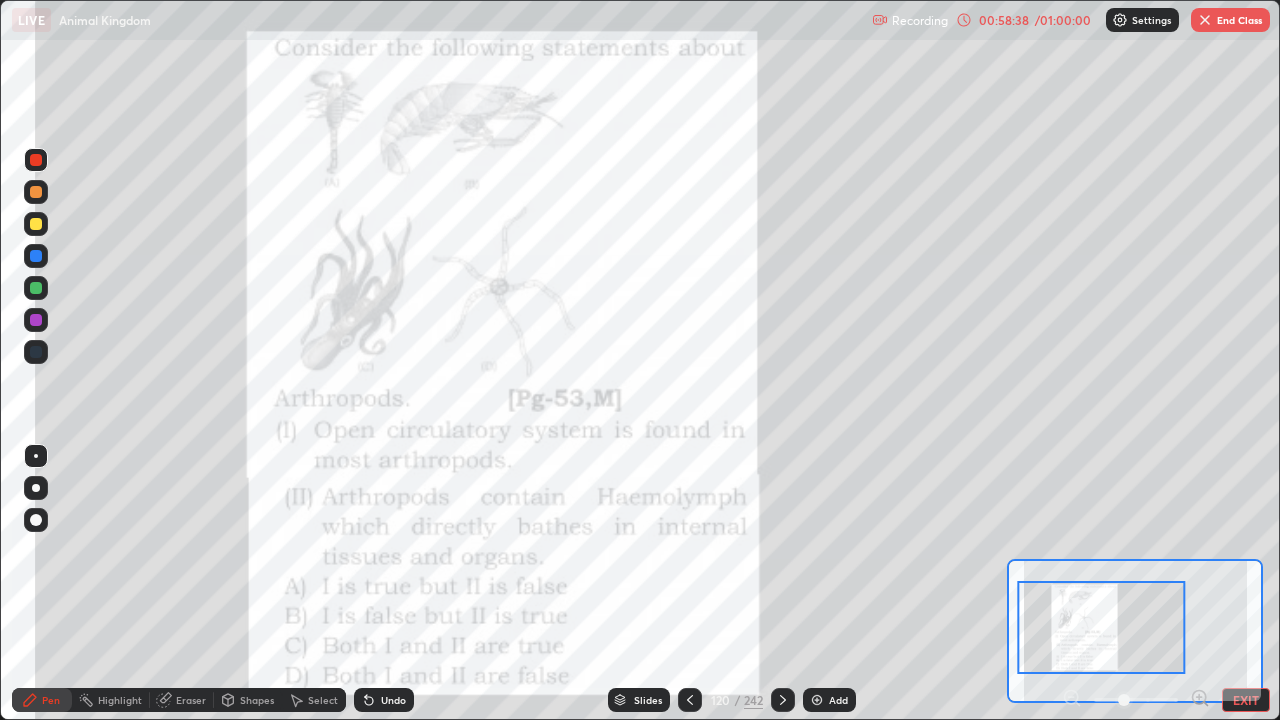 click 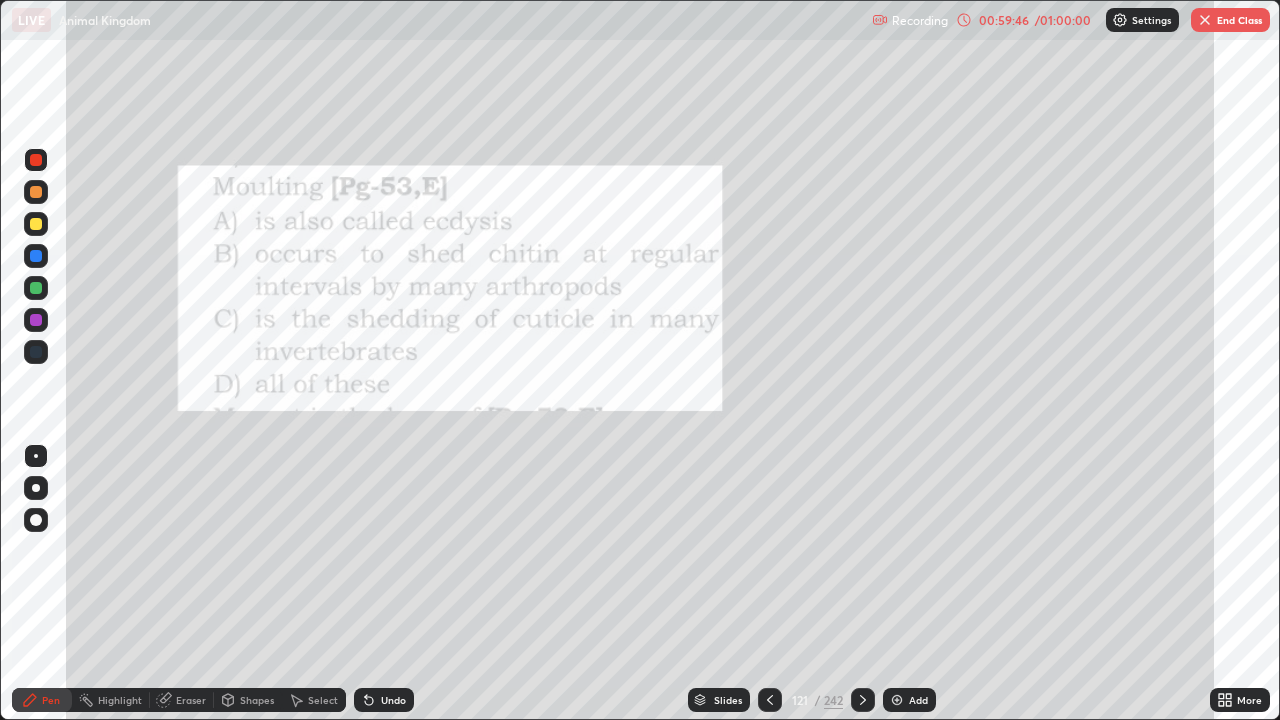 click 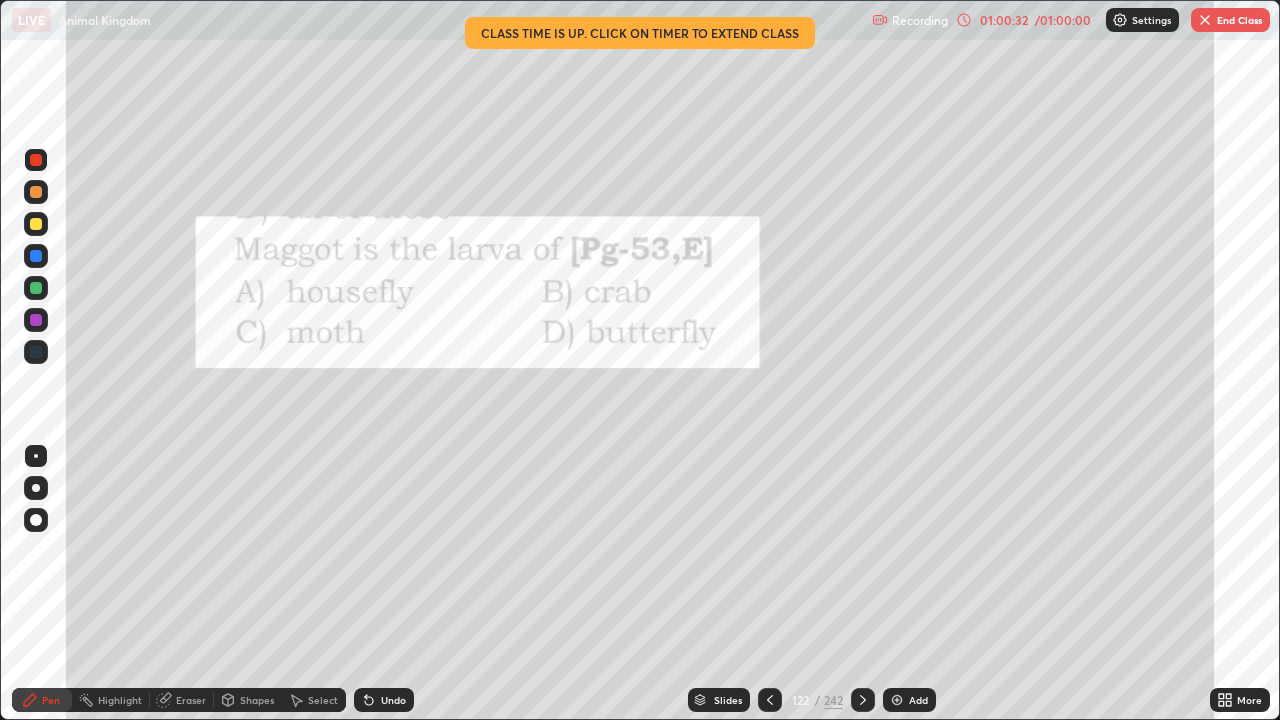 click 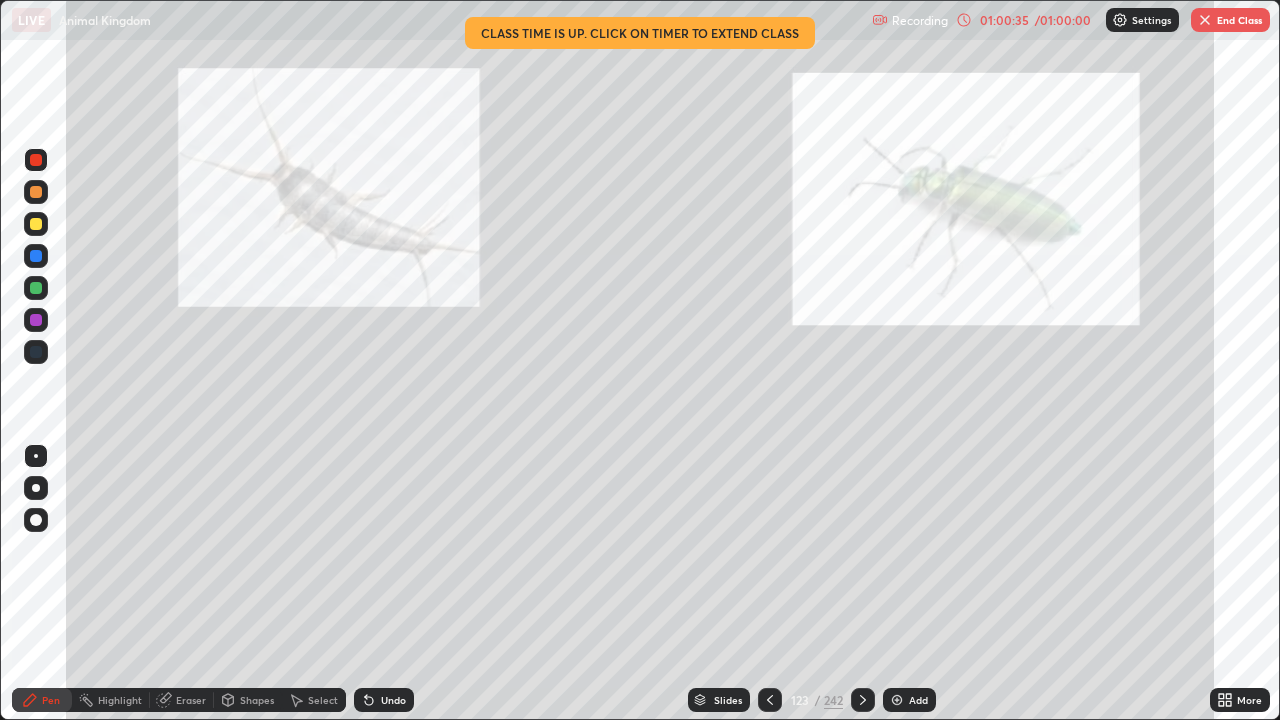click 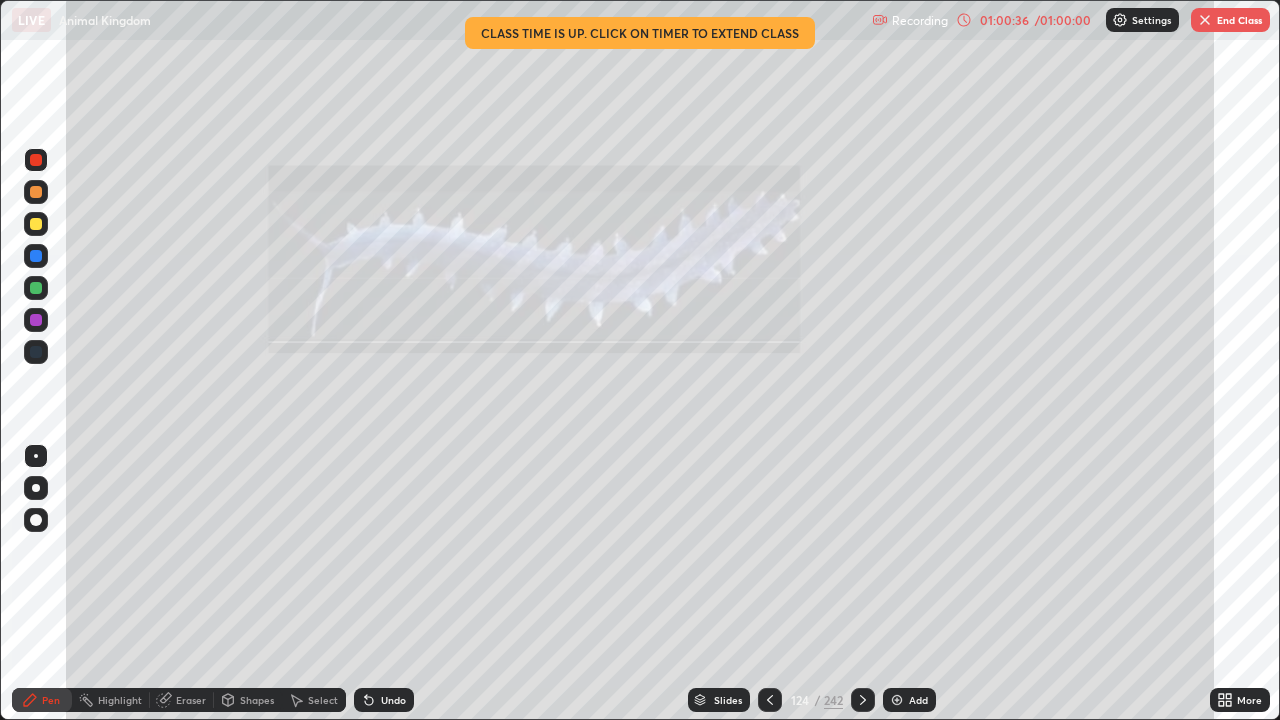 click at bounding box center [863, 700] 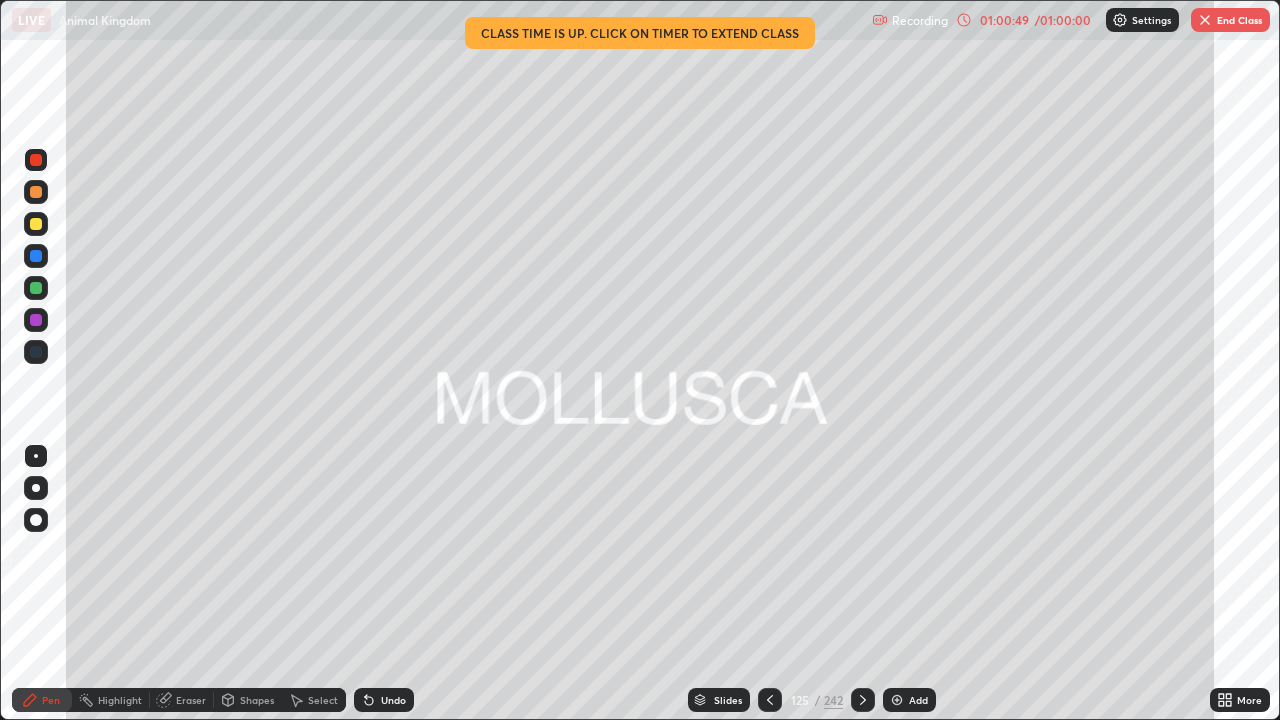 click on "End Class" at bounding box center (1230, 20) 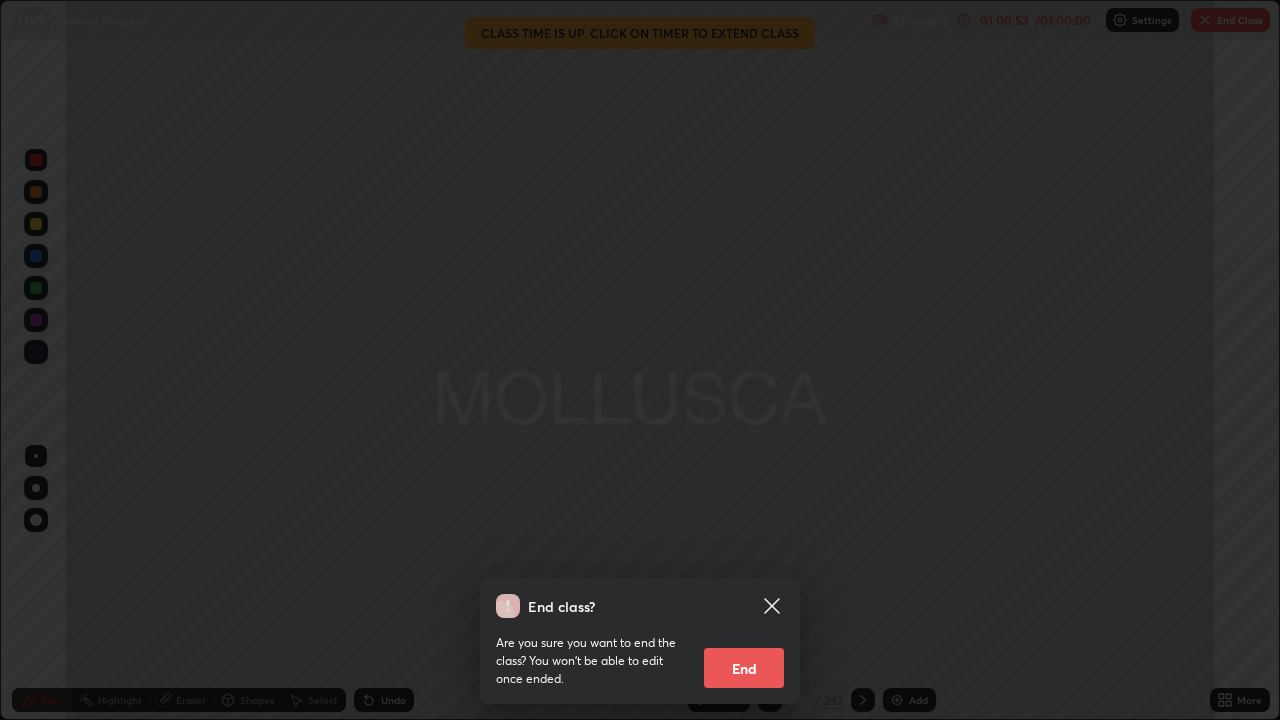 click 